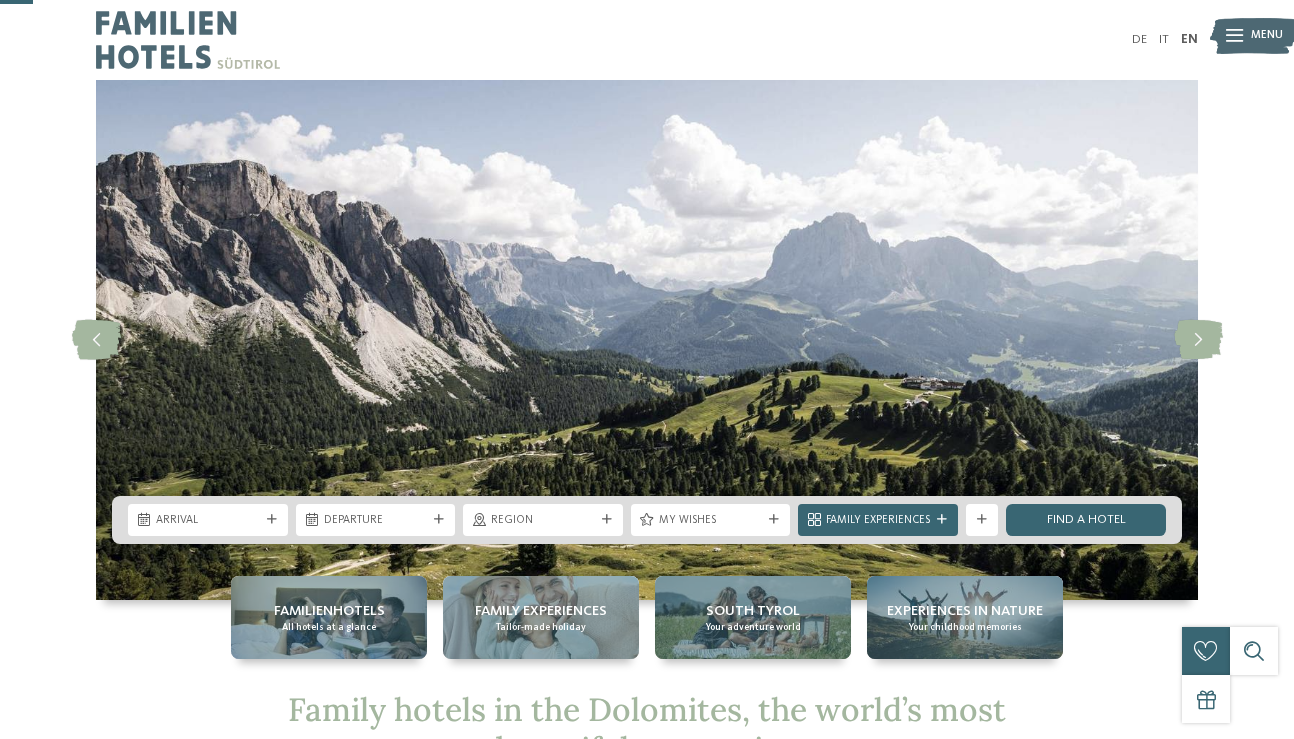 scroll, scrollTop: 81, scrollLeft: 0, axis: vertical 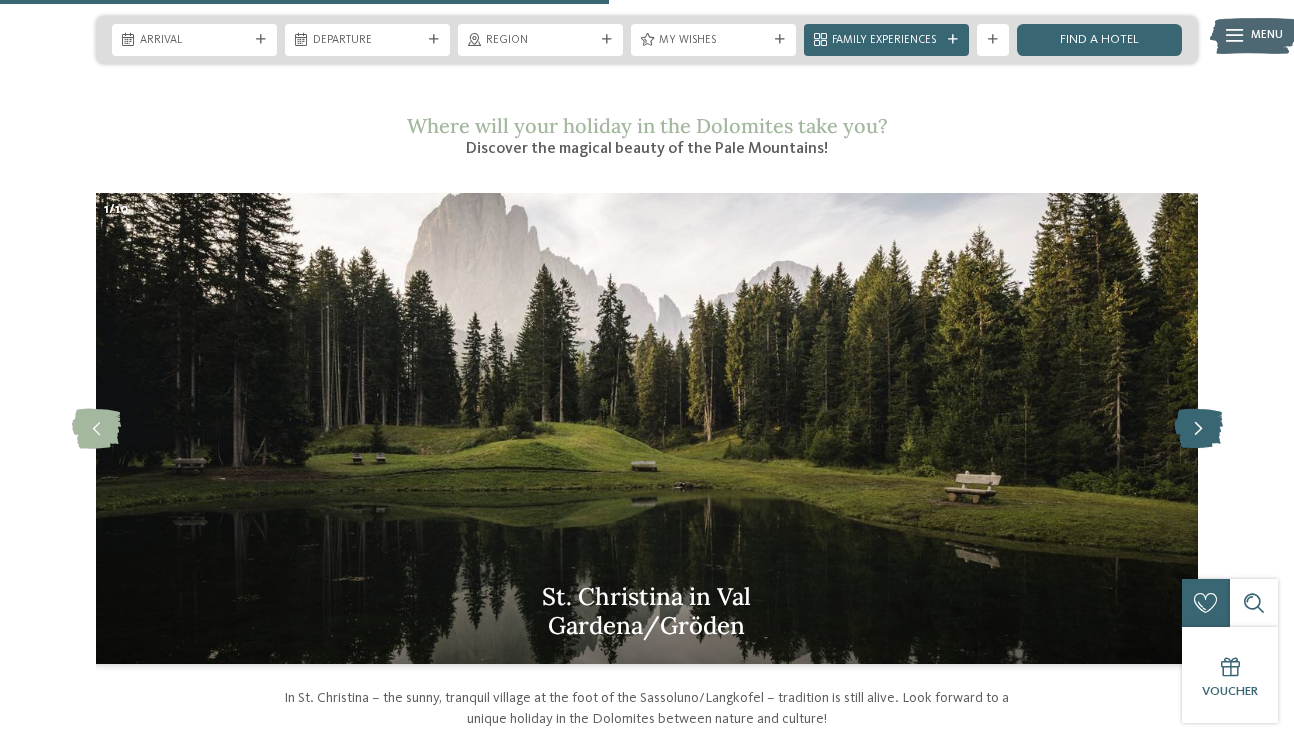 click at bounding box center (1198, 429) 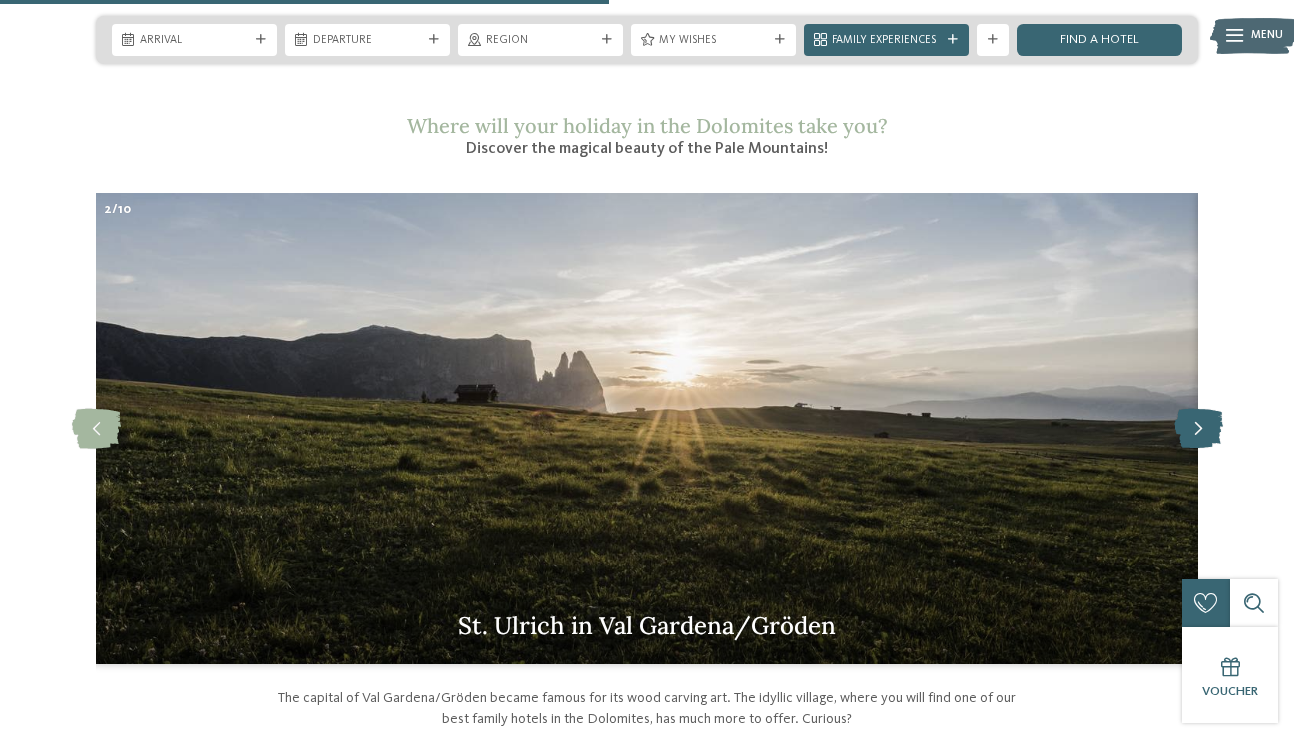 click at bounding box center [1198, 429] 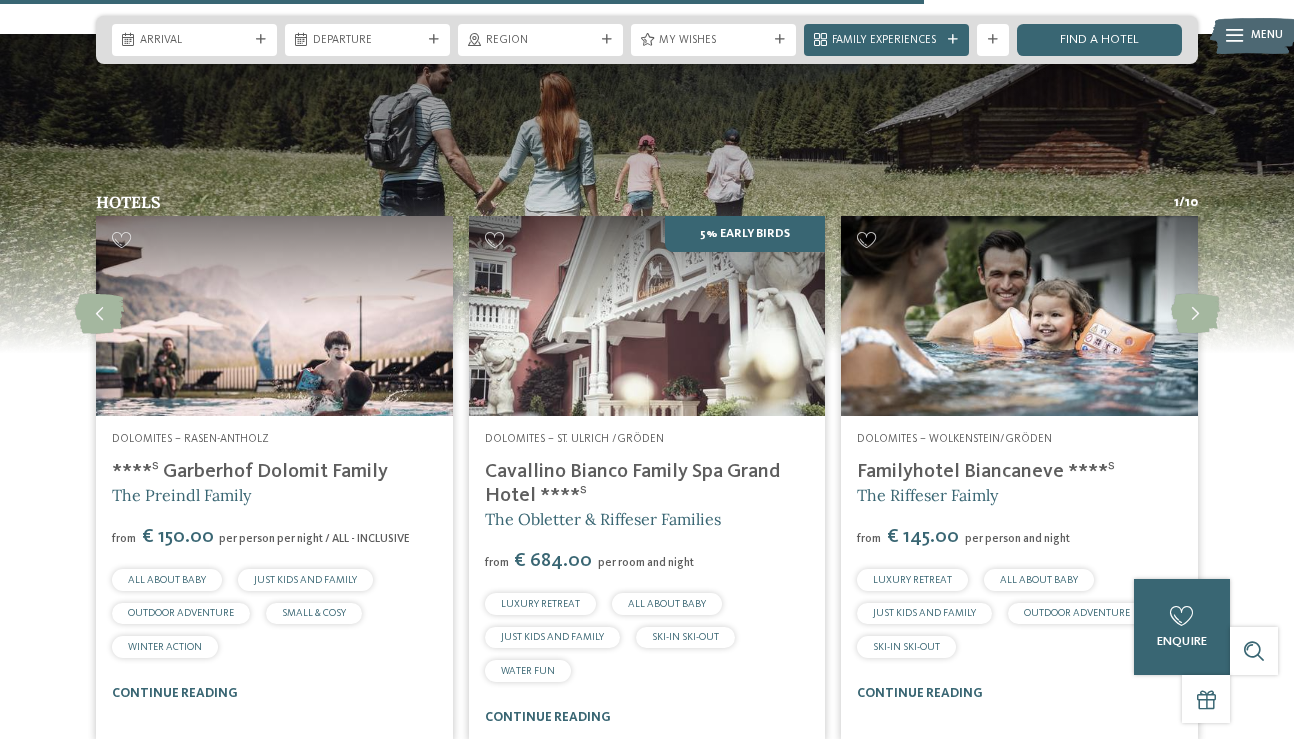 scroll, scrollTop: 2328, scrollLeft: 0, axis: vertical 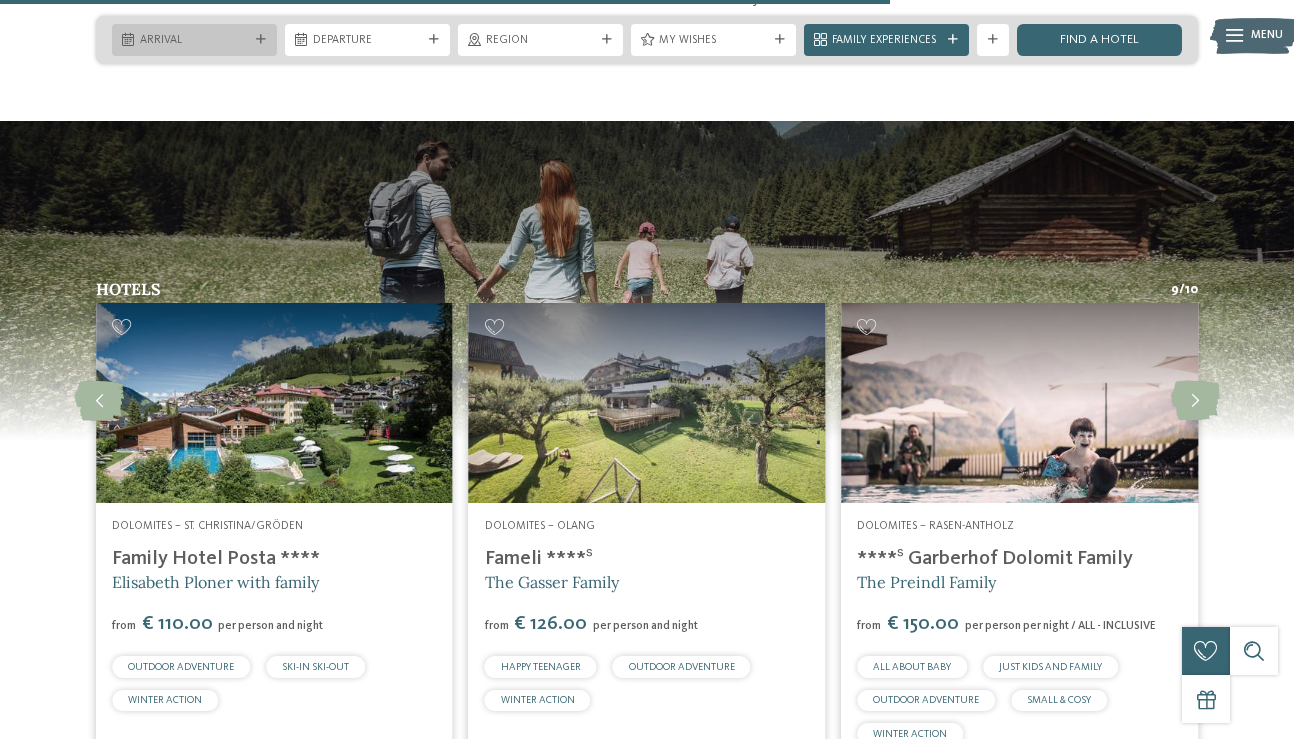 click on "Arrival" at bounding box center (194, 41) 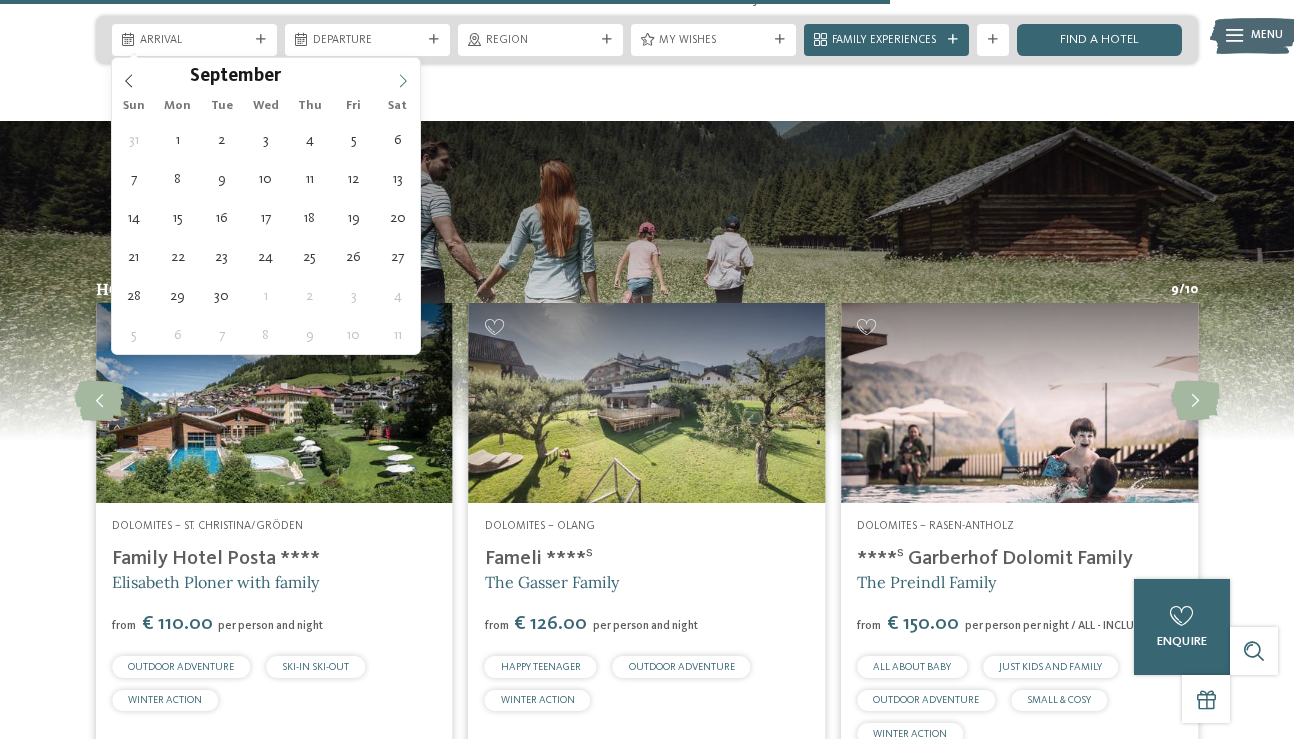 click 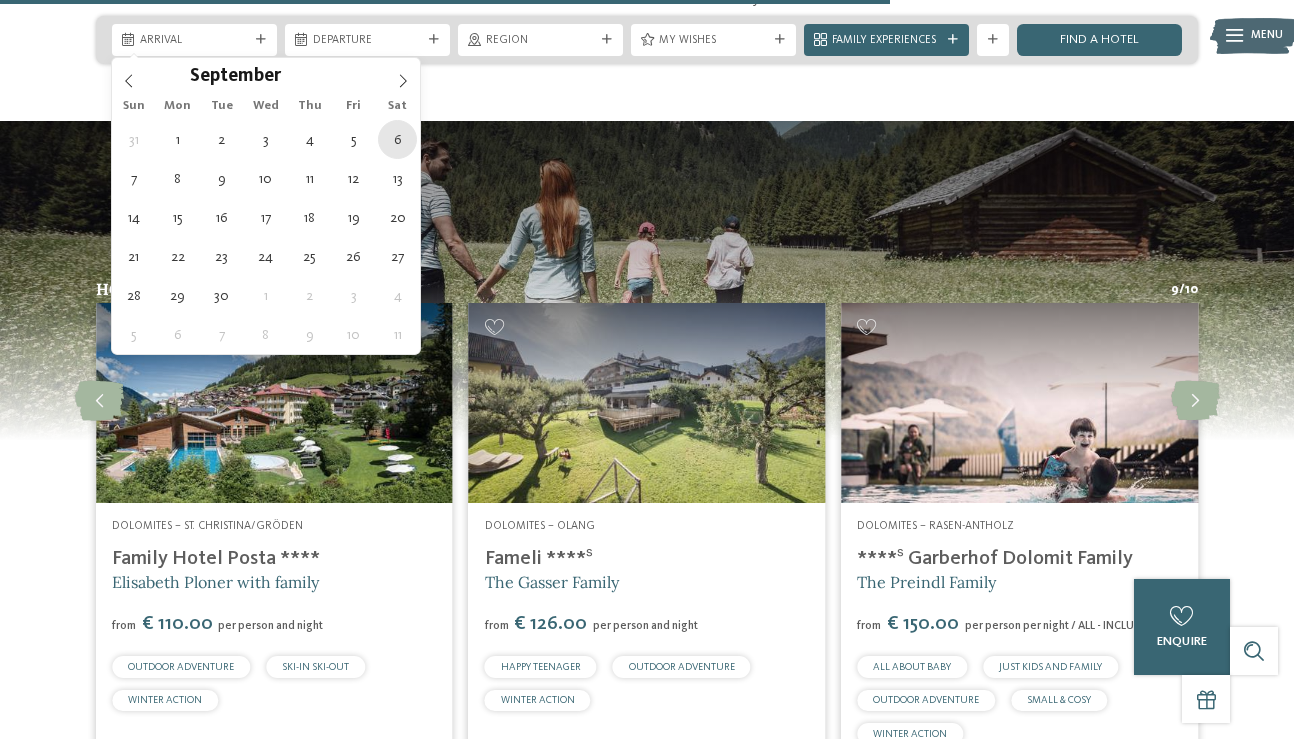 type on "06.09.2025" 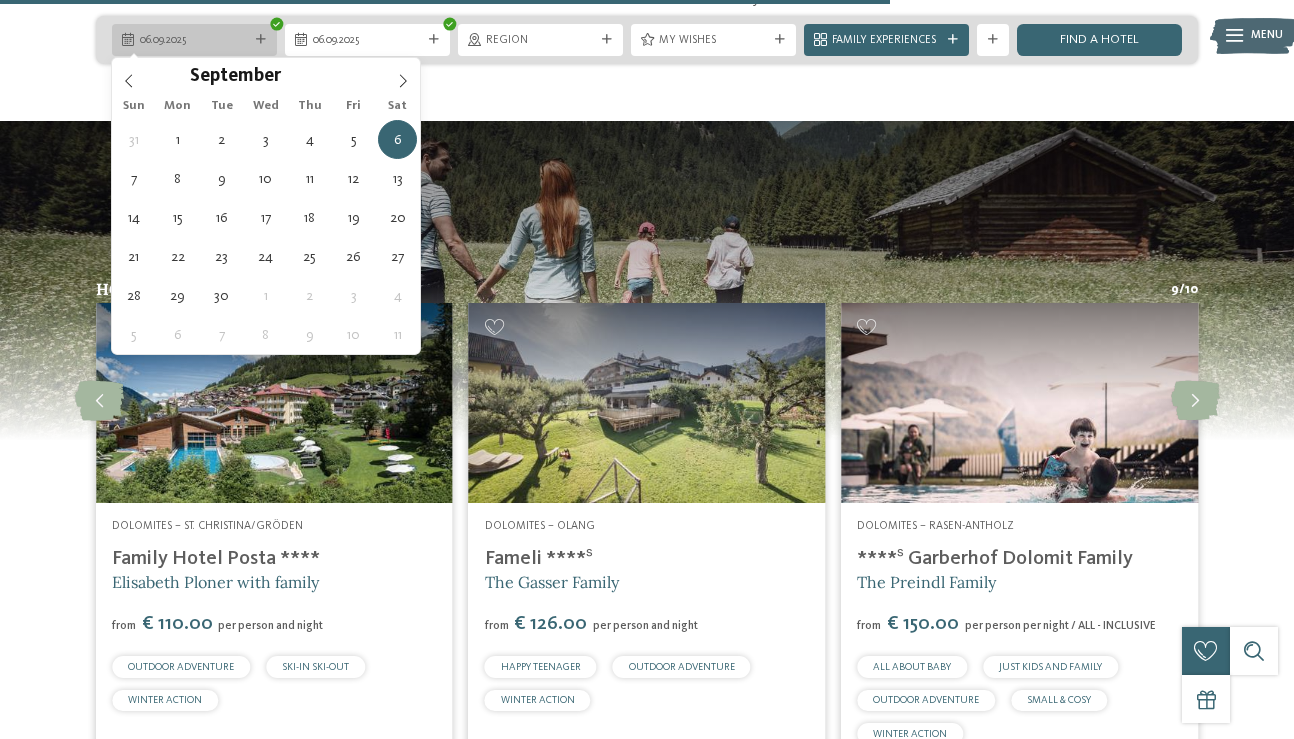 click on "06.09.2025" at bounding box center (194, 41) 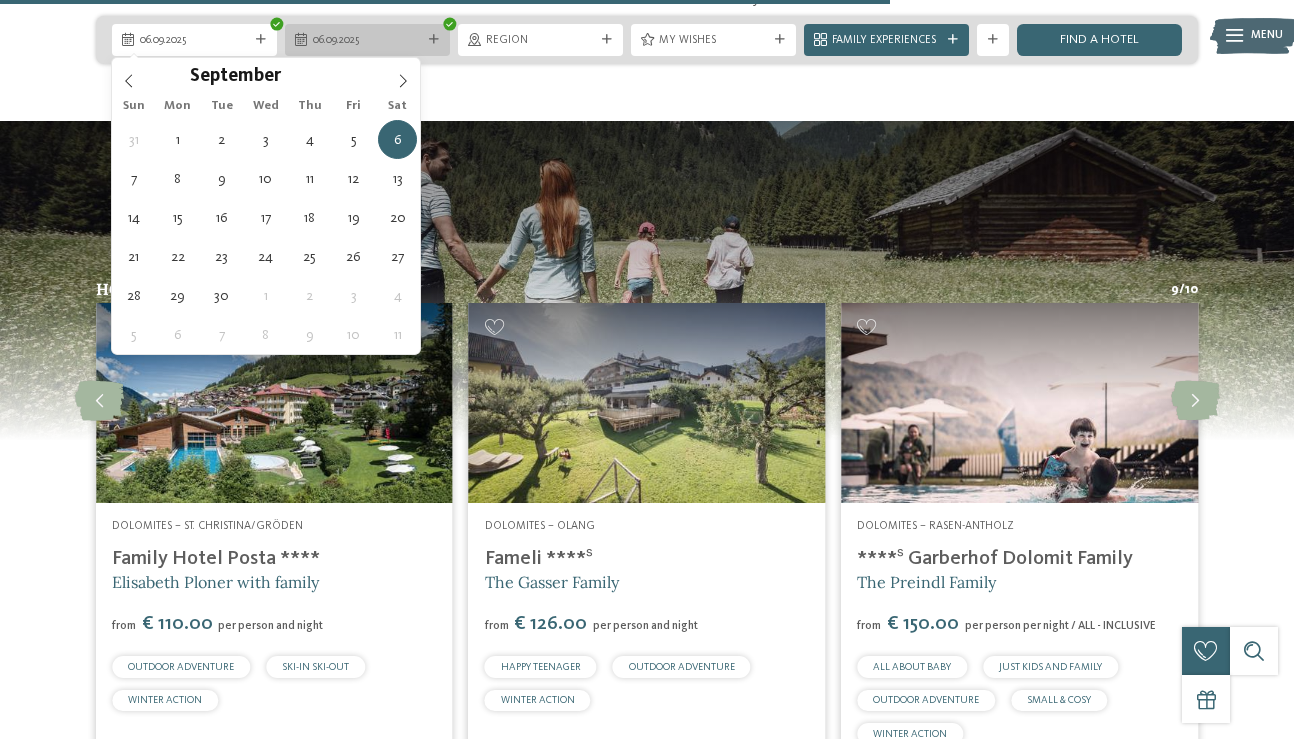 click on "06.09.2025" at bounding box center [367, 41] 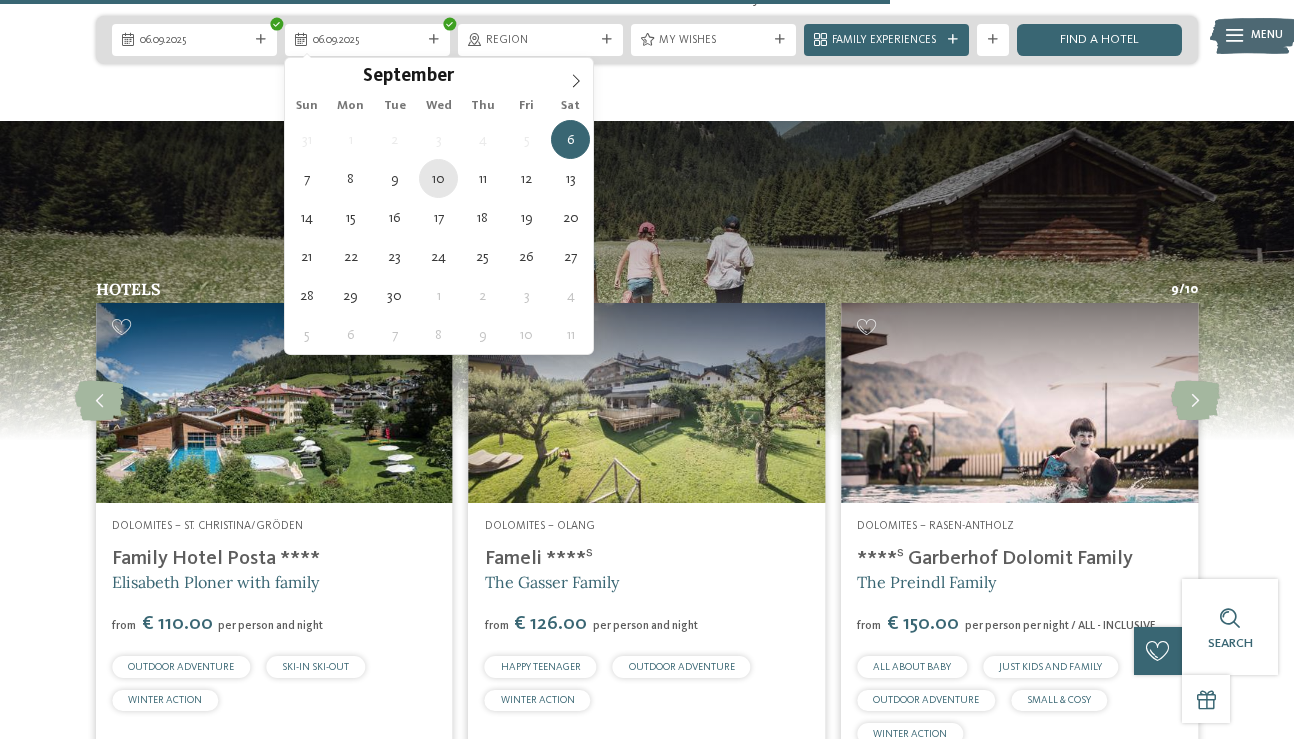 type on "10.09.2025" 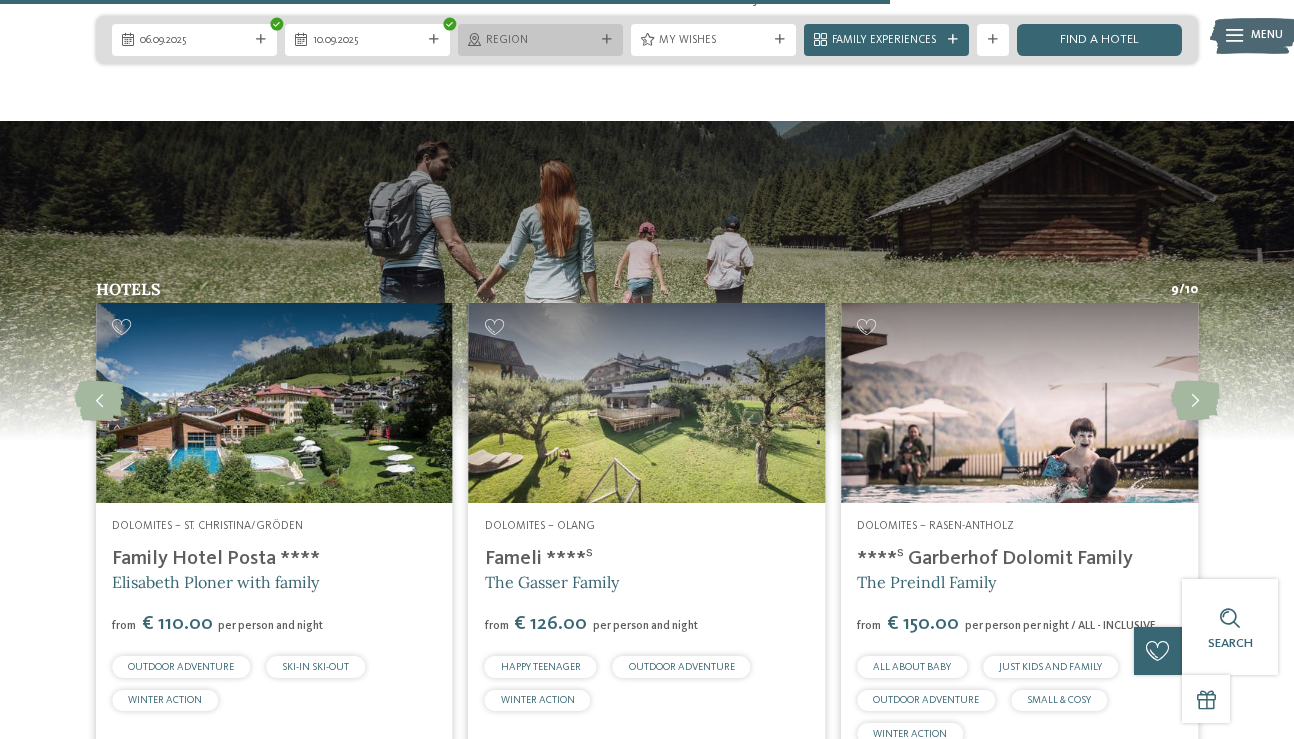 click on "Region" at bounding box center [540, 41] 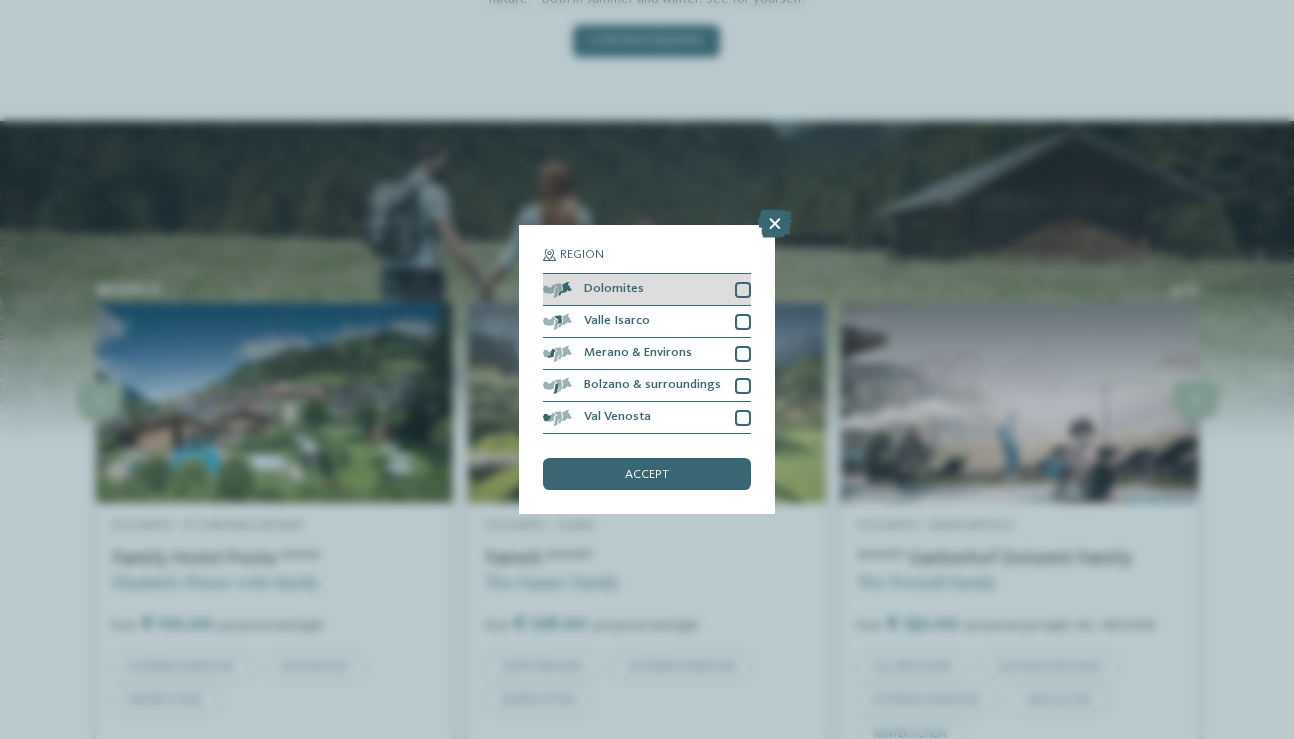 click on "Dolomites" at bounding box center [647, 290] 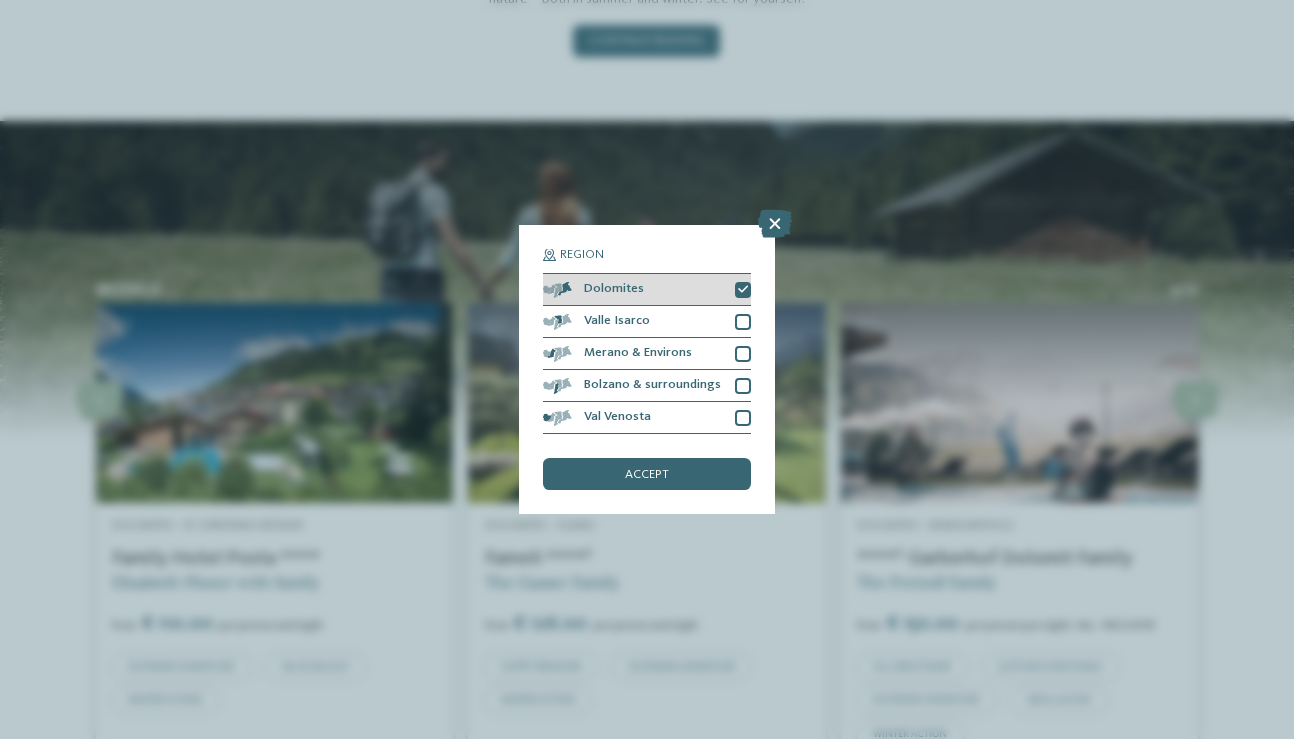 click on "Dolomites" at bounding box center [647, 290] 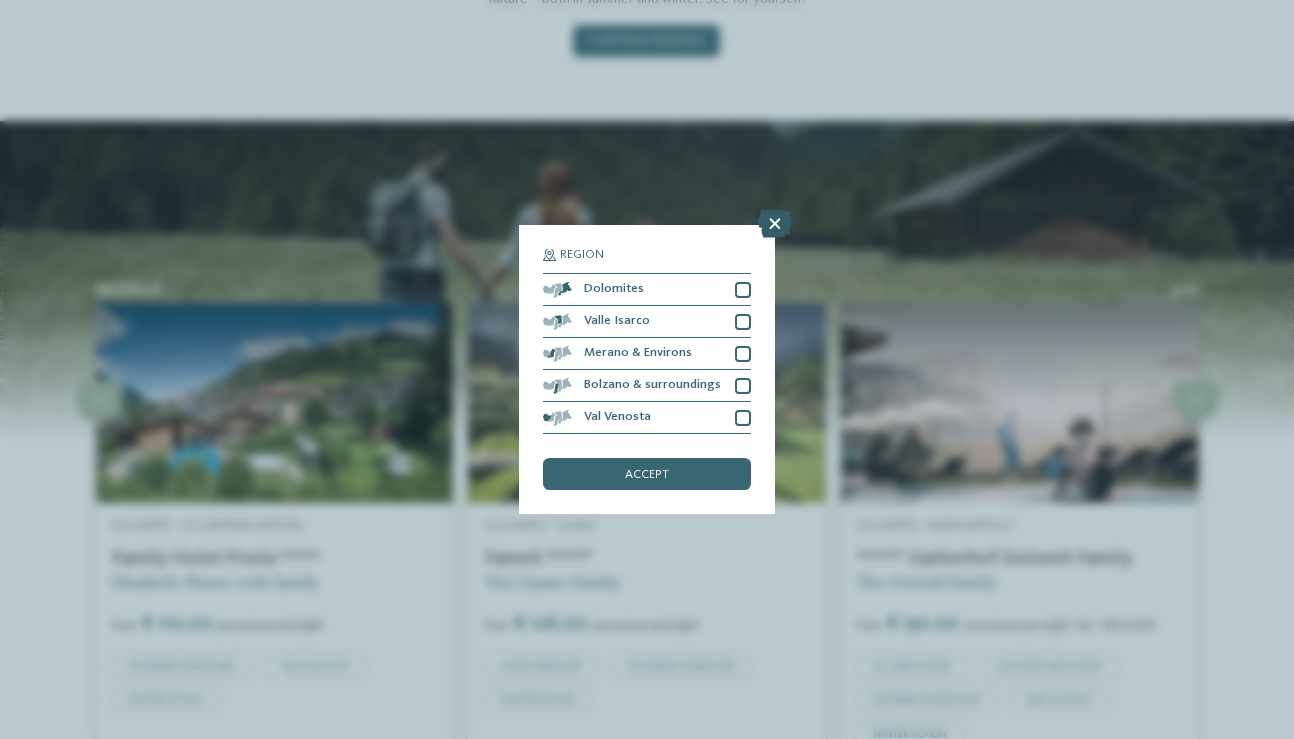 click at bounding box center [775, 224] 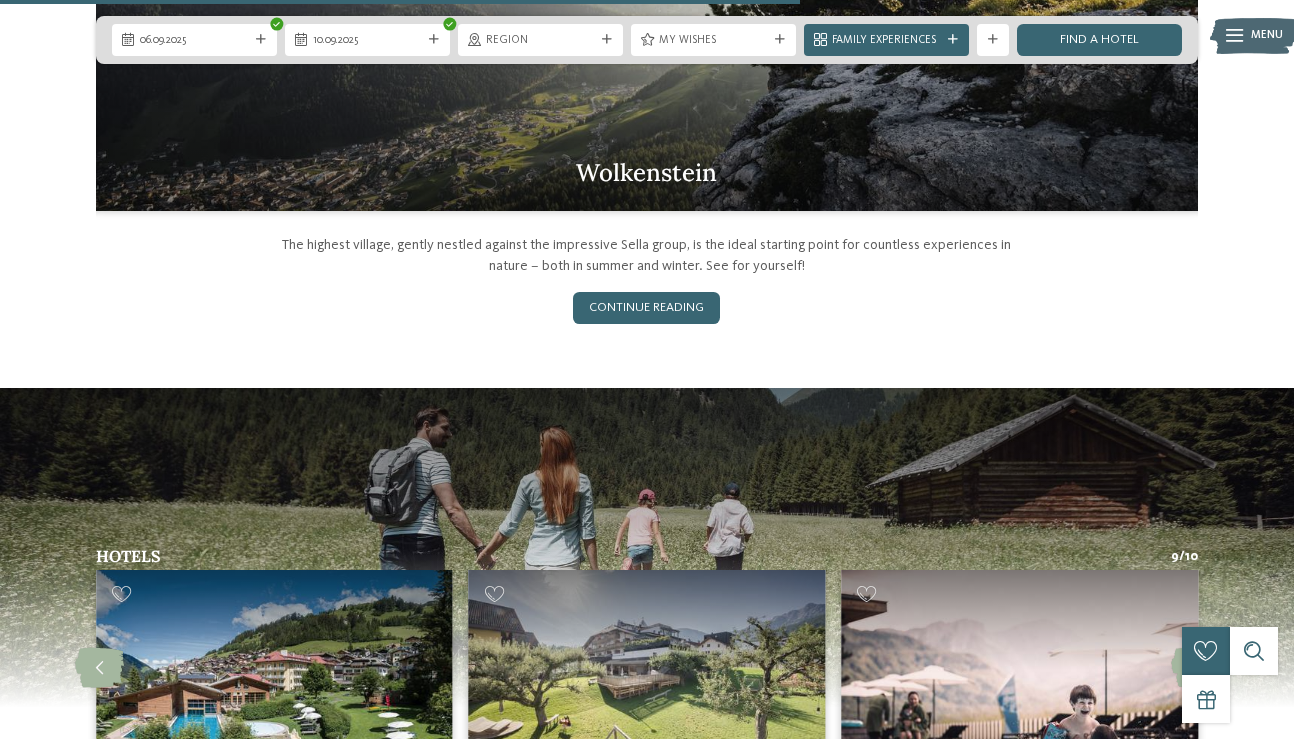 scroll, scrollTop: 1914, scrollLeft: 0, axis: vertical 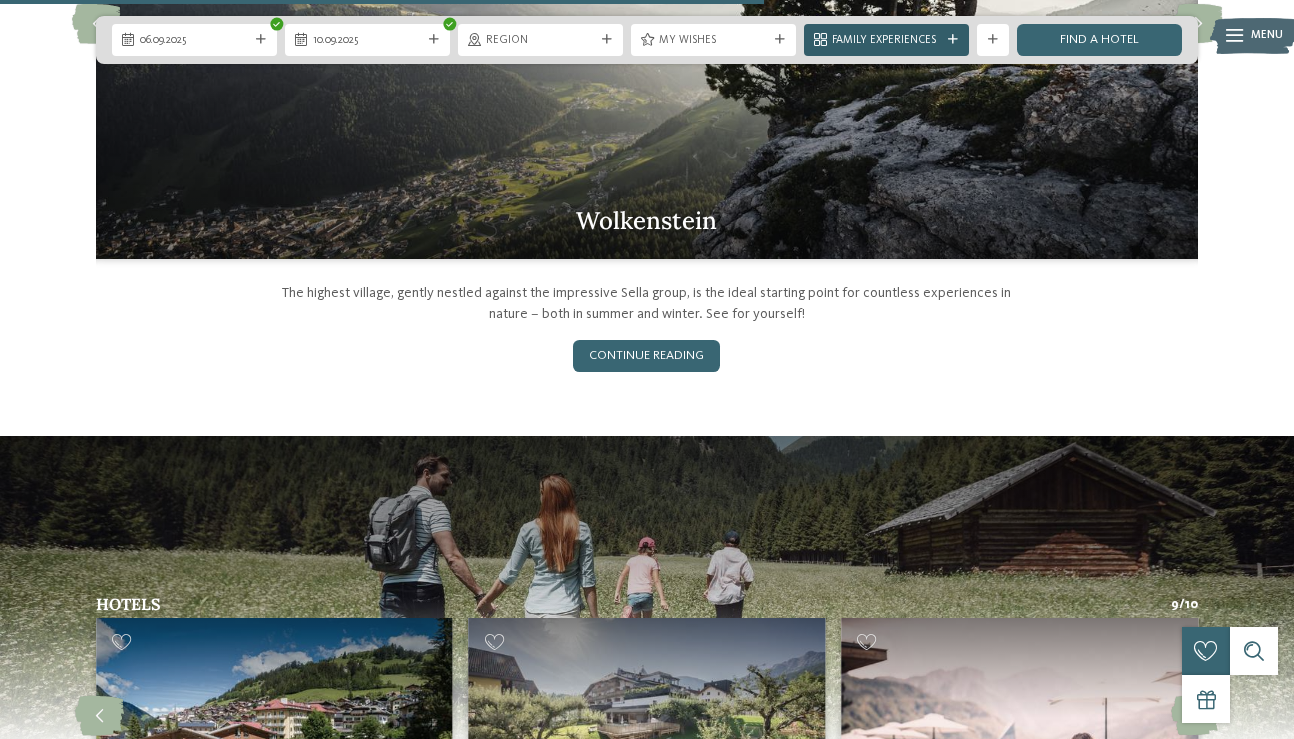 click on "Family Experiences" at bounding box center [886, 41] 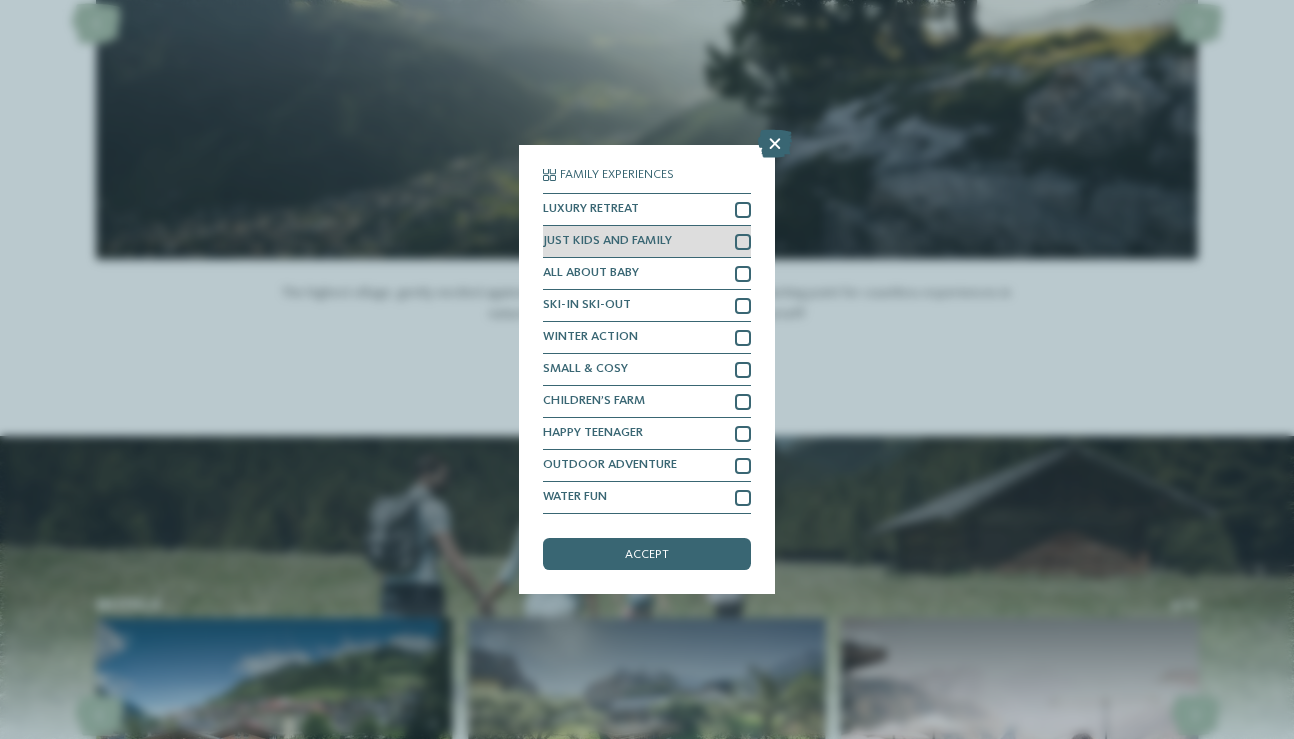 click at bounding box center [743, 242] 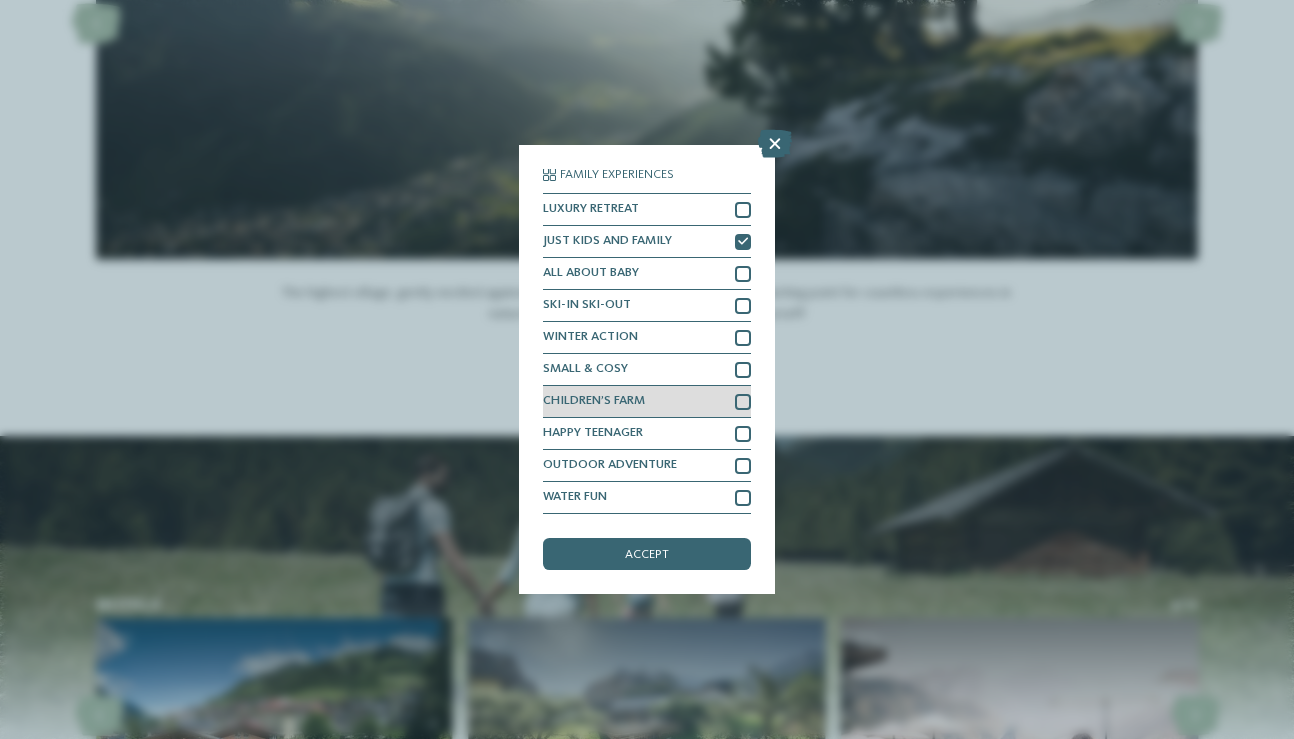 click on "CHILDREN’S FARM" at bounding box center (647, 402) 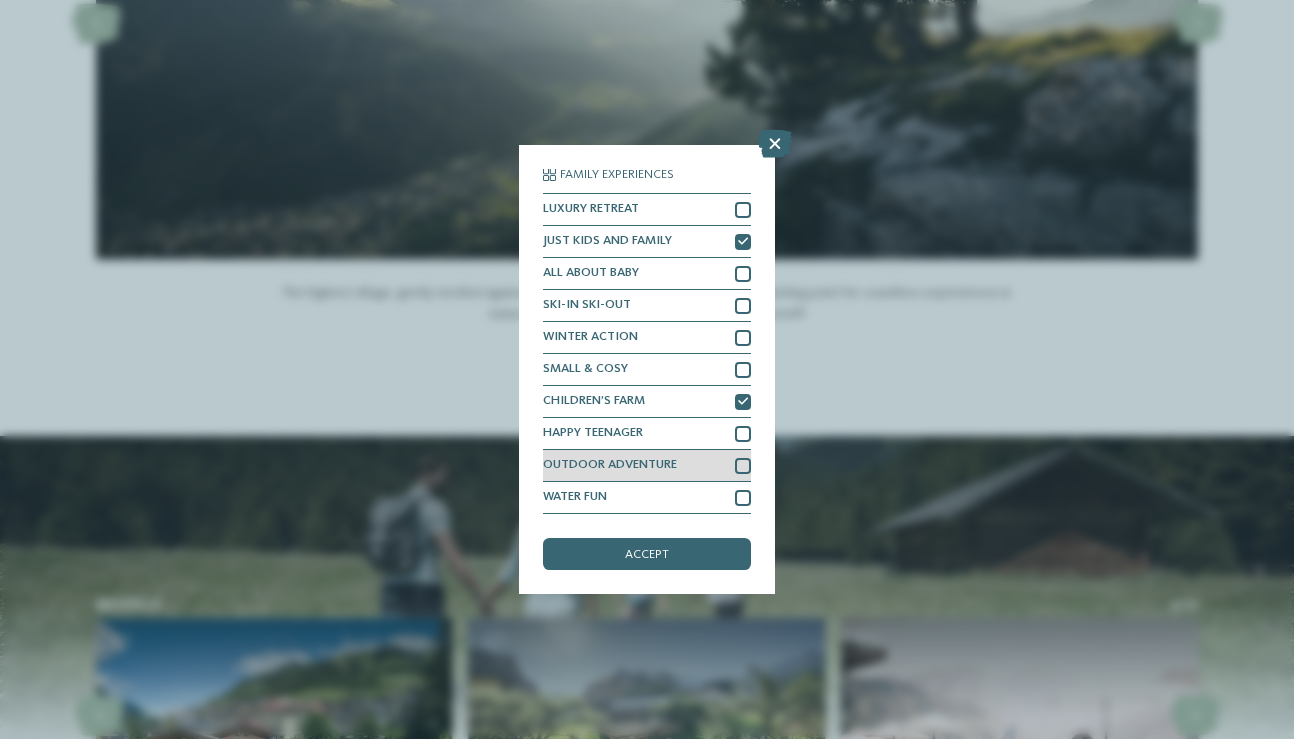 click at bounding box center (743, 466) 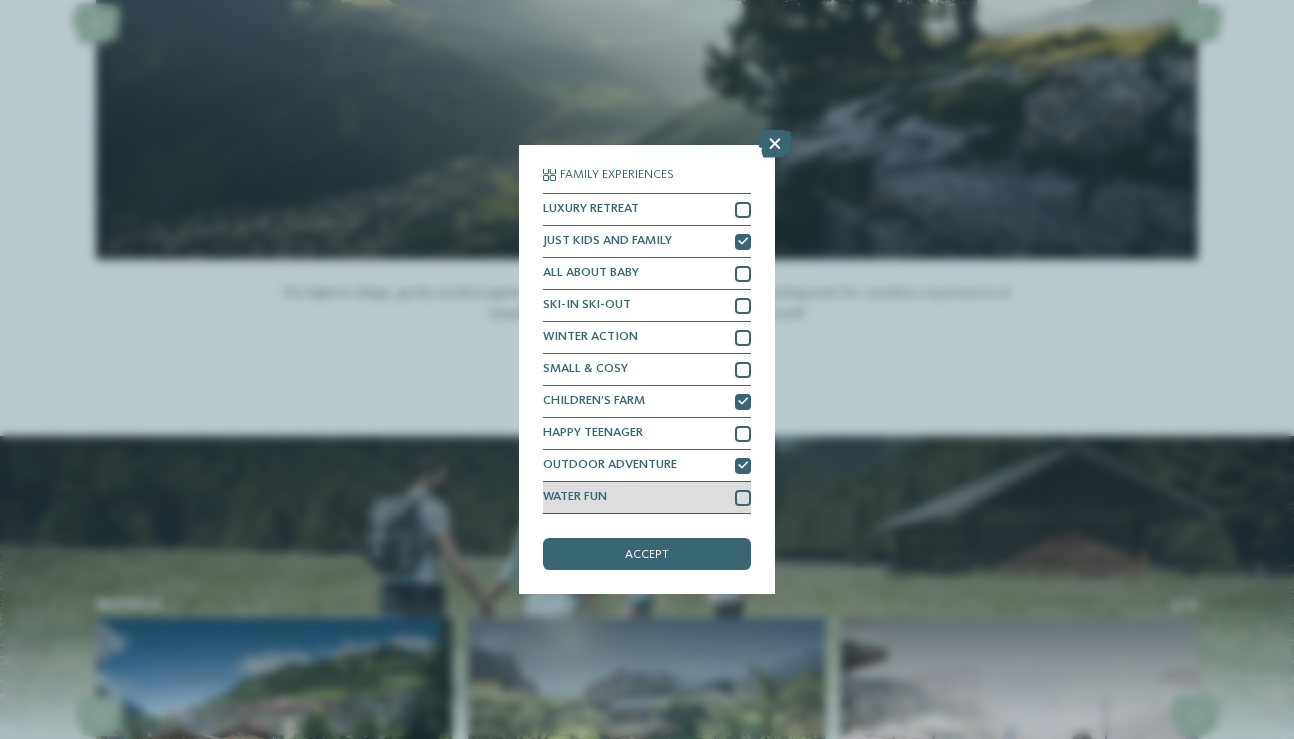 click at bounding box center (743, 498) 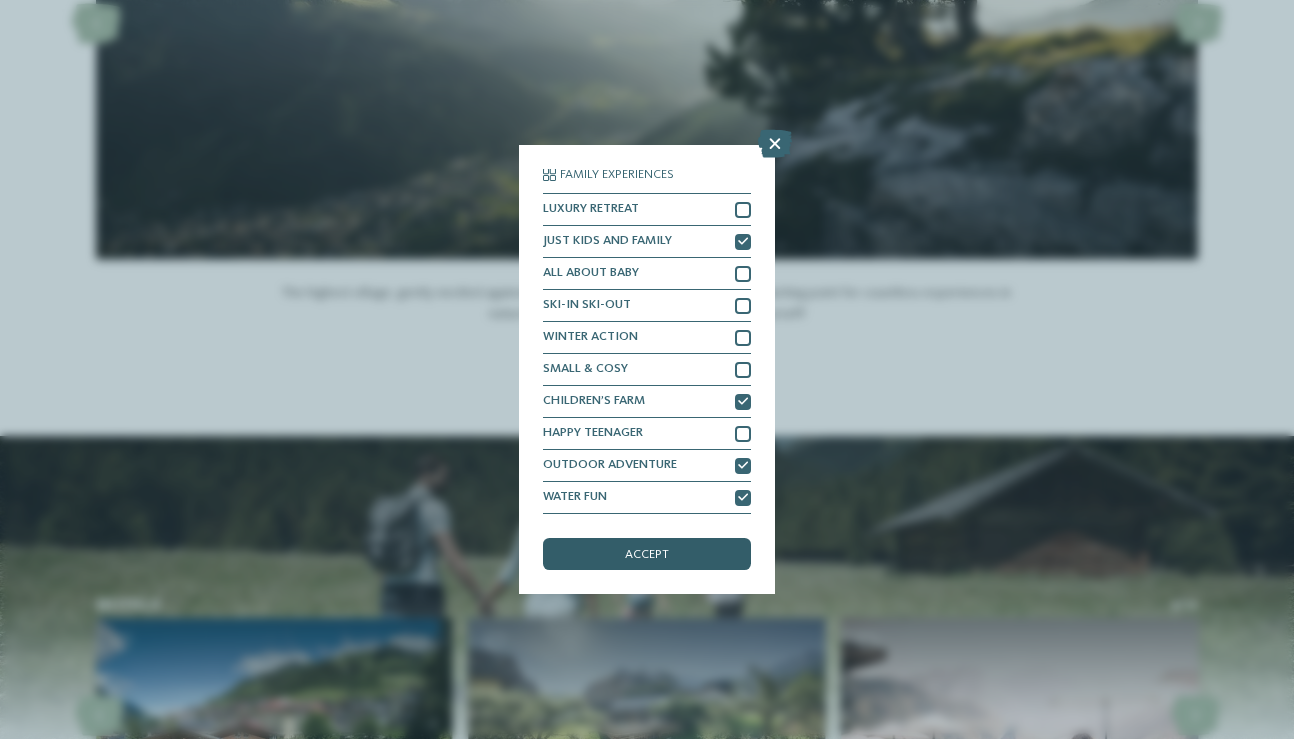 click on "accept" at bounding box center (647, 554) 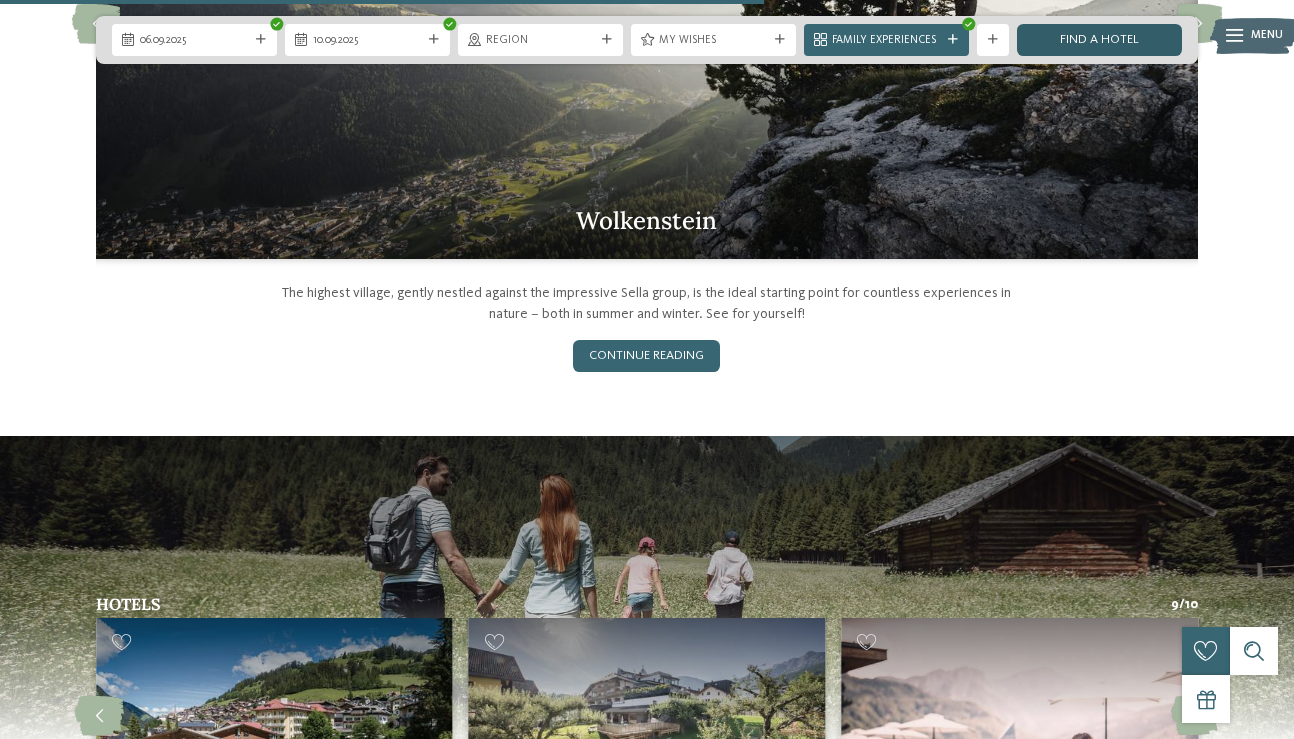 click on "Find a hotel" at bounding box center (1099, 40) 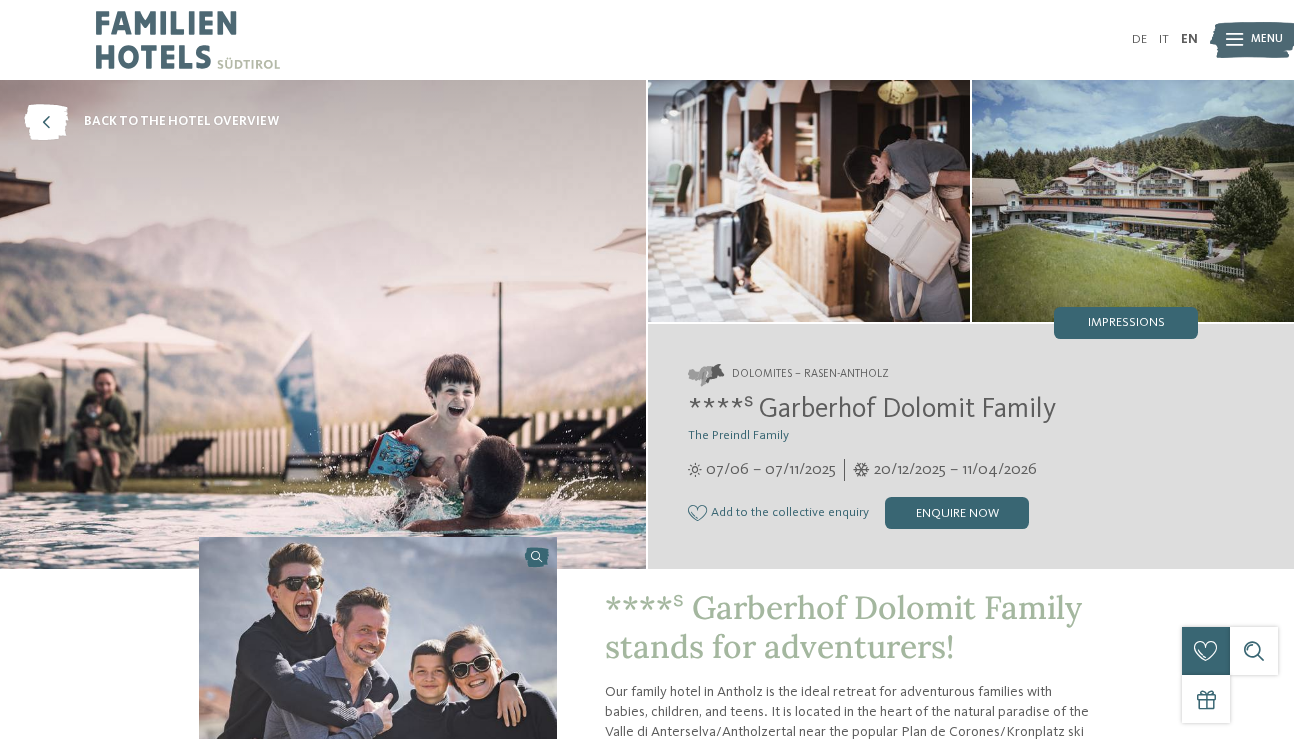 scroll, scrollTop: 0, scrollLeft: 0, axis: both 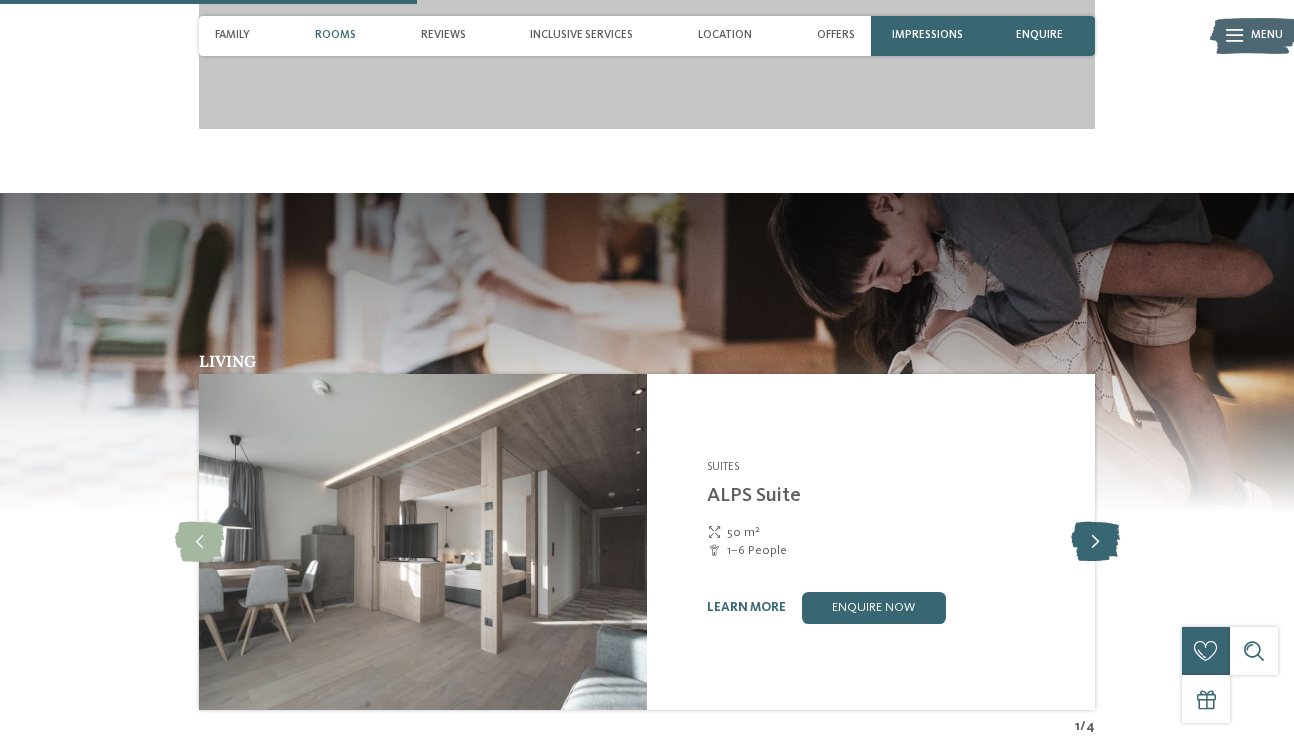 click at bounding box center [1095, 542] 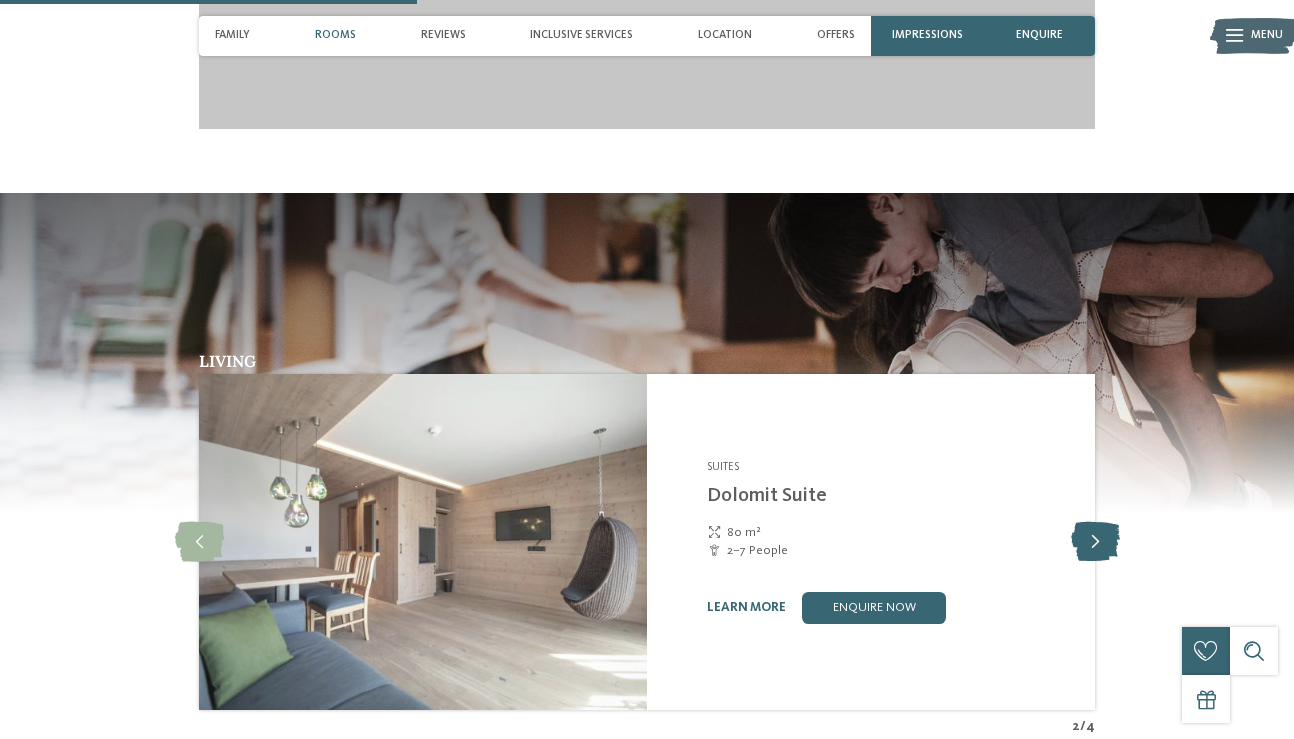 click at bounding box center (1095, 542) 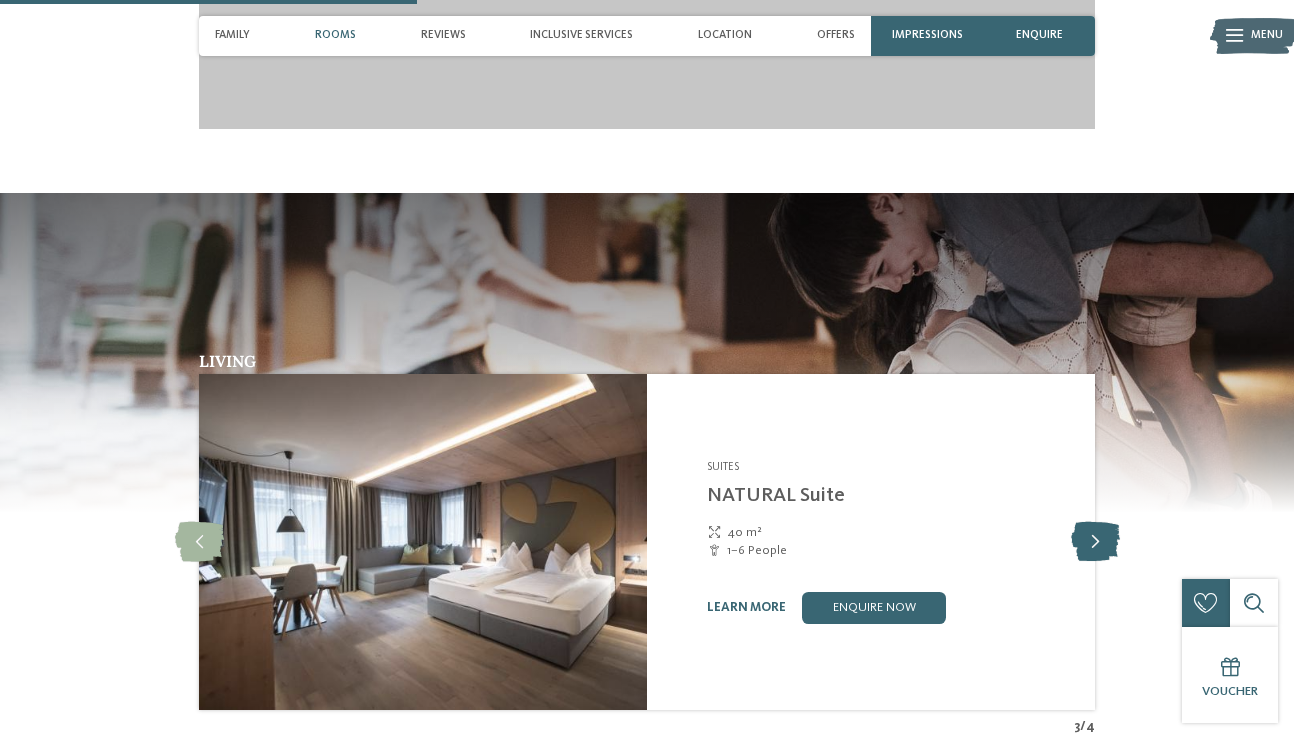click at bounding box center [1095, 542] 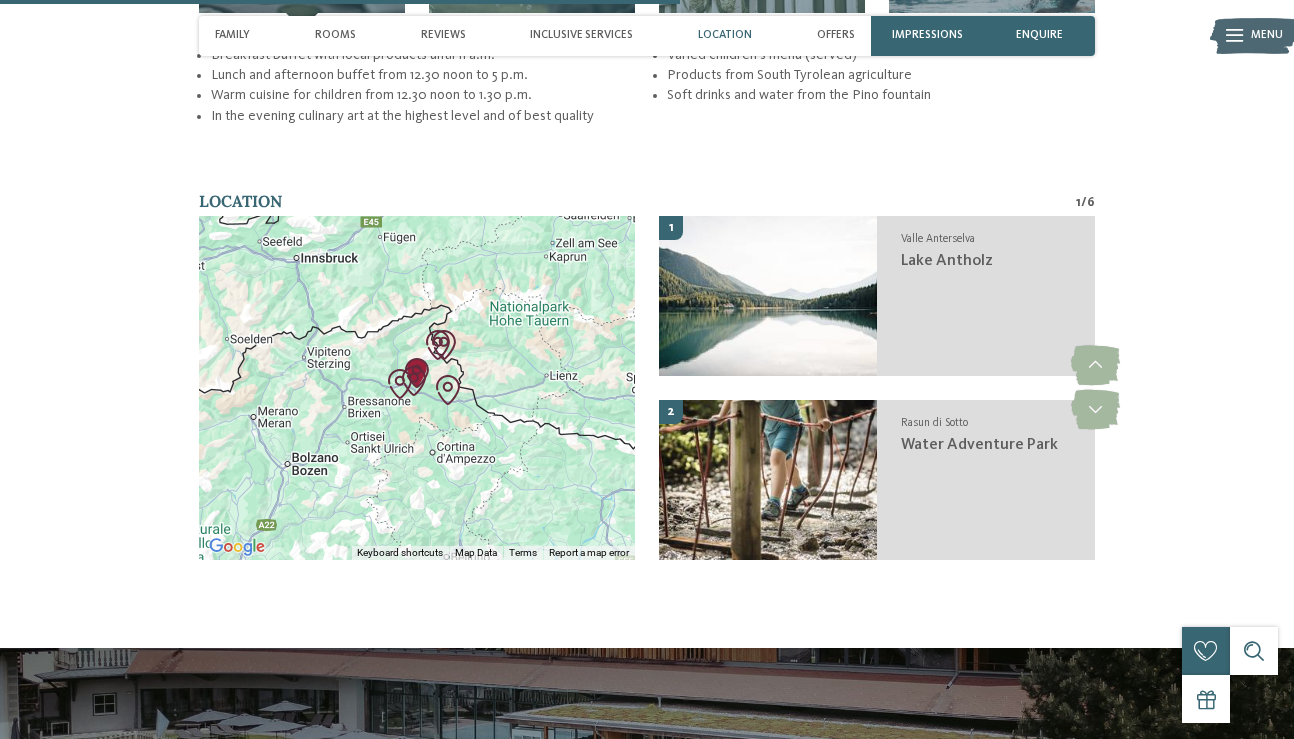 scroll, scrollTop: 3267, scrollLeft: 0, axis: vertical 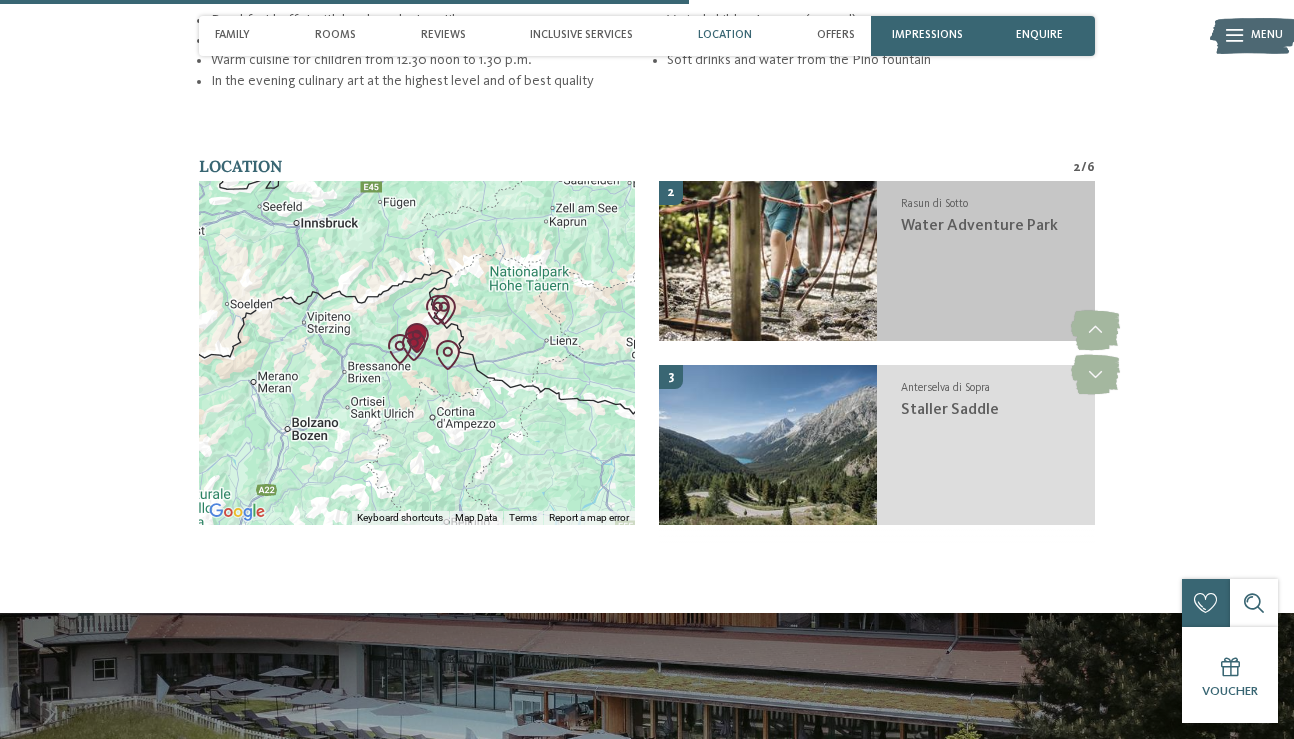 click on "Water Adventure Park" at bounding box center (979, 226) 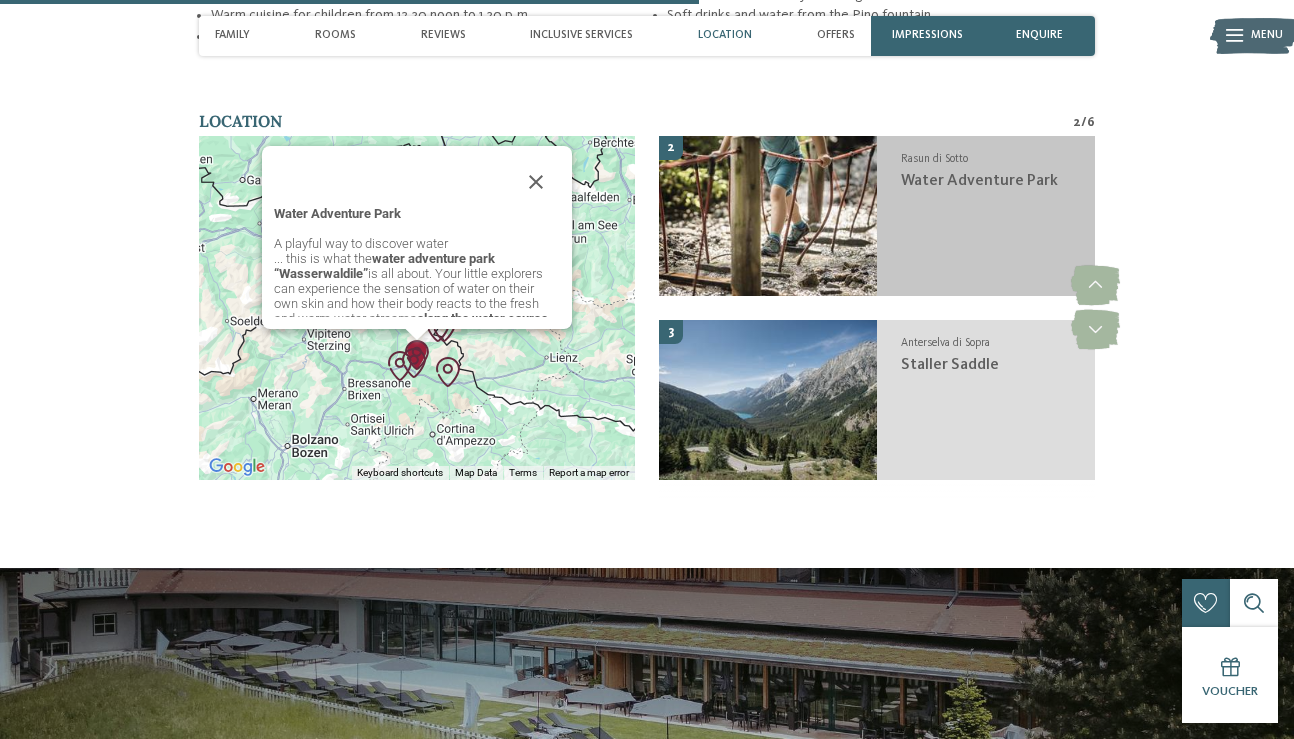 scroll, scrollTop: 3312, scrollLeft: 0, axis: vertical 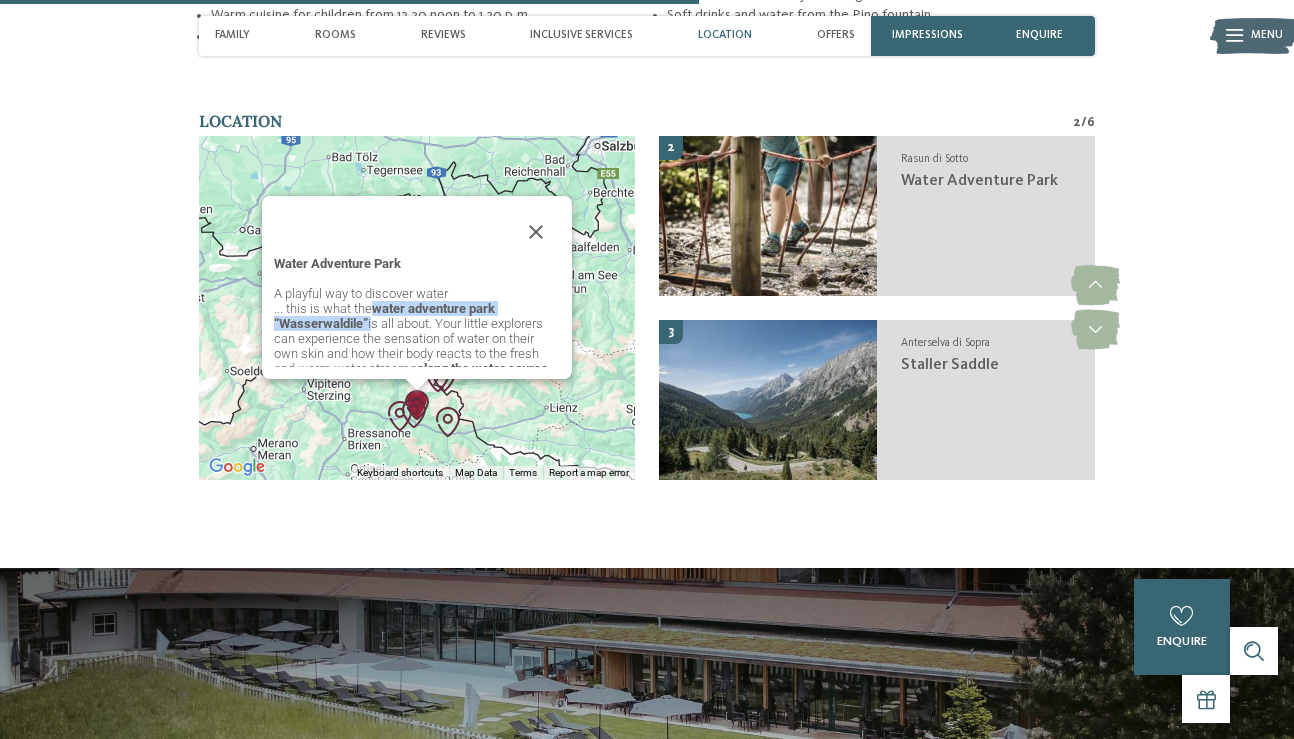 drag, startPoint x: 978, startPoint y: 226, endPoint x: 372, endPoint y: 322, distance: 613.5568 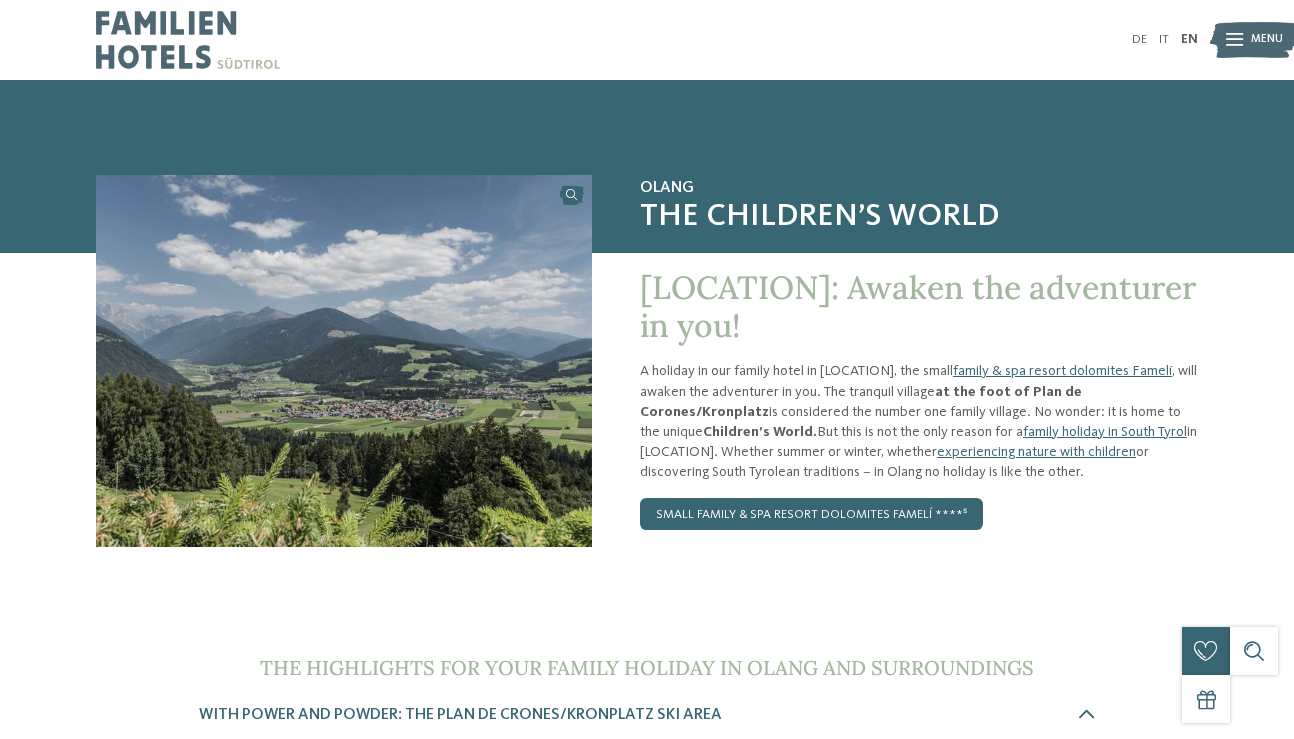 scroll, scrollTop: 0, scrollLeft: 0, axis: both 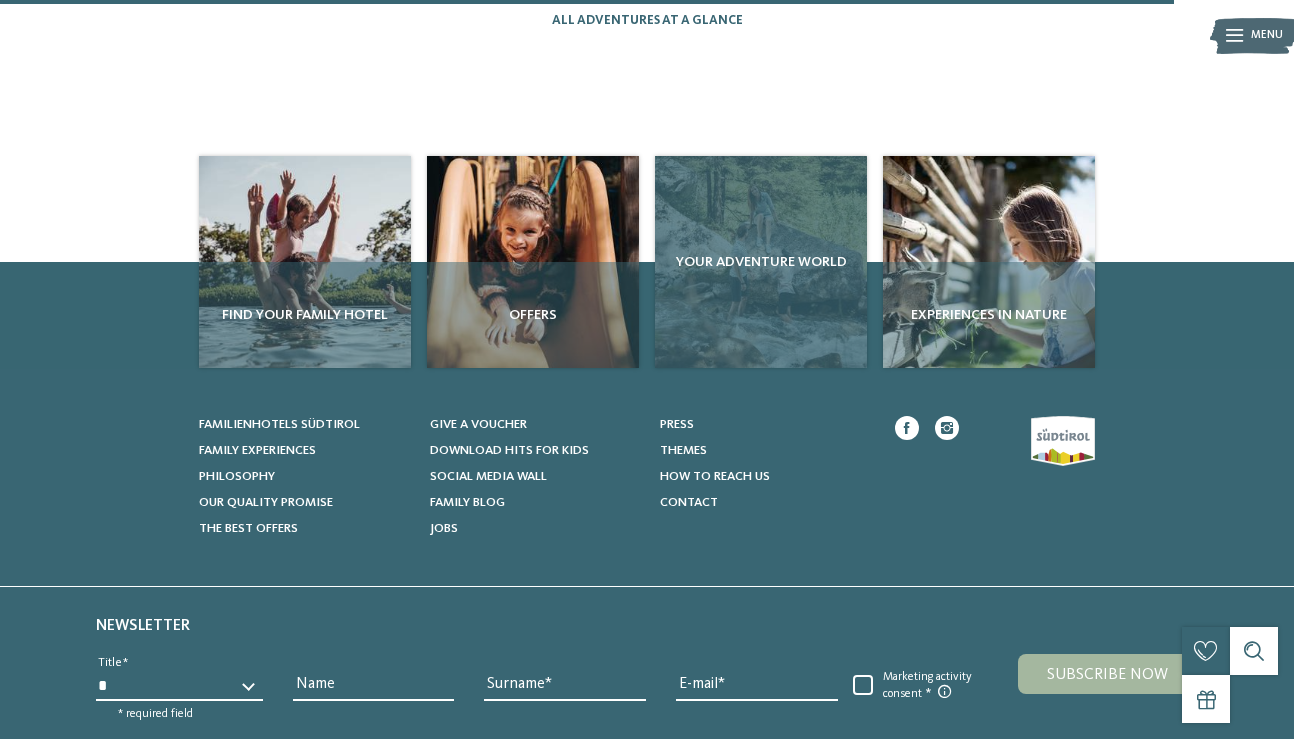click on "Your adventure world" at bounding box center (761, 262) 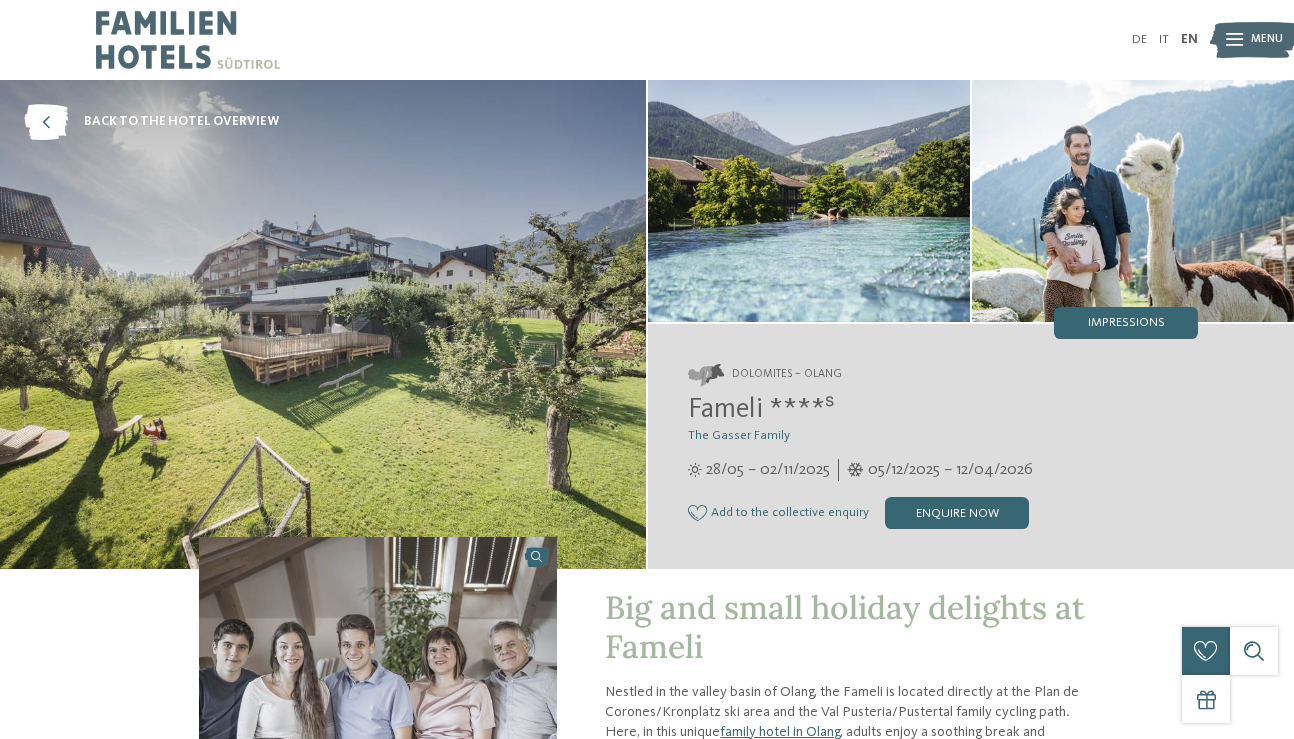 scroll, scrollTop: 0, scrollLeft: 0, axis: both 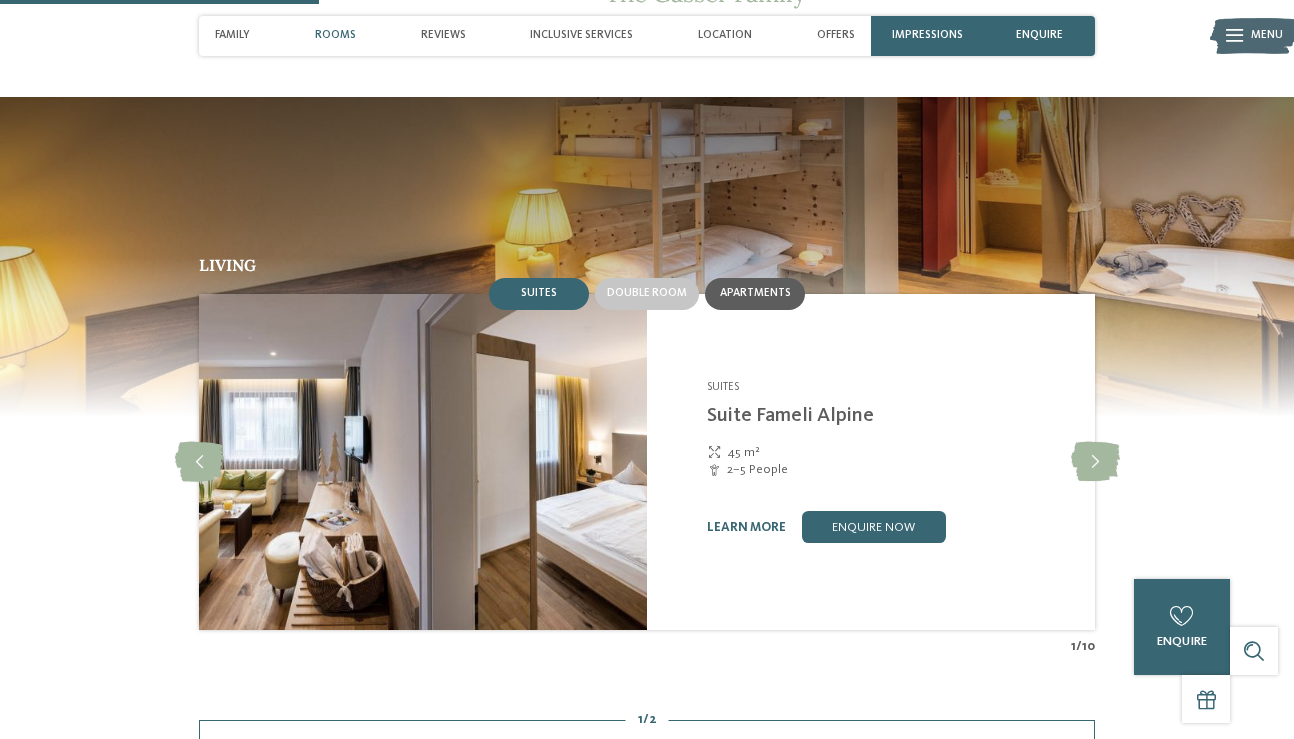 click on "Apartments" at bounding box center [755, 293] 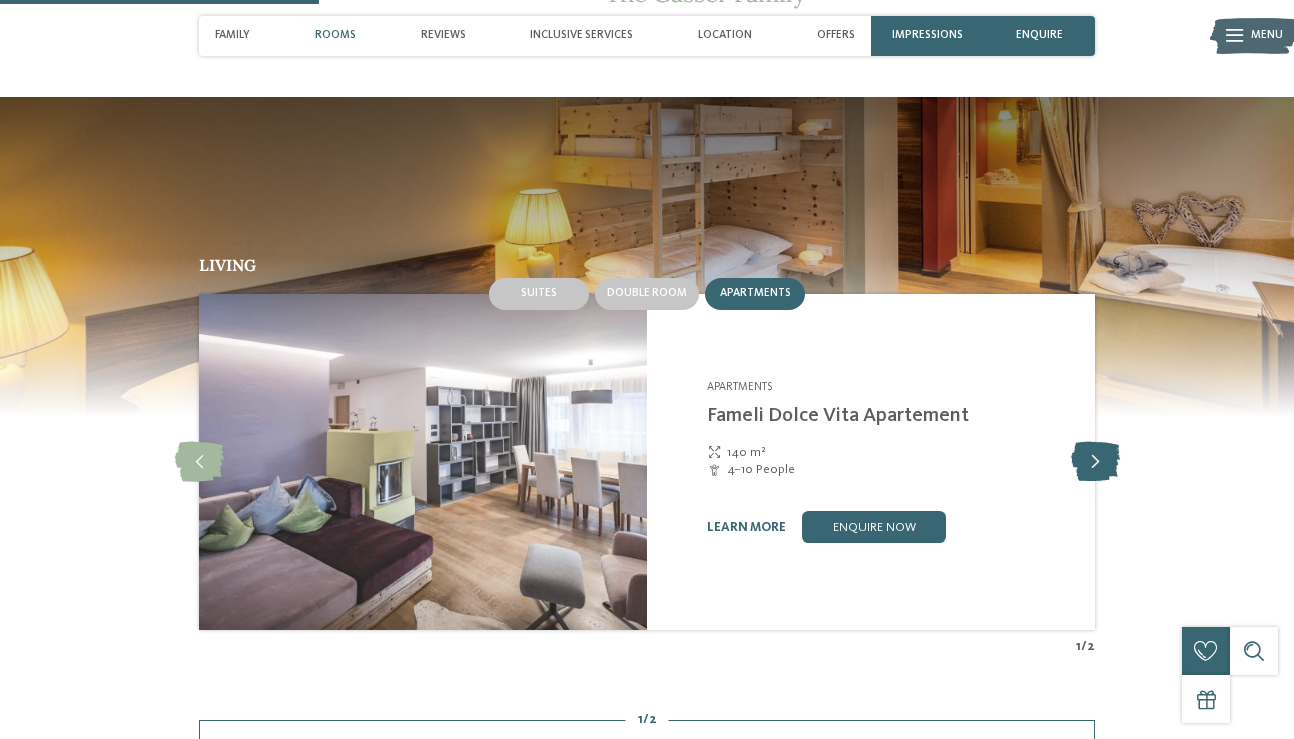 click at bounding box center [1095, 462] 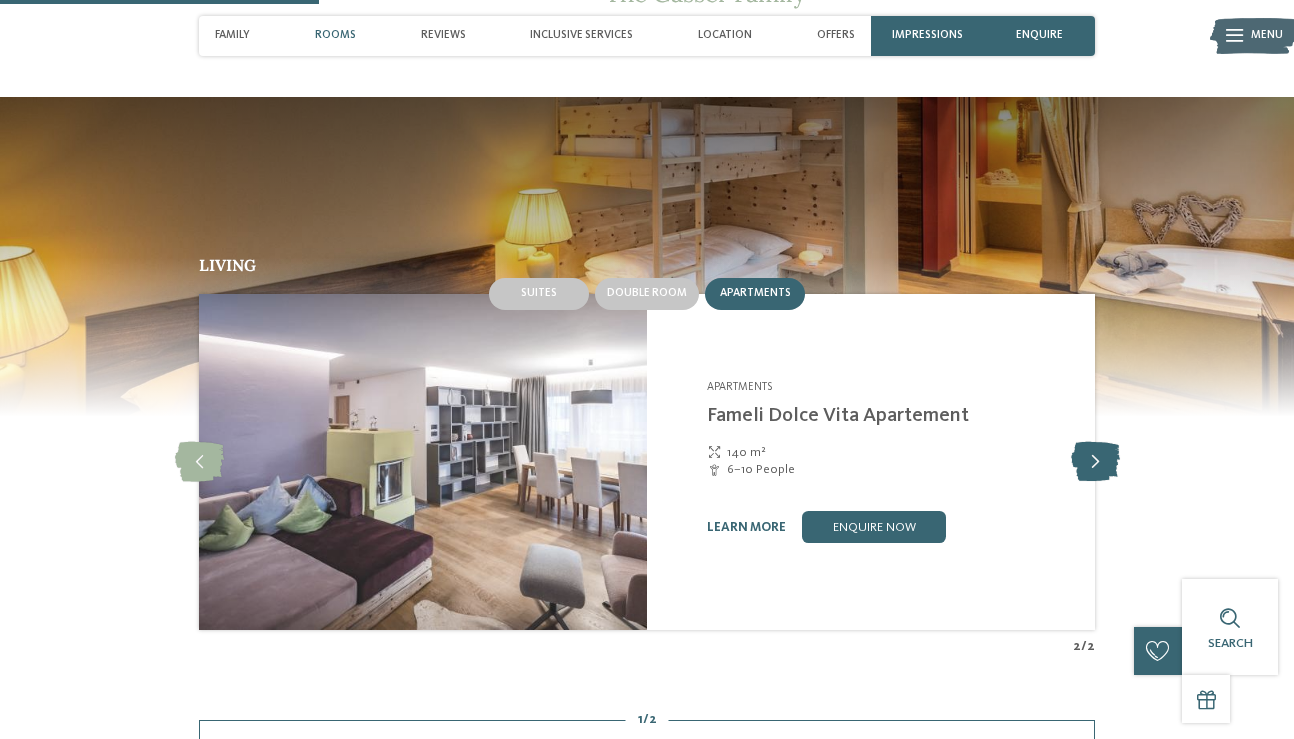 click at bounding box center (1095, 462) 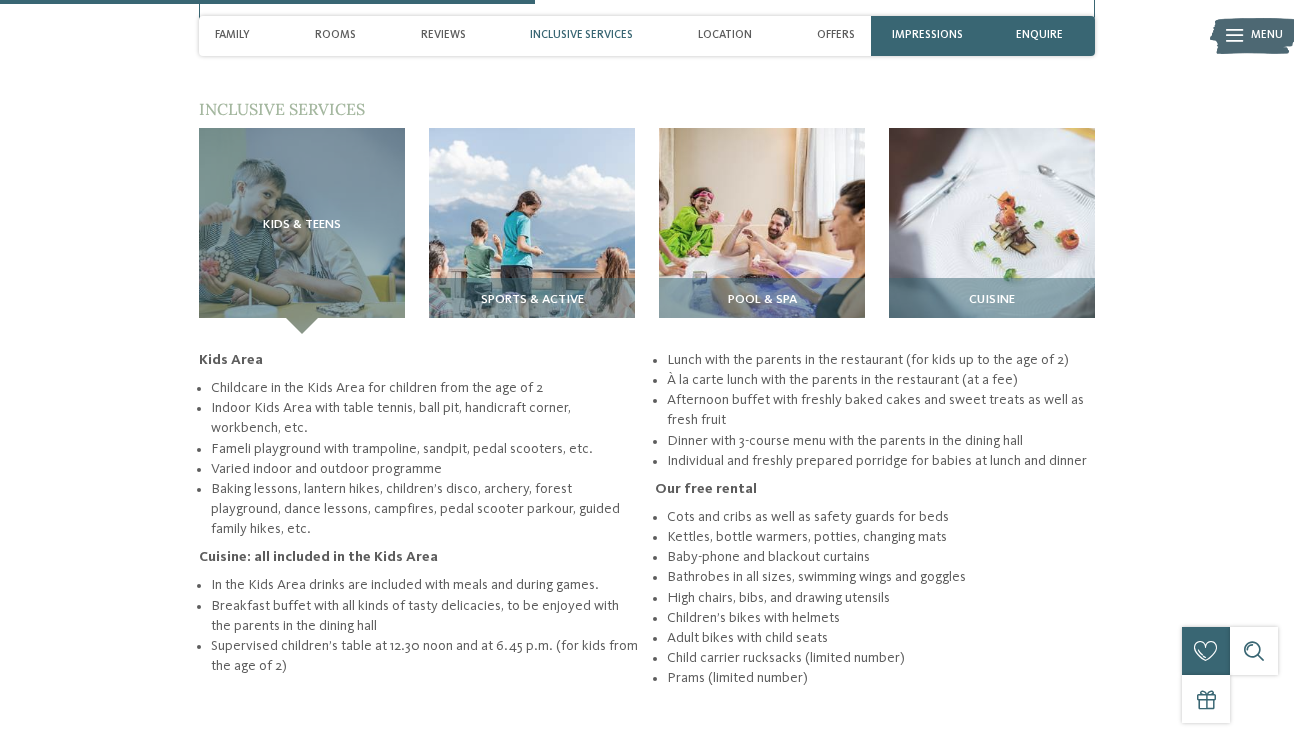 scroll, scrollTop: 2121, scrollLeft: 0, axis: vertical 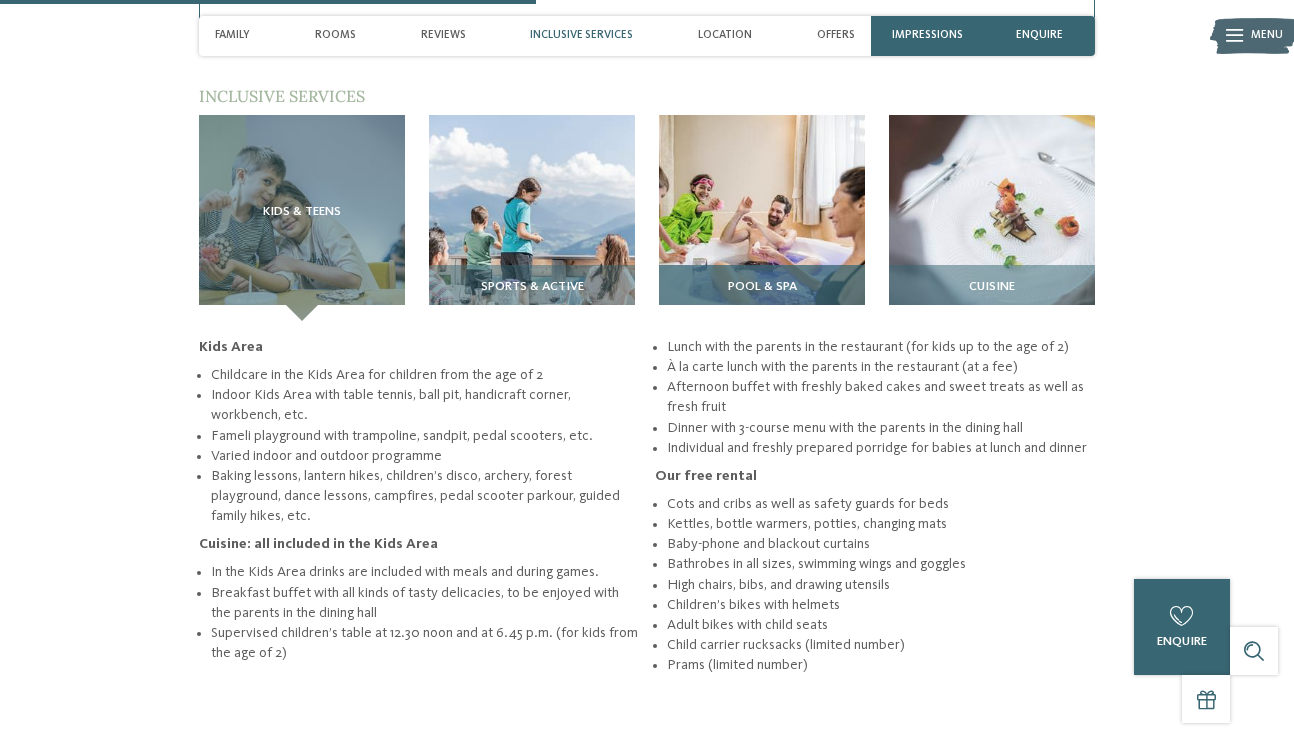 click on "Pool & spa" at bounding box center [762, 287] 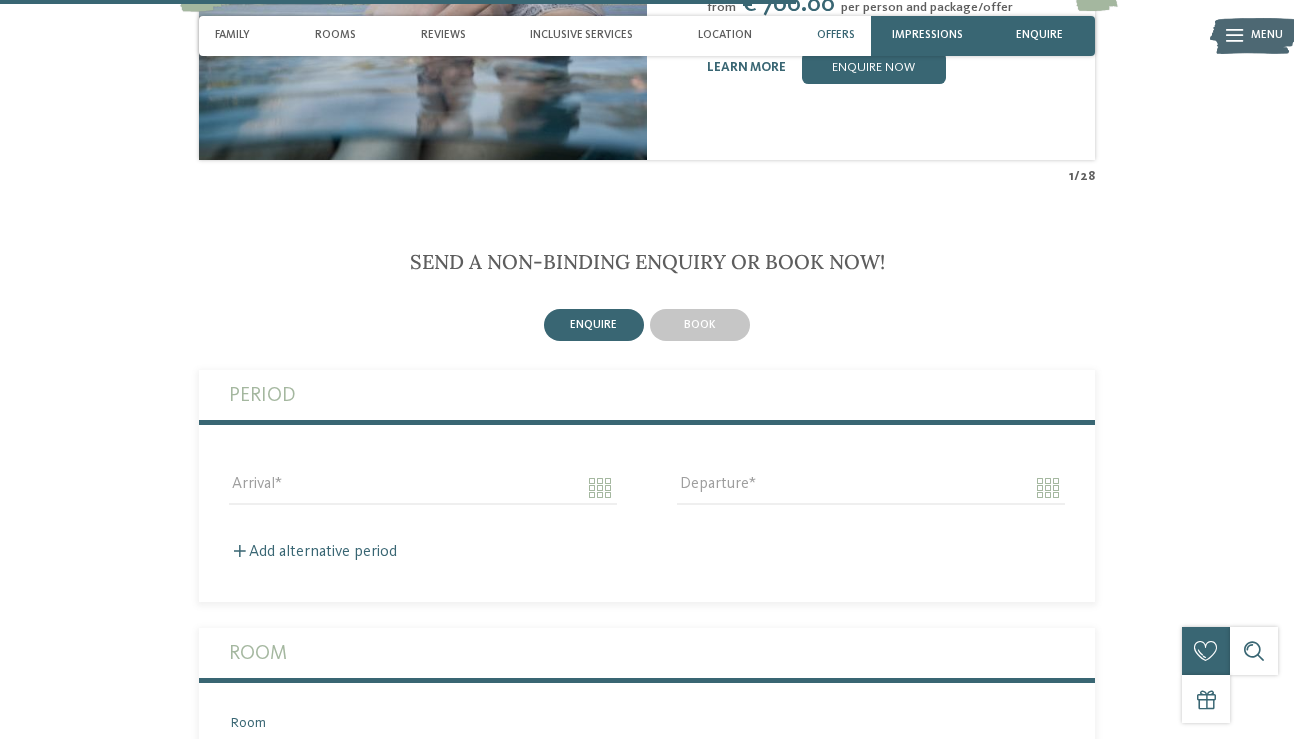 scroll, scrollTop: 3022, scrollLeft: 0, axis: vertical 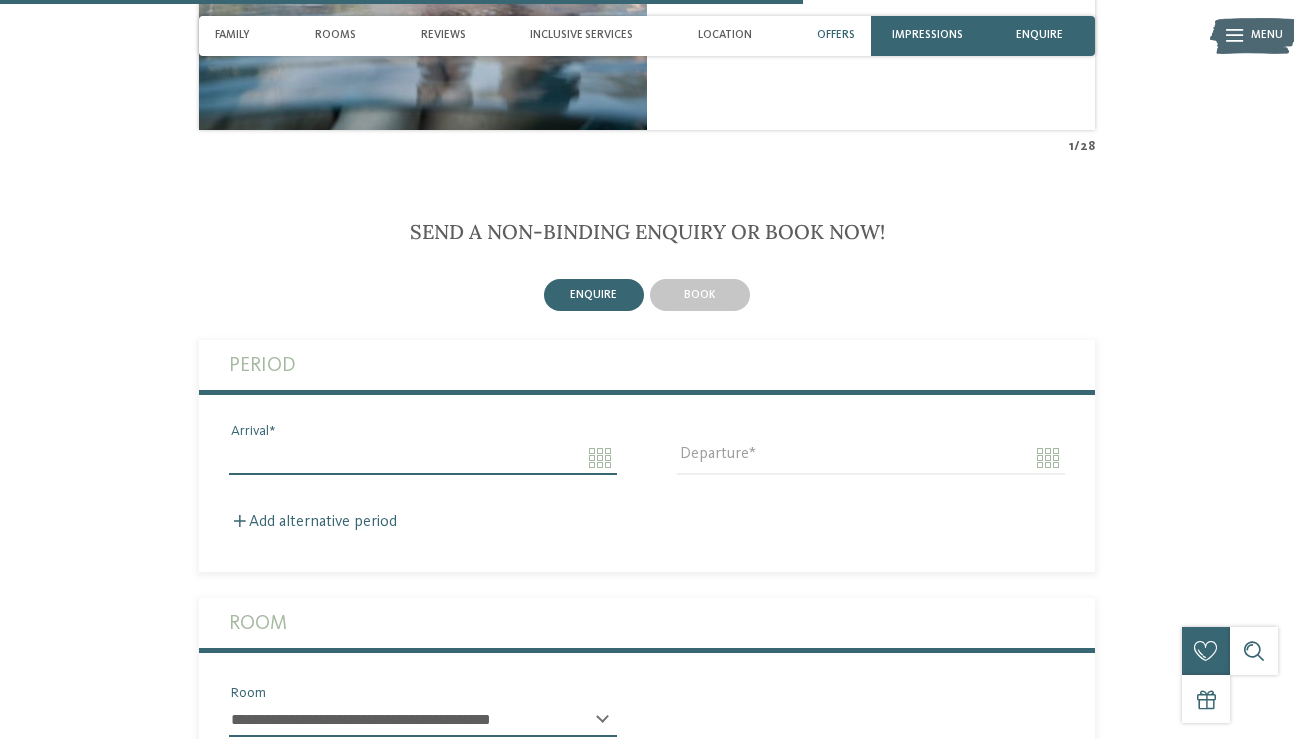 click on "Arrival" at bounding box center (423, 458) 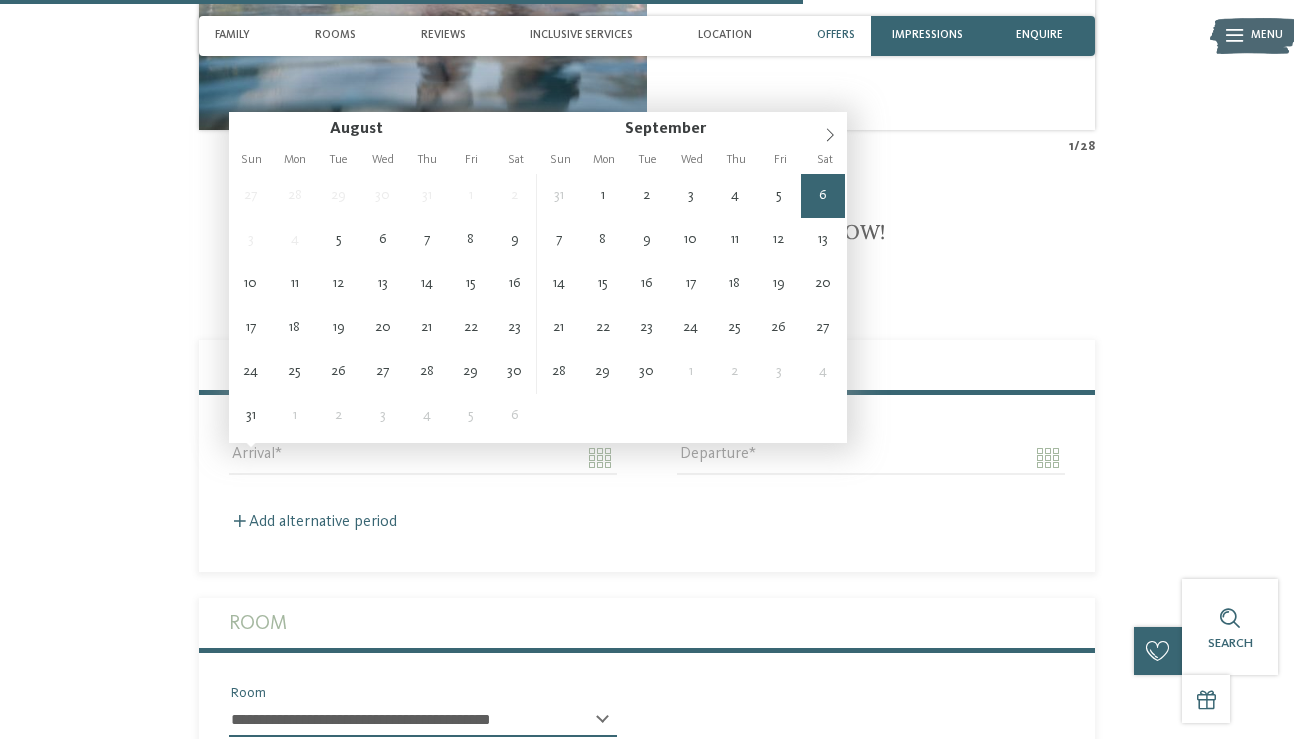 type on "**********" 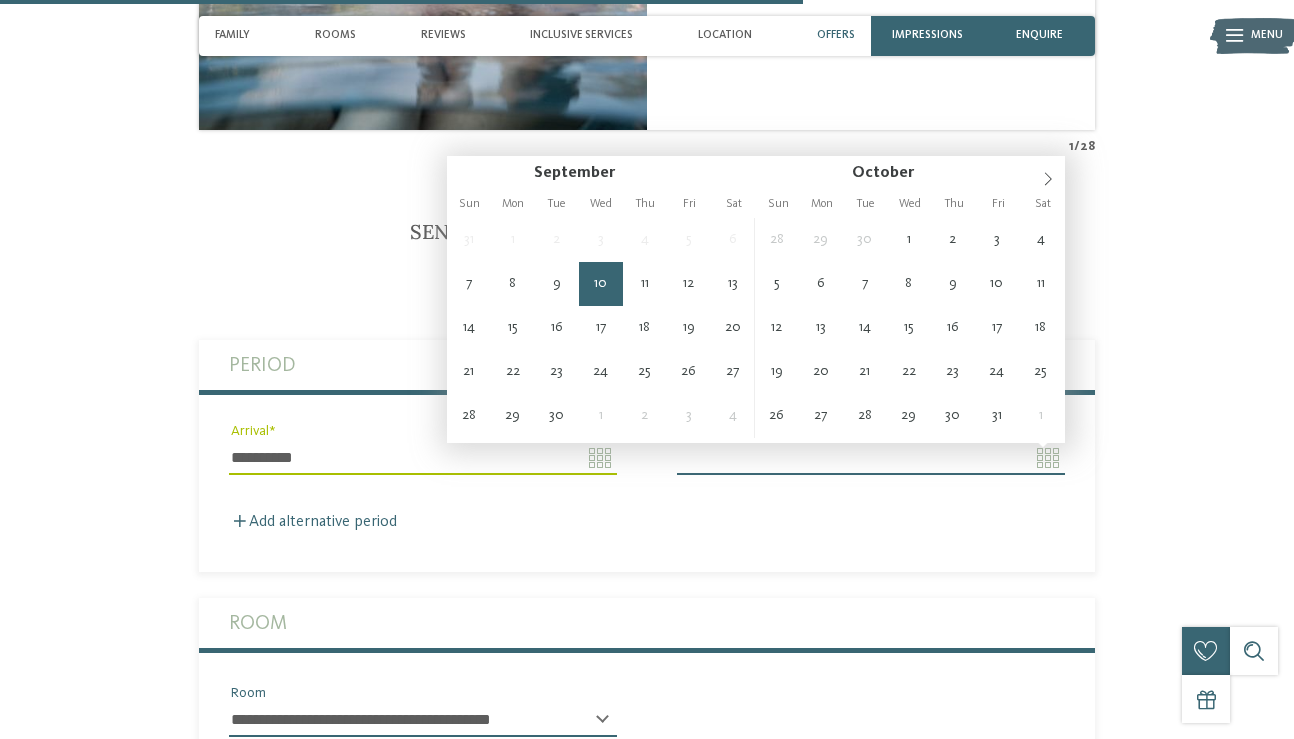 type on "**********" 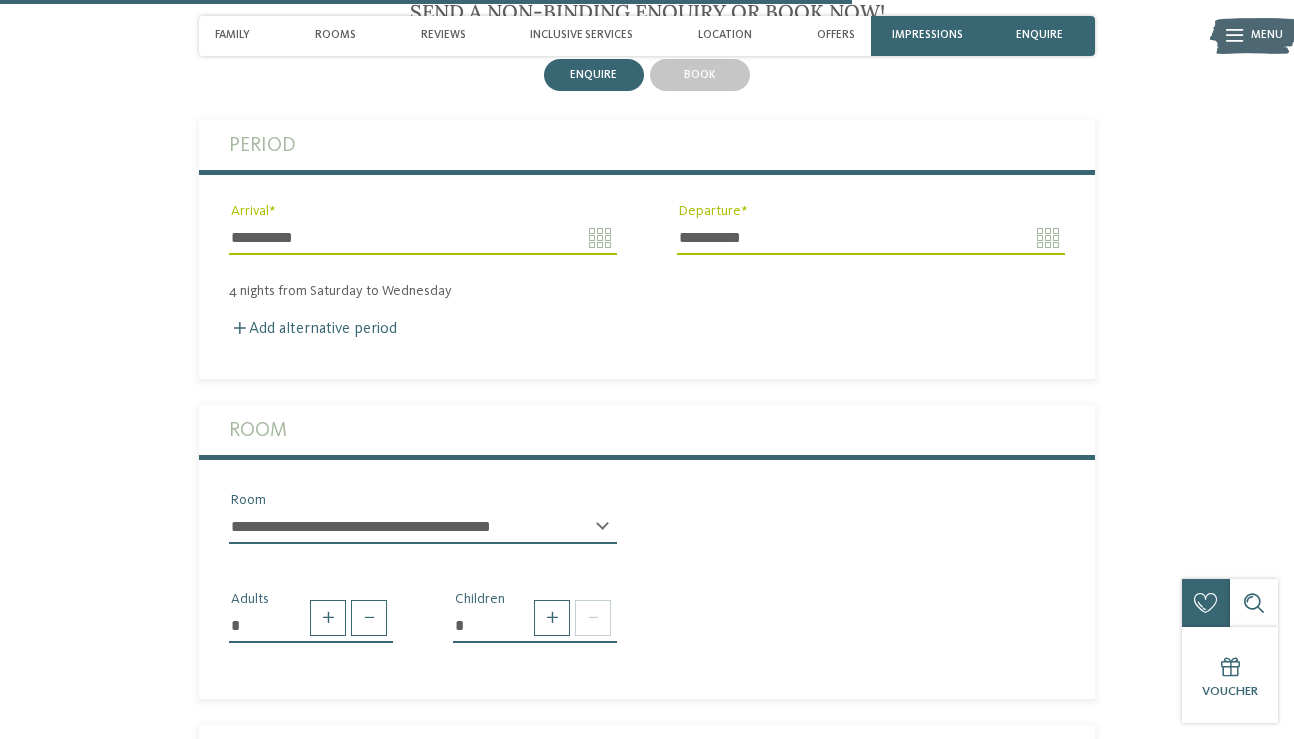 scroll, scrollTop: 3270, scrollLeft: 0, axis: vertical 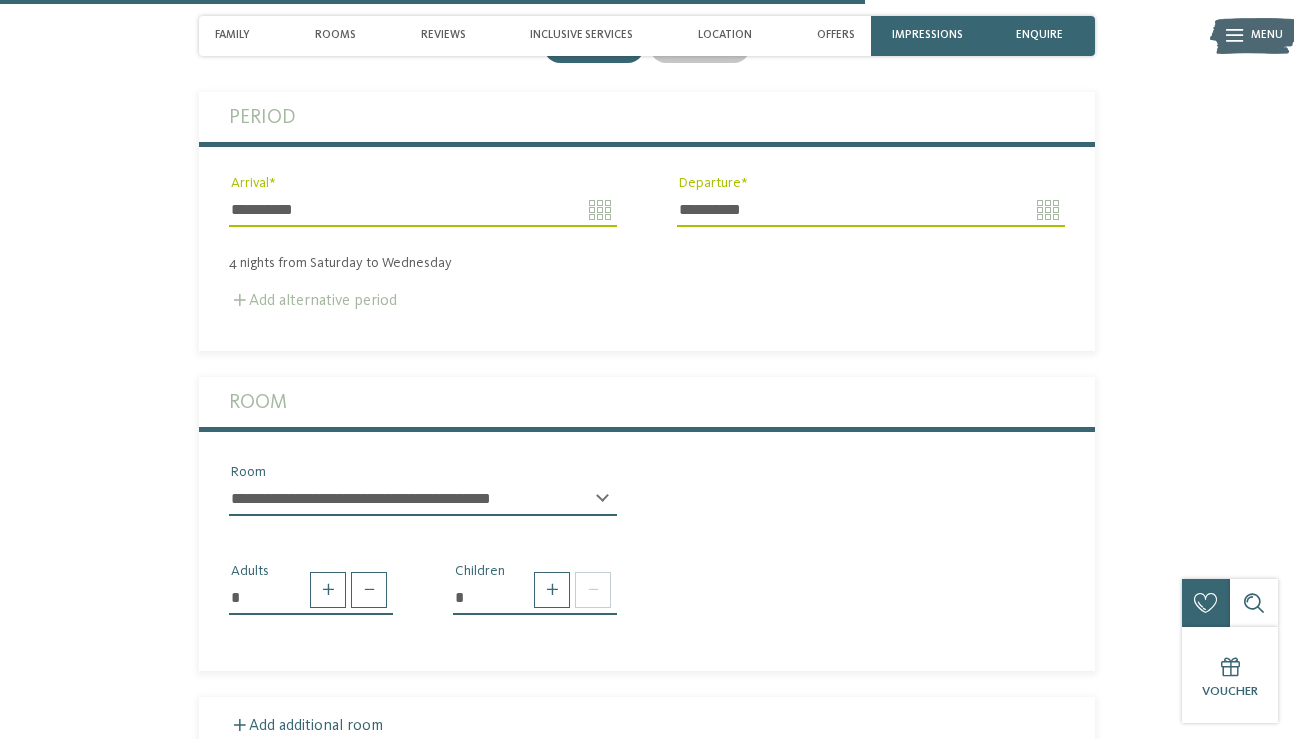 click on "Add alternative period" at bounding box center (313, 301) 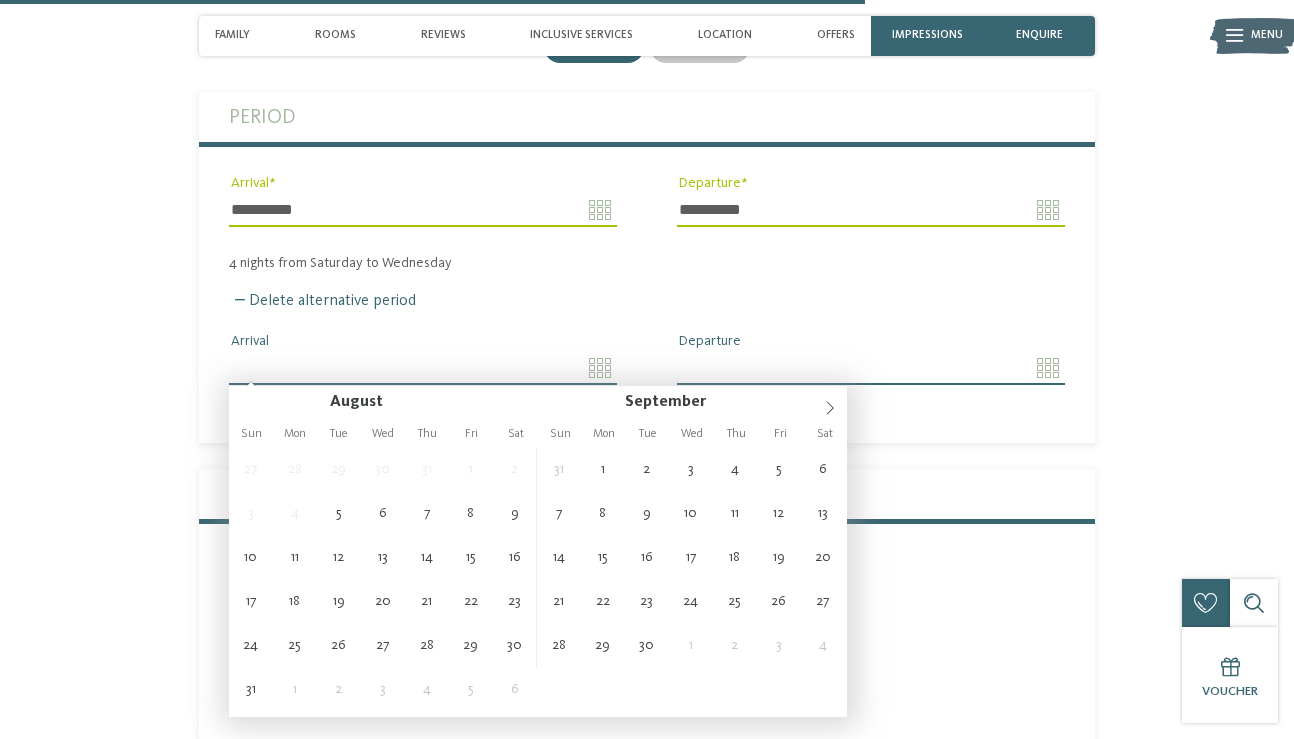 click on "Arrival" at bounding box center (423, 368) 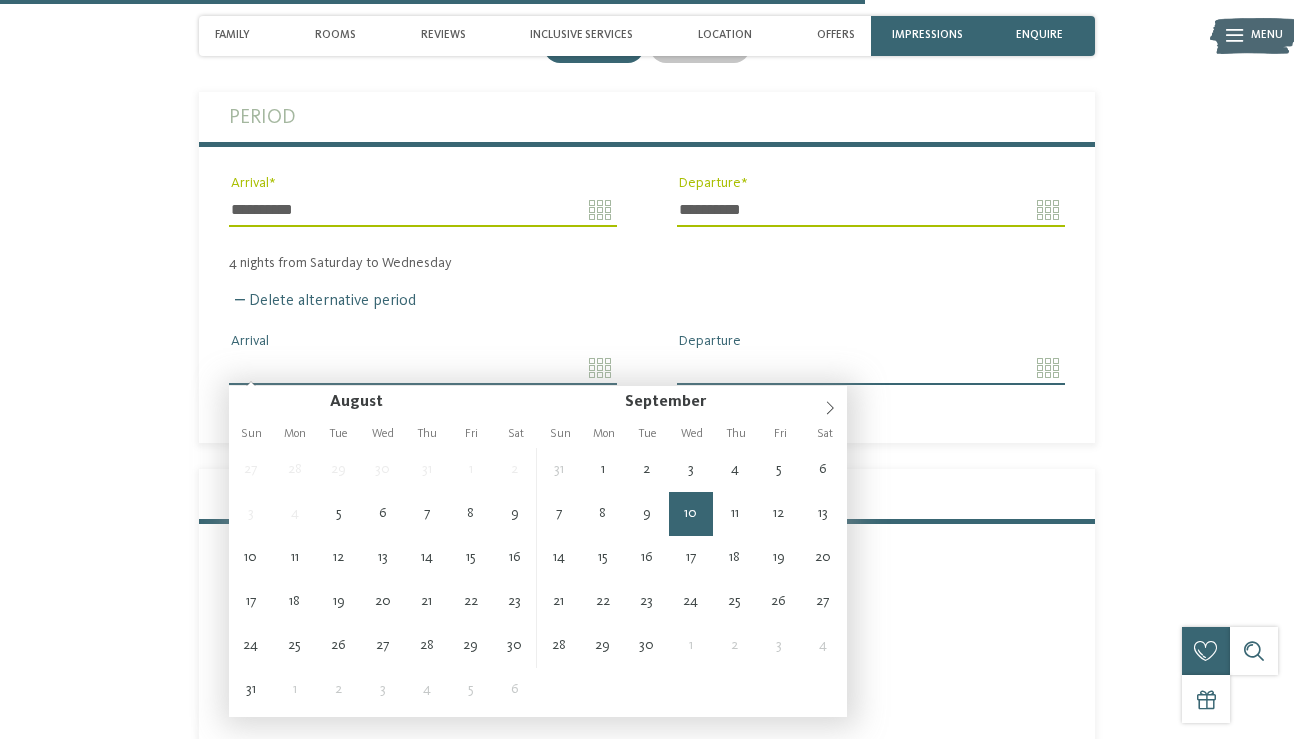 type on "**********" 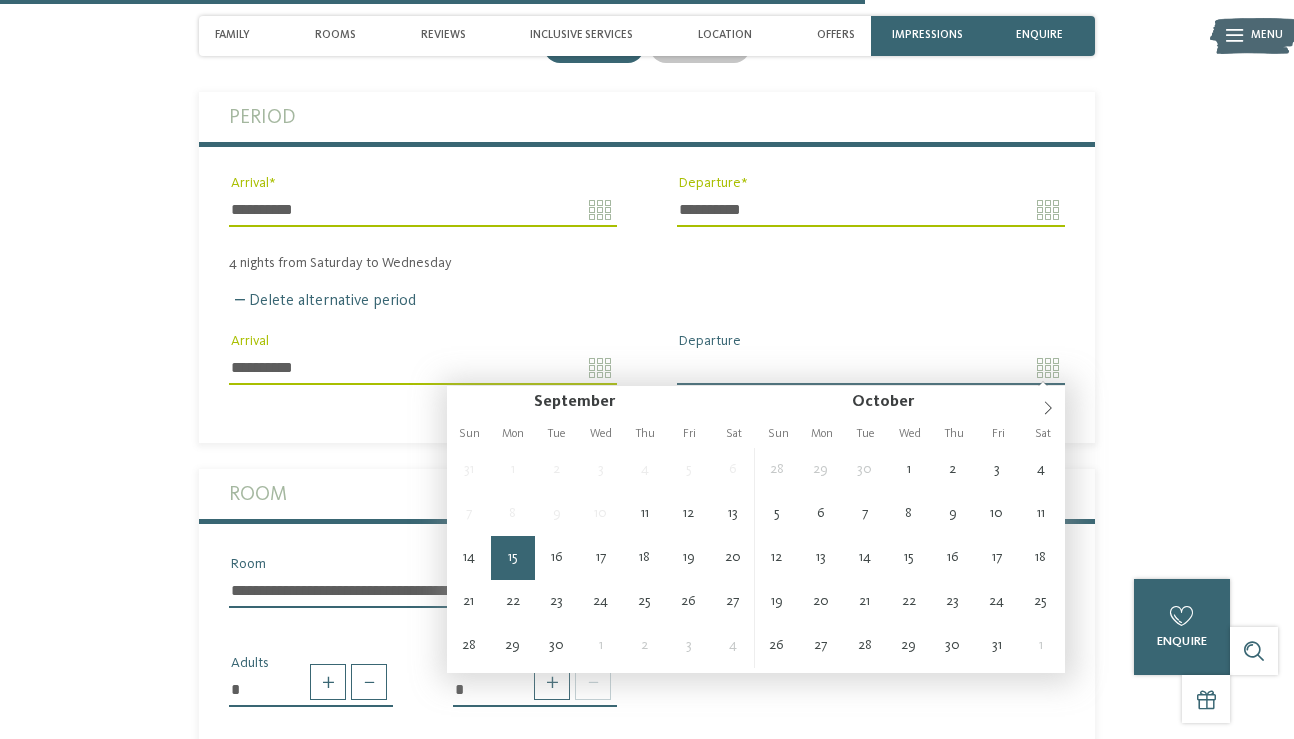 type on "**********" 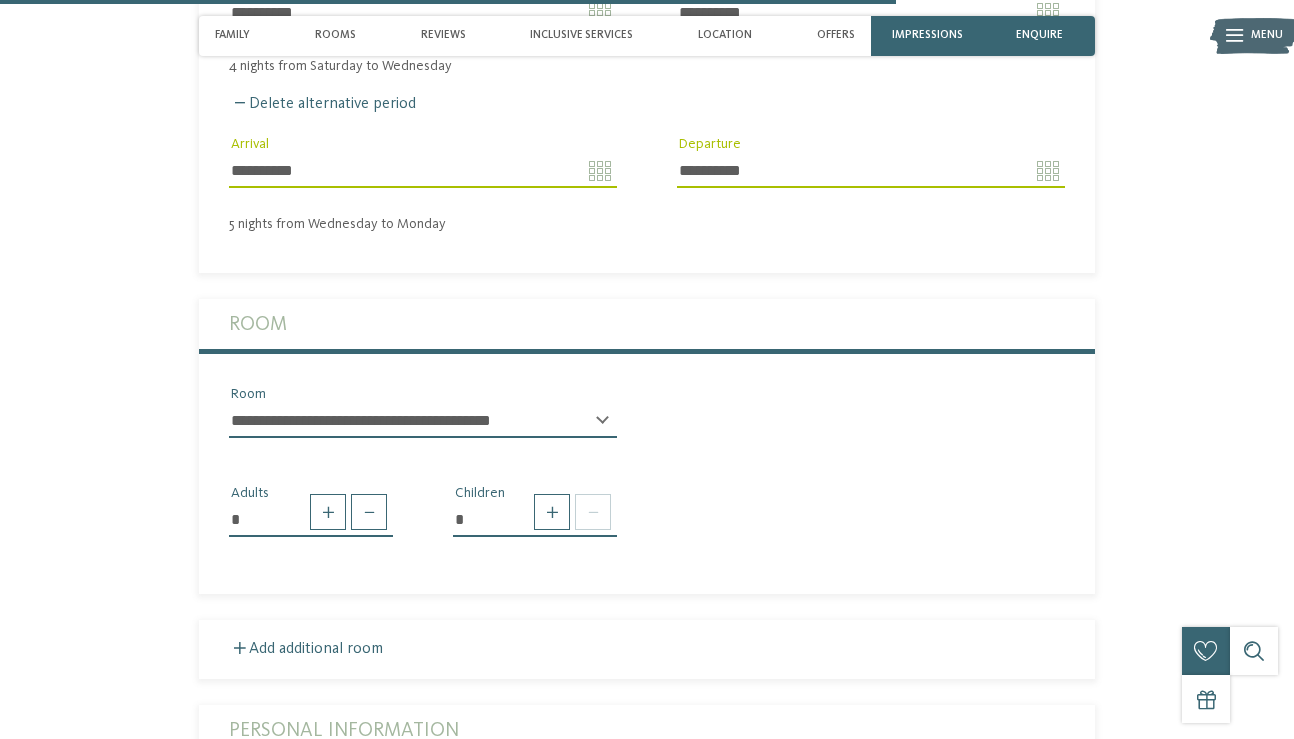 scroll, scrollTop: 3469, scrollLeft: 0, axis: vertical 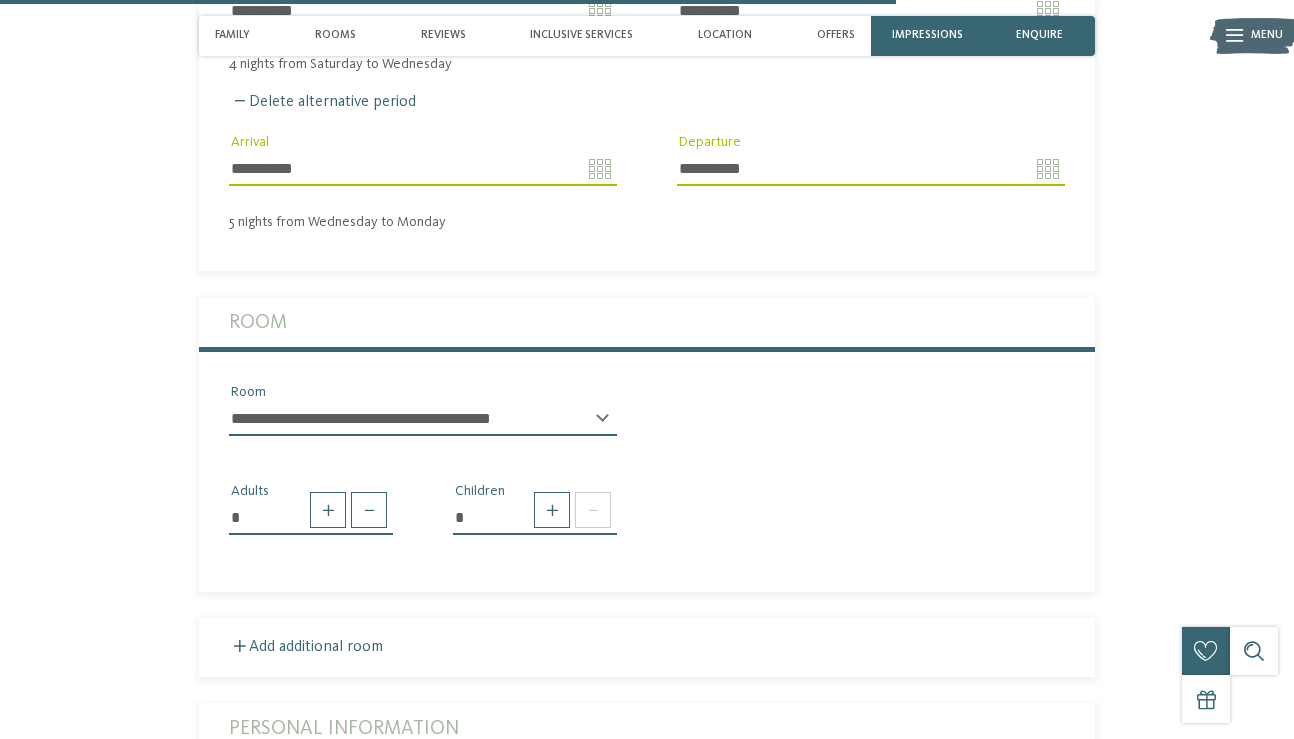 click on "**********" at bounding box center (423, 419) 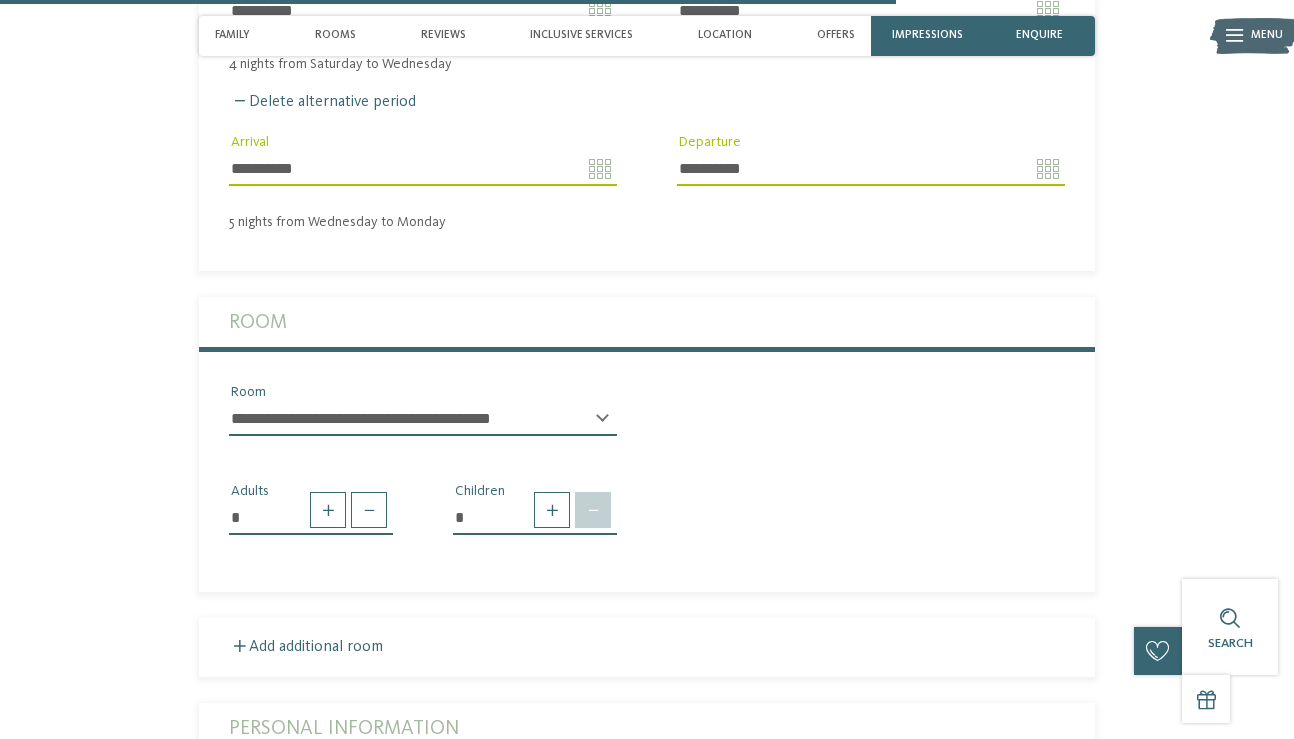 click at bounding box center (593, 510) 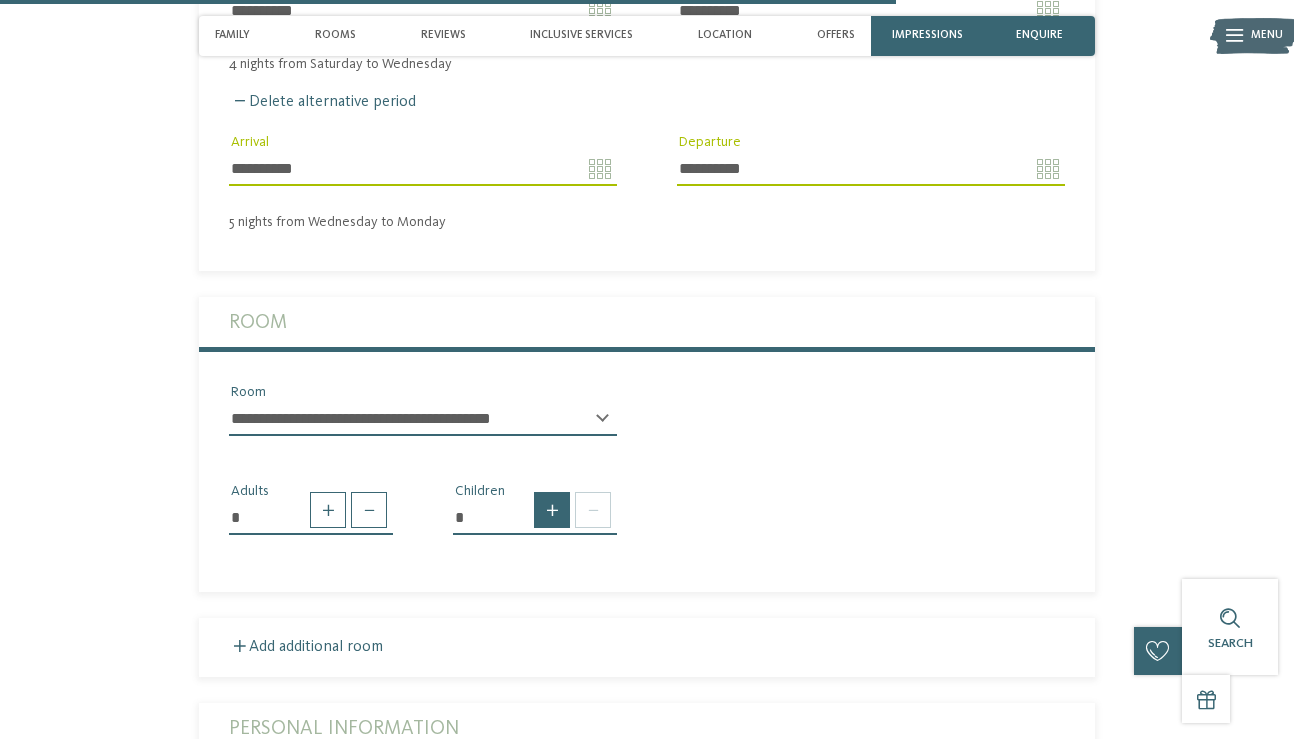 click at bounding box center [552, 510] 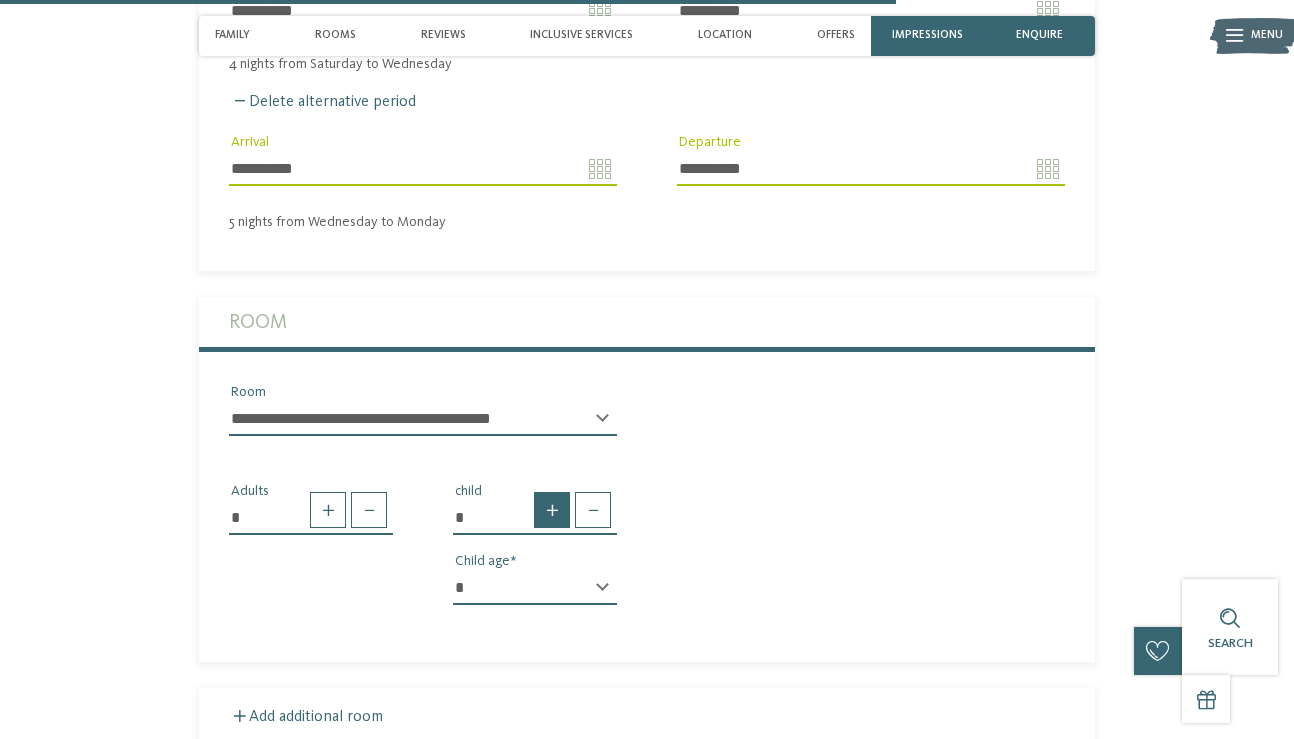 click at bounding box center [552, 510] 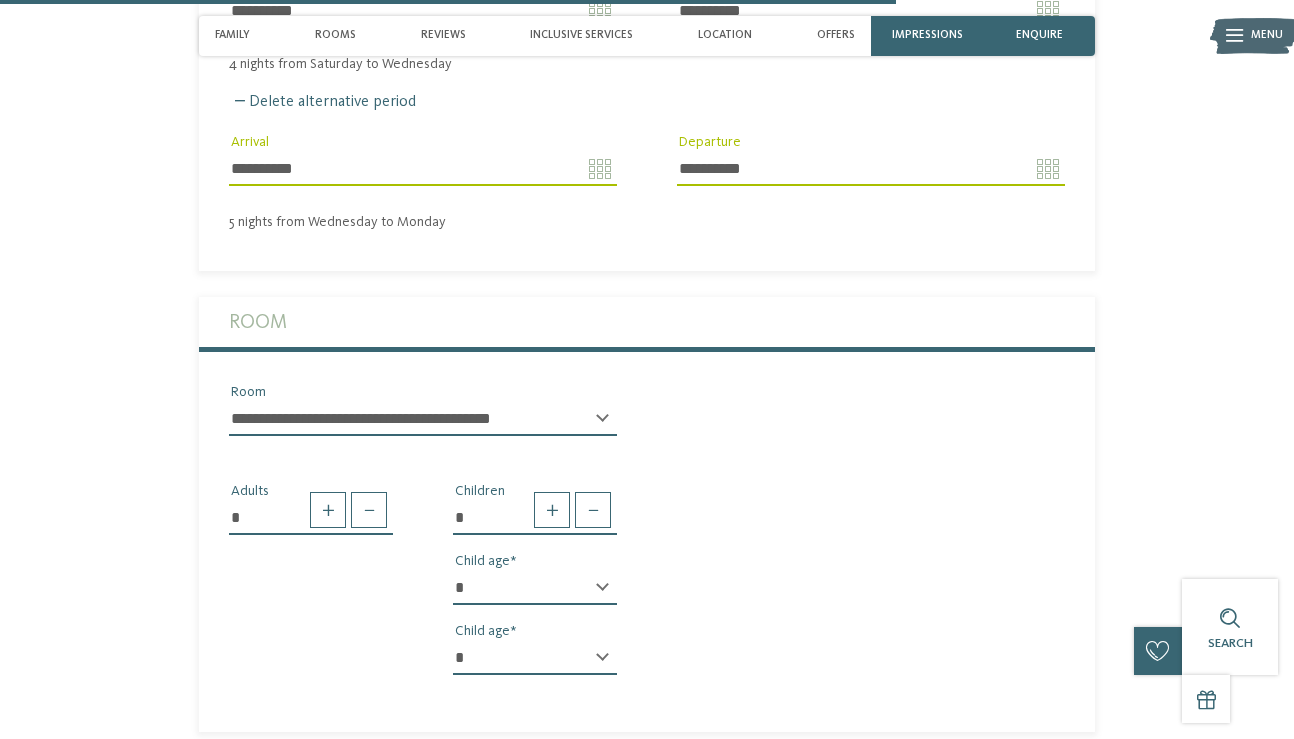 click on "*     Children       * * * * * * * * * * * ** ** ** ** ** ** ** **     Child age * * * * * * * * * * * ** ** ** ** ** ** ** **     Child age" at bounding box center (535, 586) 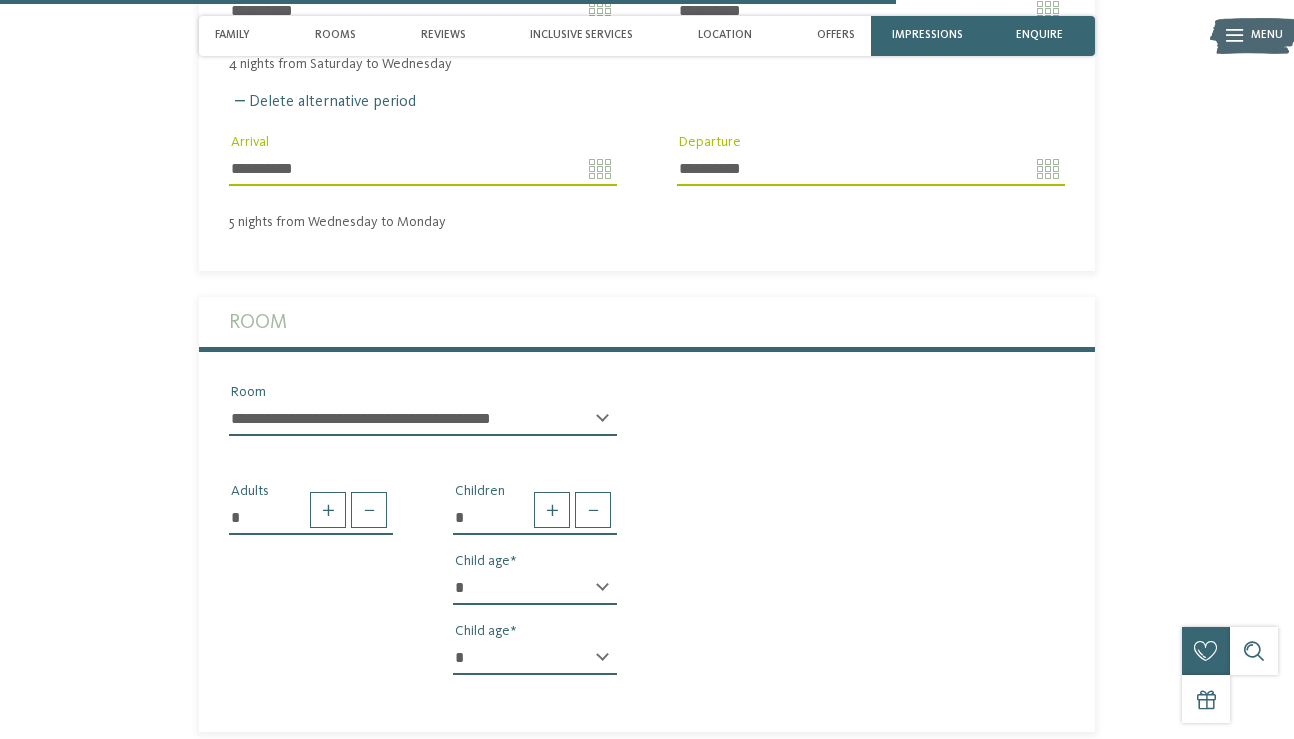 click on "* * * * * * * * * * * ** ** ** ** ** ** ** **" at bounding box center (535, 588) 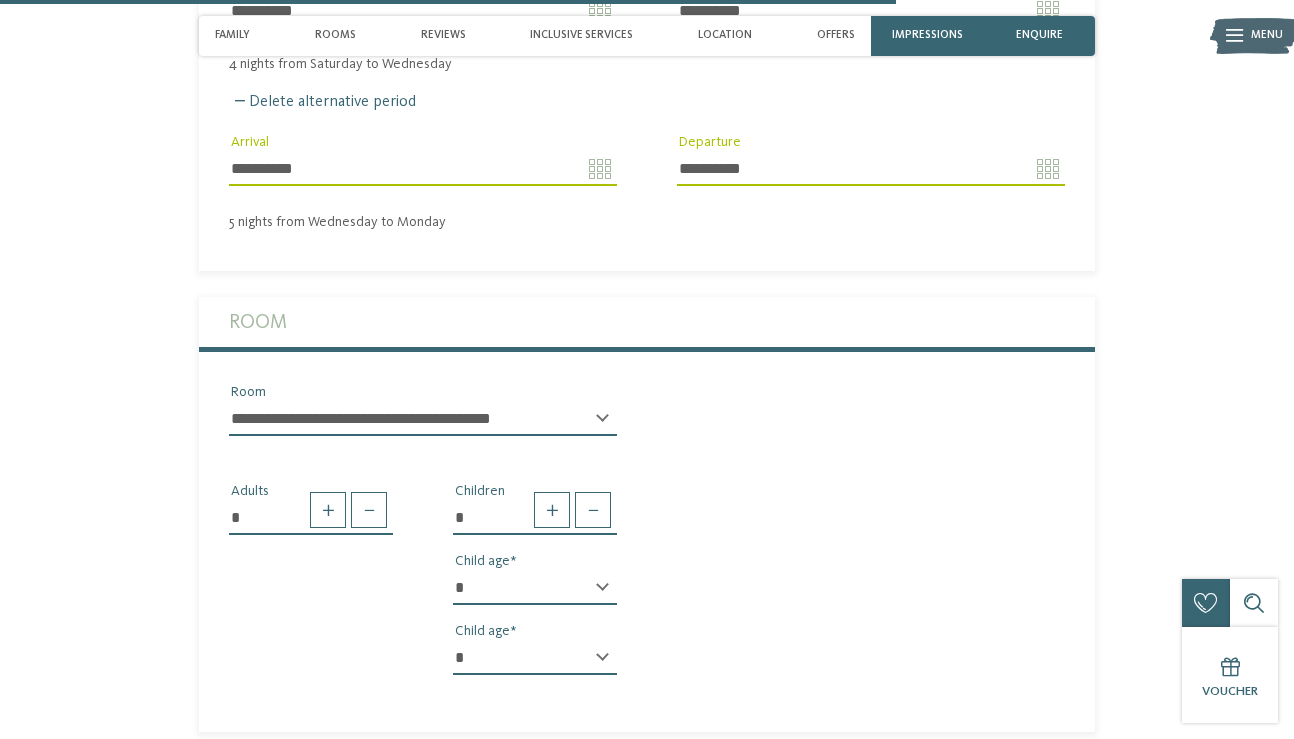 click on "* * * * * * * * * * * ** ** ** ** ** ** ** **     Child age * * * * * * * * * * * ** ** ** ** ** ** ** **     Child age" at bounding box center [535, 631] 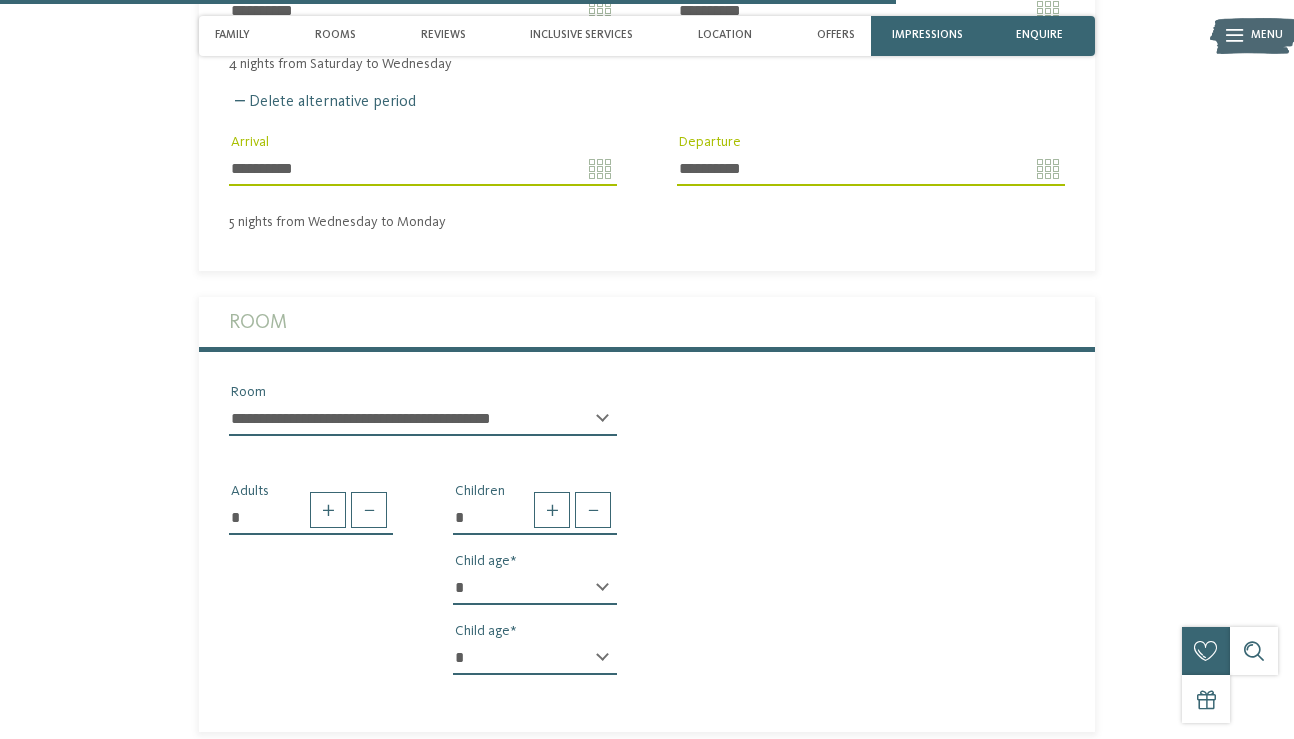 select on "**" 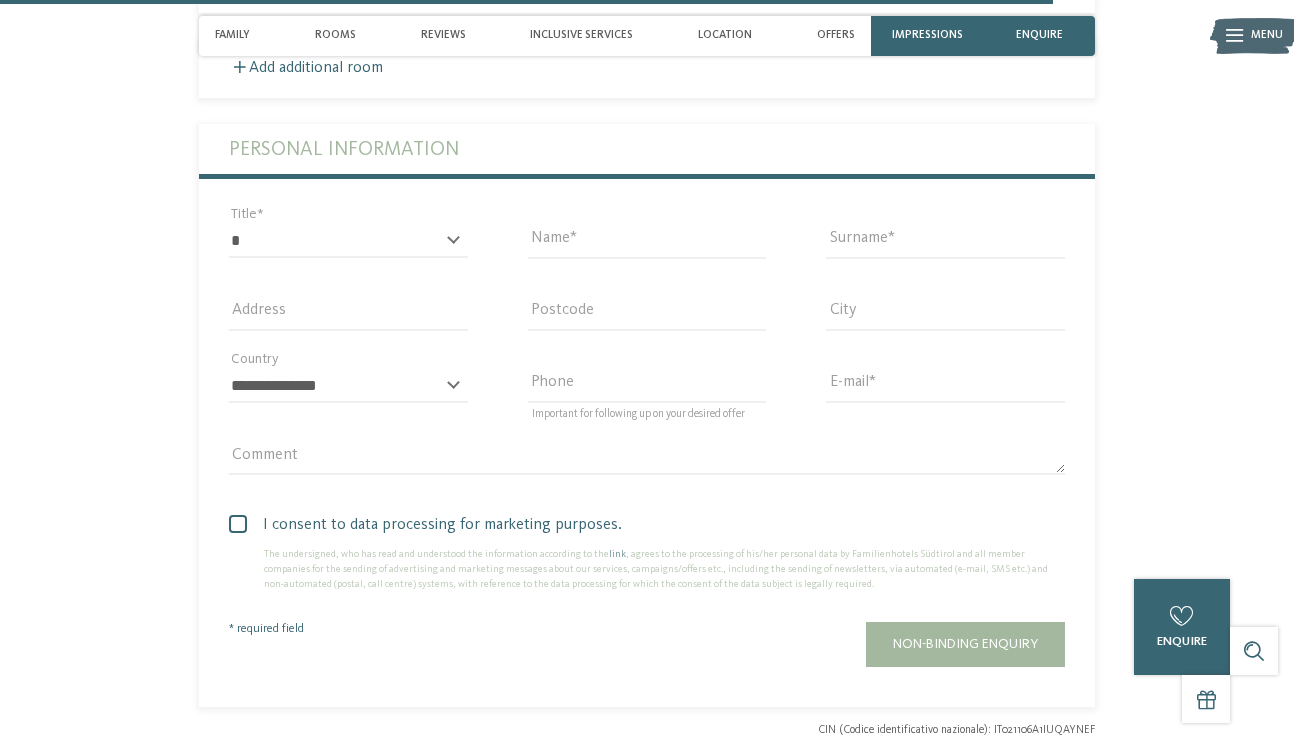 scroll, scrollTop: 4192, scrollLeft: 0, axis: vertical 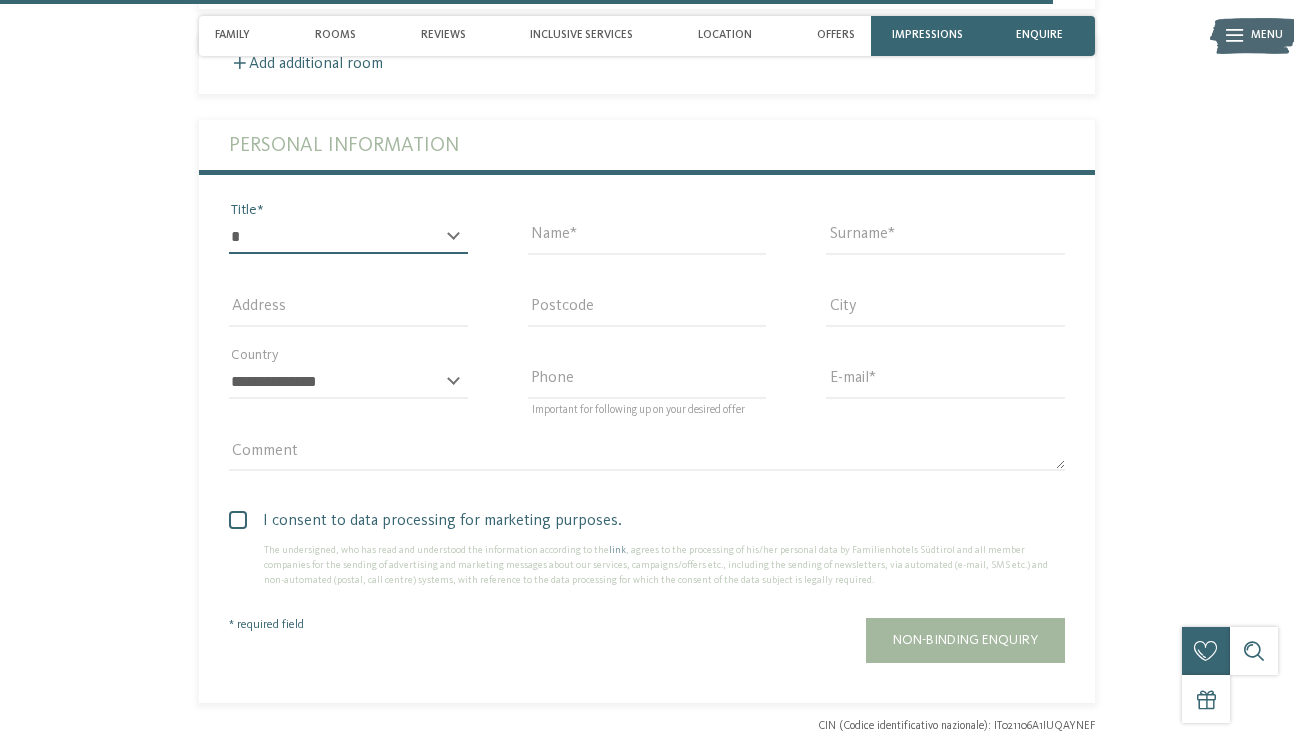 click on "* ** ** ****** **" at bounding box center (348, 237) 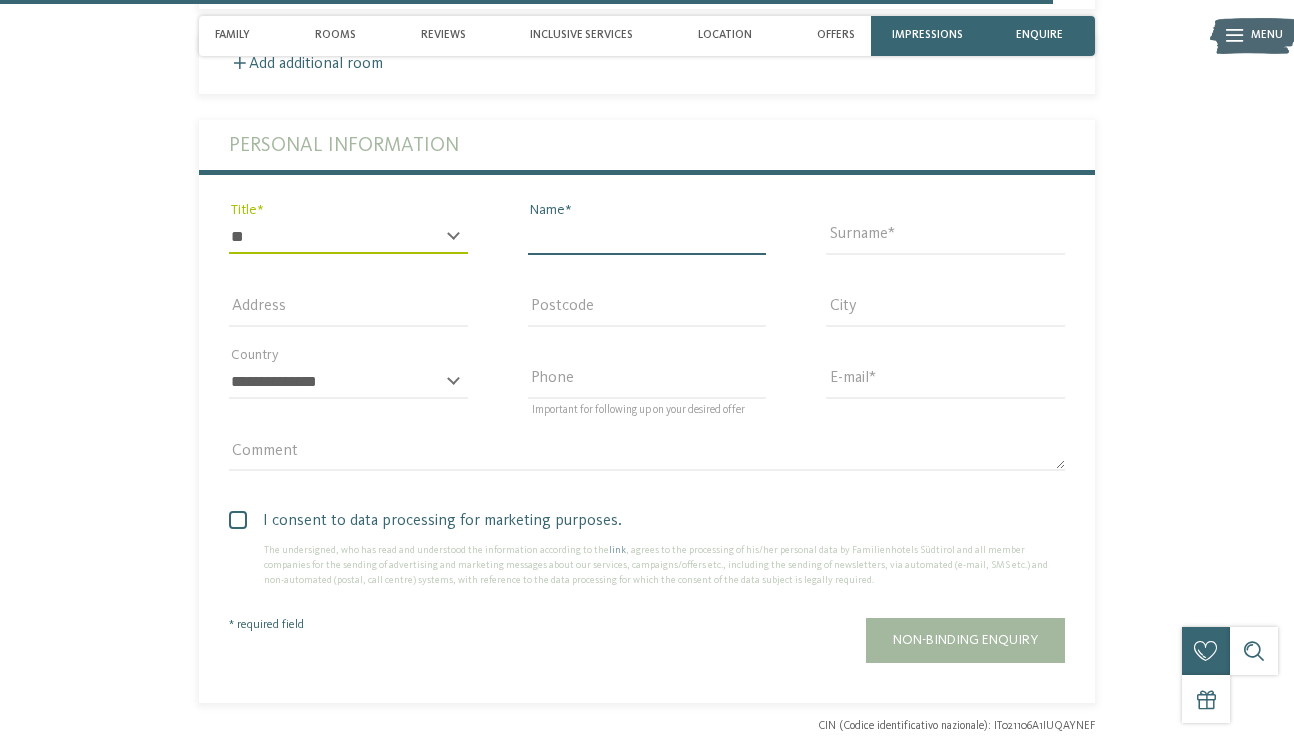 click on "Name" at bounding box center (647, 237) 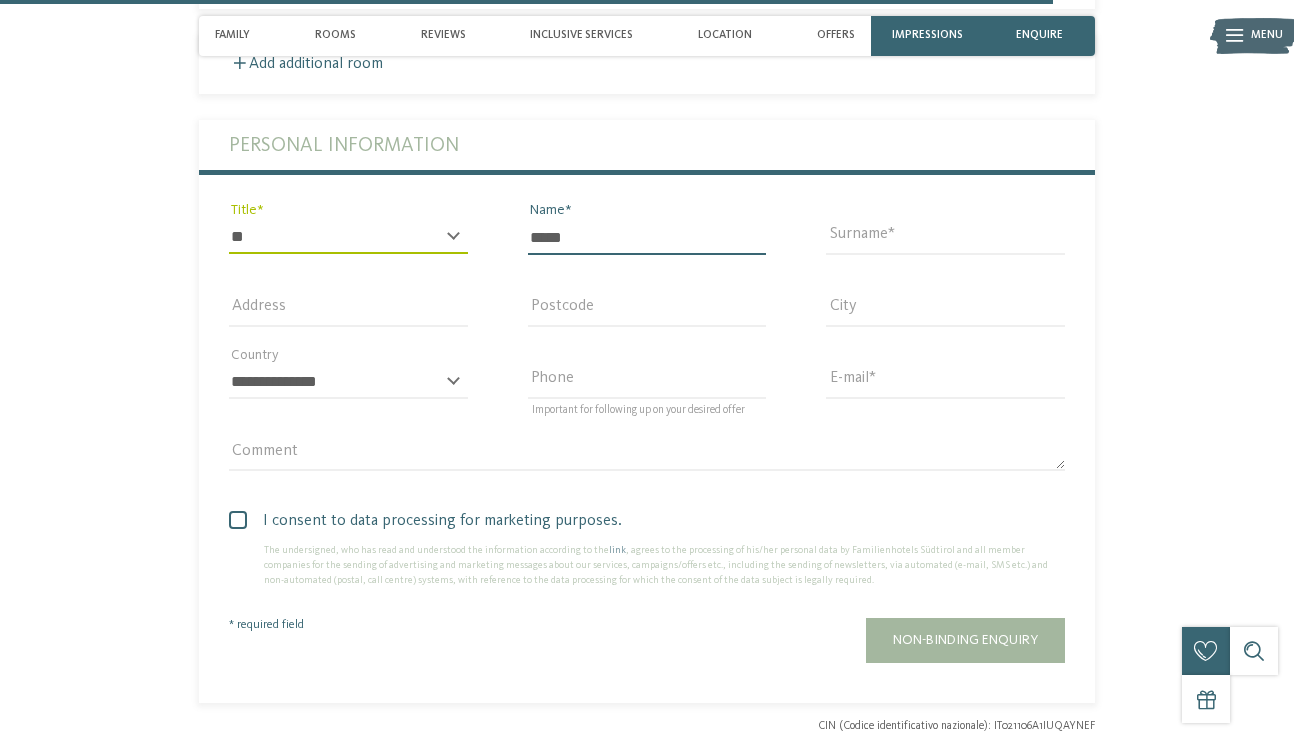 type on "*********" 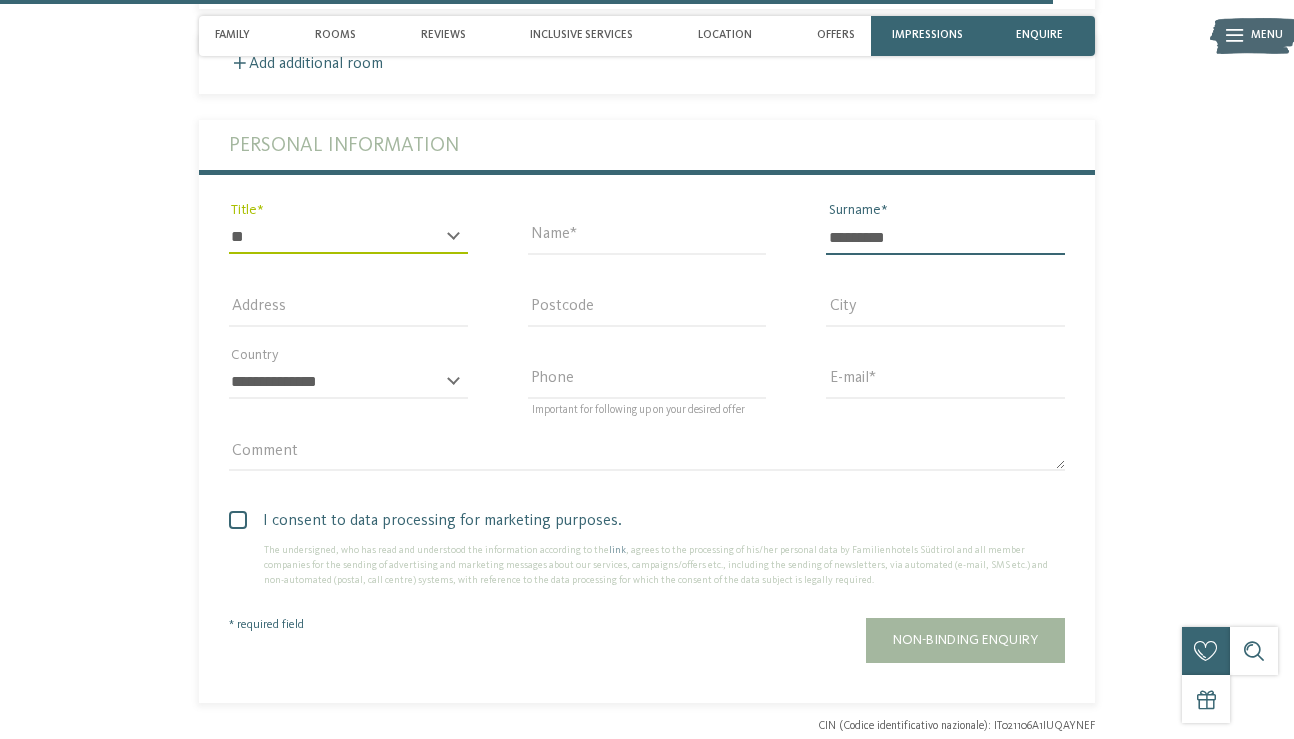 type on "**********" 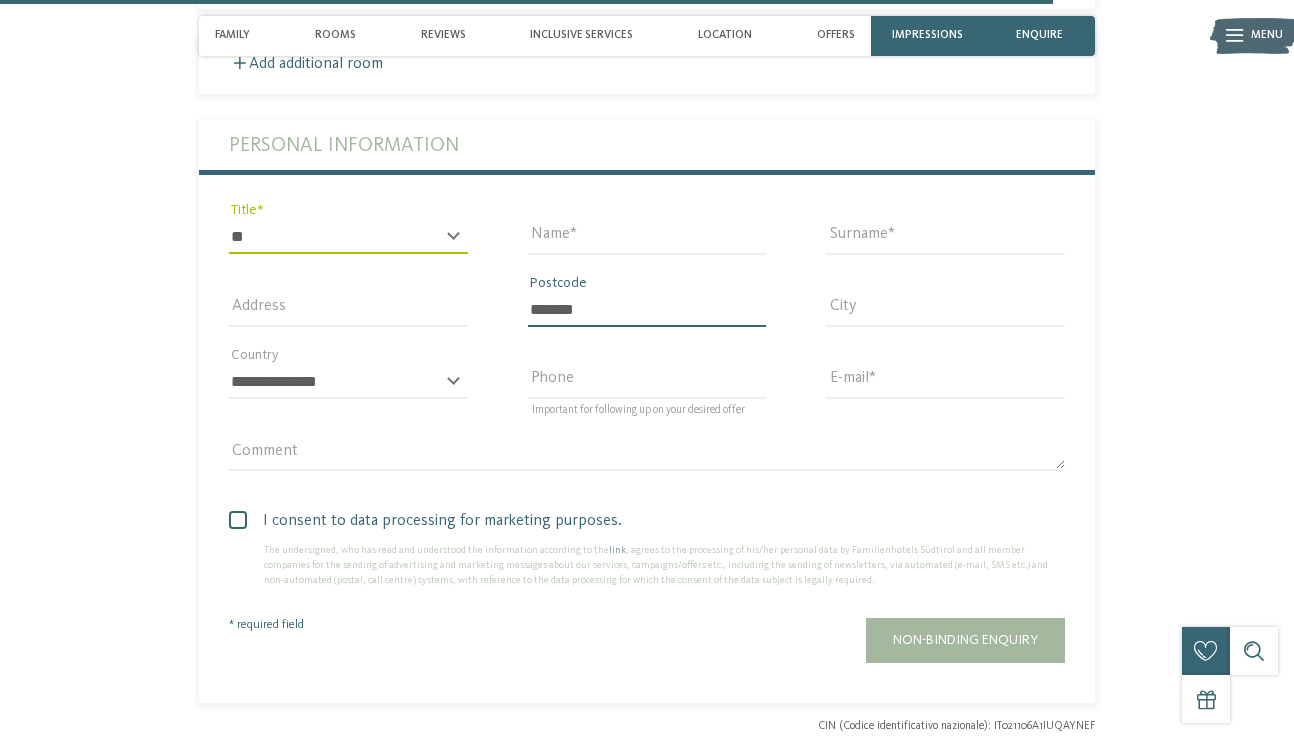type on "*****" 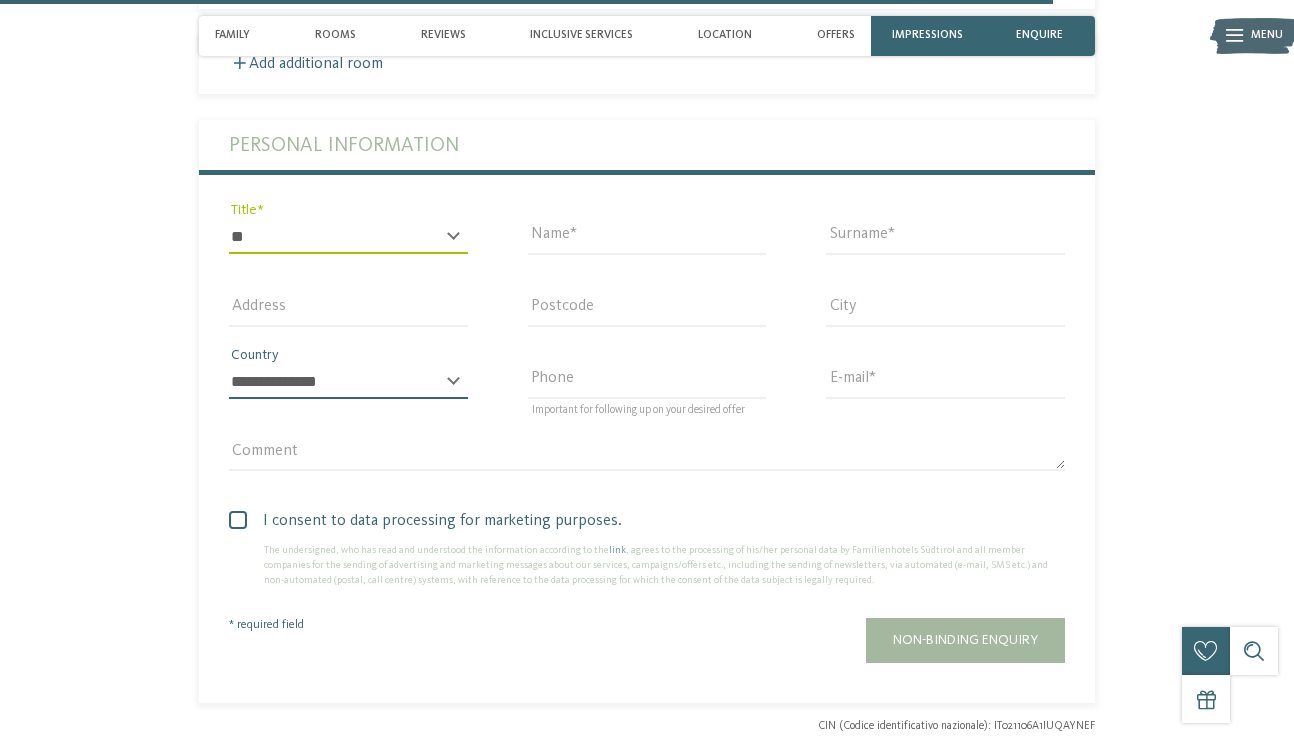 select on "**" 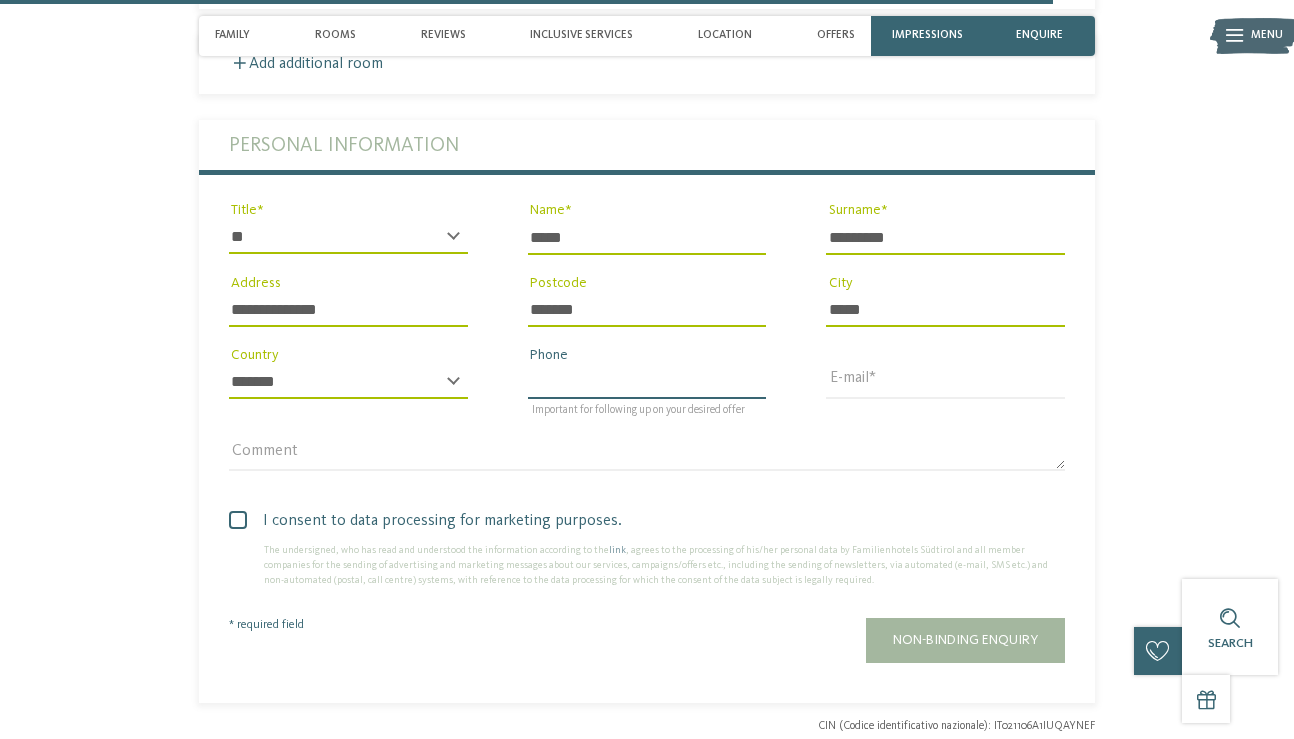 click on "Phone" at bounding box center (647, 382) 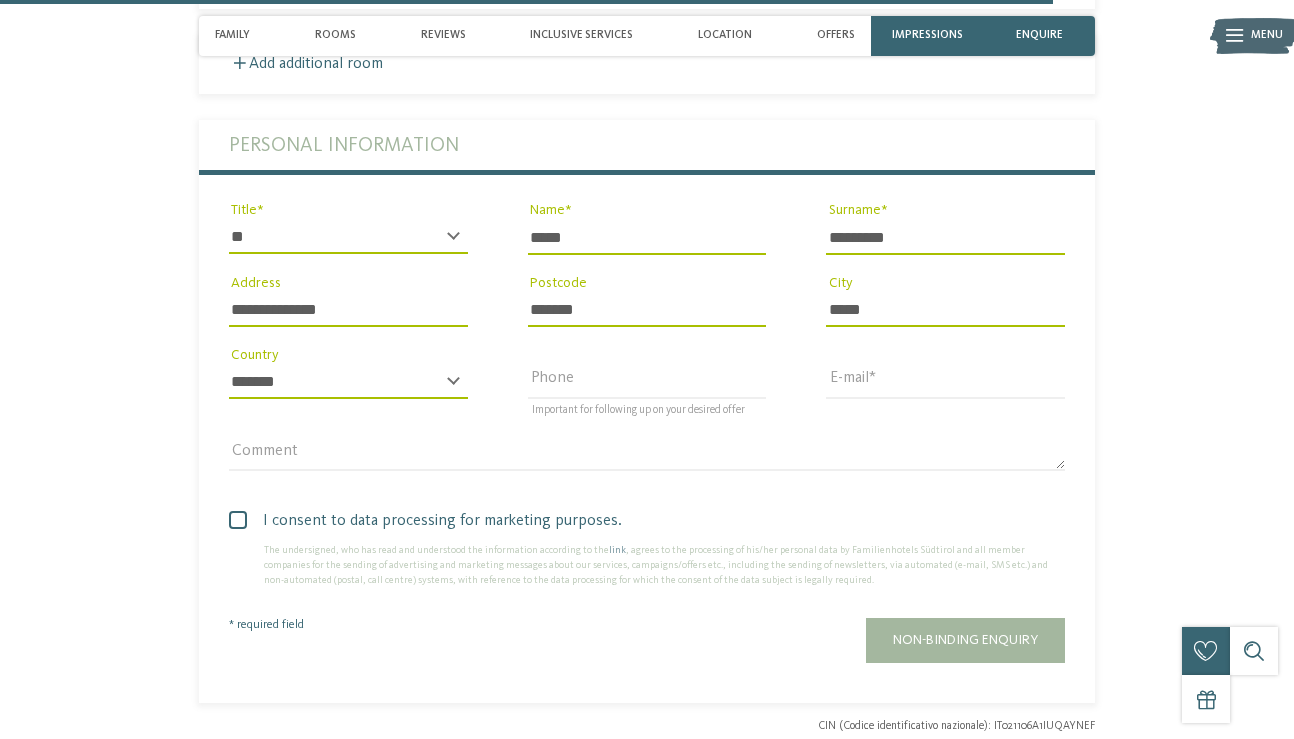 click on "Comment" at bounding box center [647, 463] 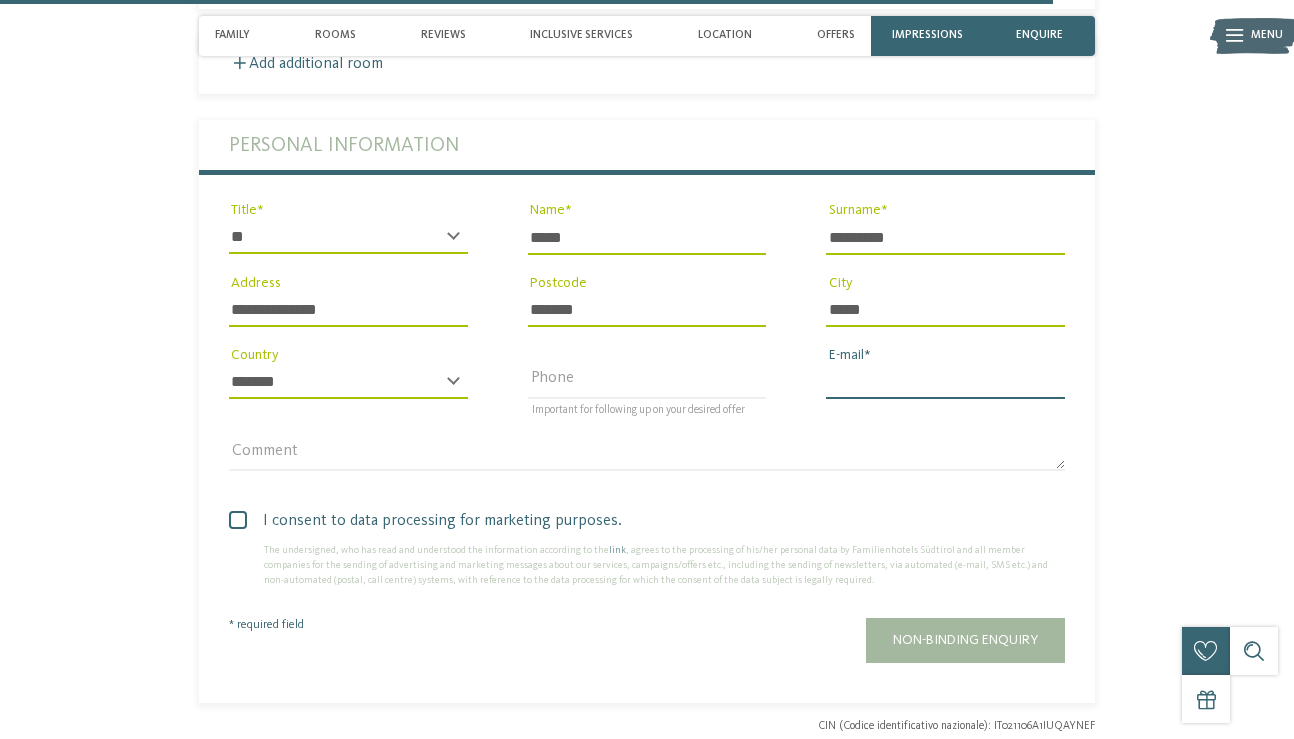 click on "E-mail" at bounding box center [945, 382] 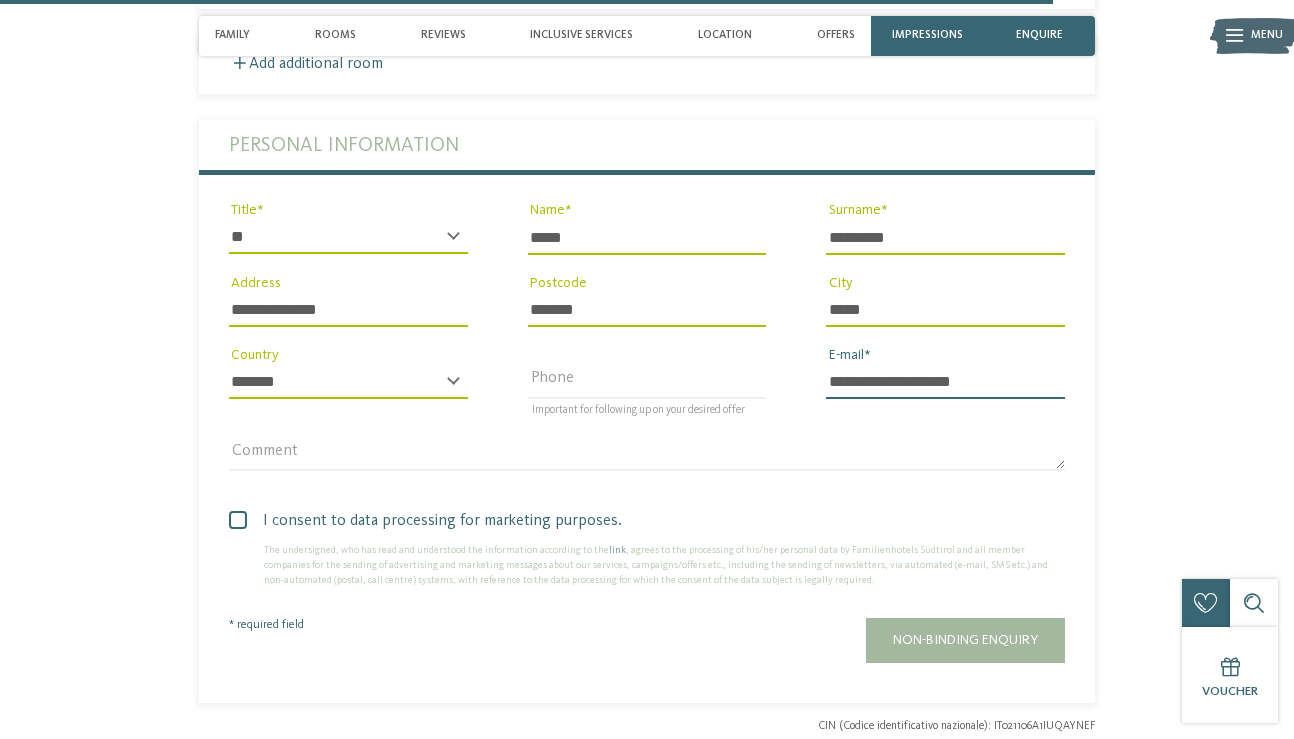 type on "**********" 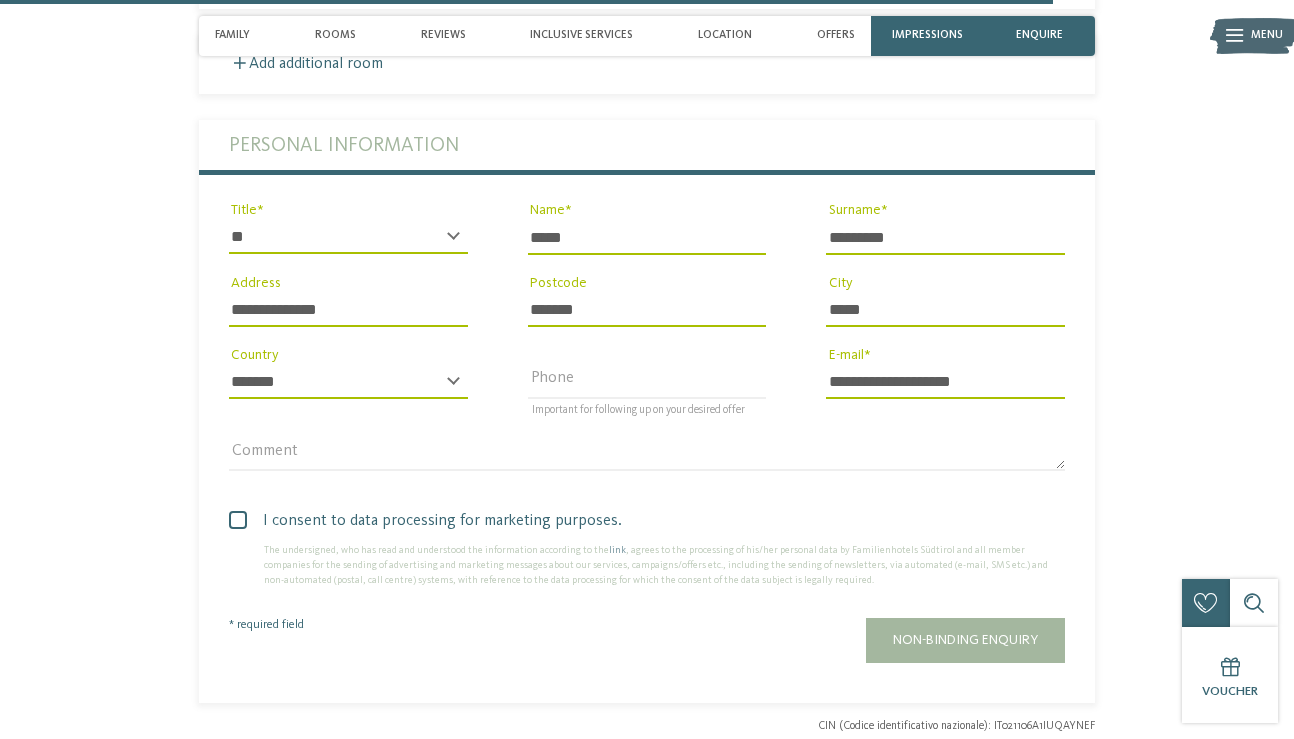 click on "I consent to data processing for marketing purposes." at bounding box center [654, 521] 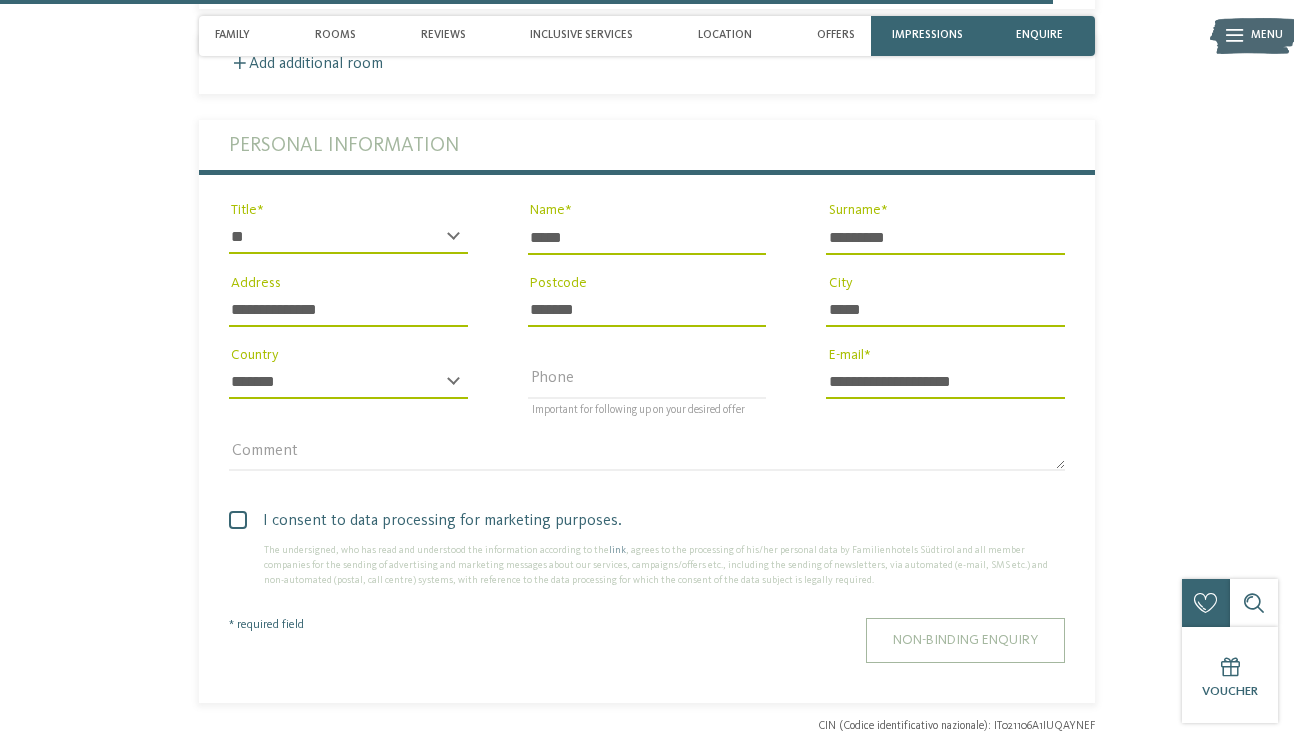 click on "Non-binding enquiry" at bounding box center (965, 640) 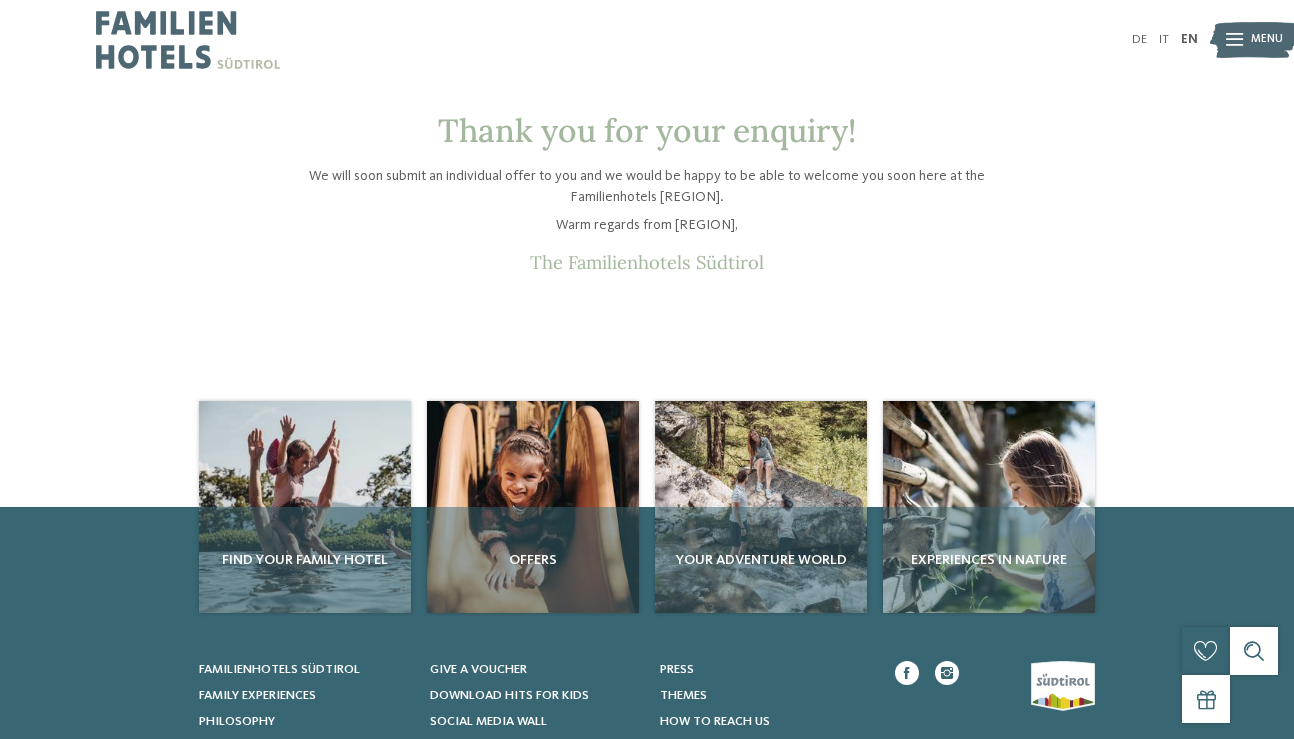 scroll, scrollTop: 0, scrollLeft: 0, axis: both 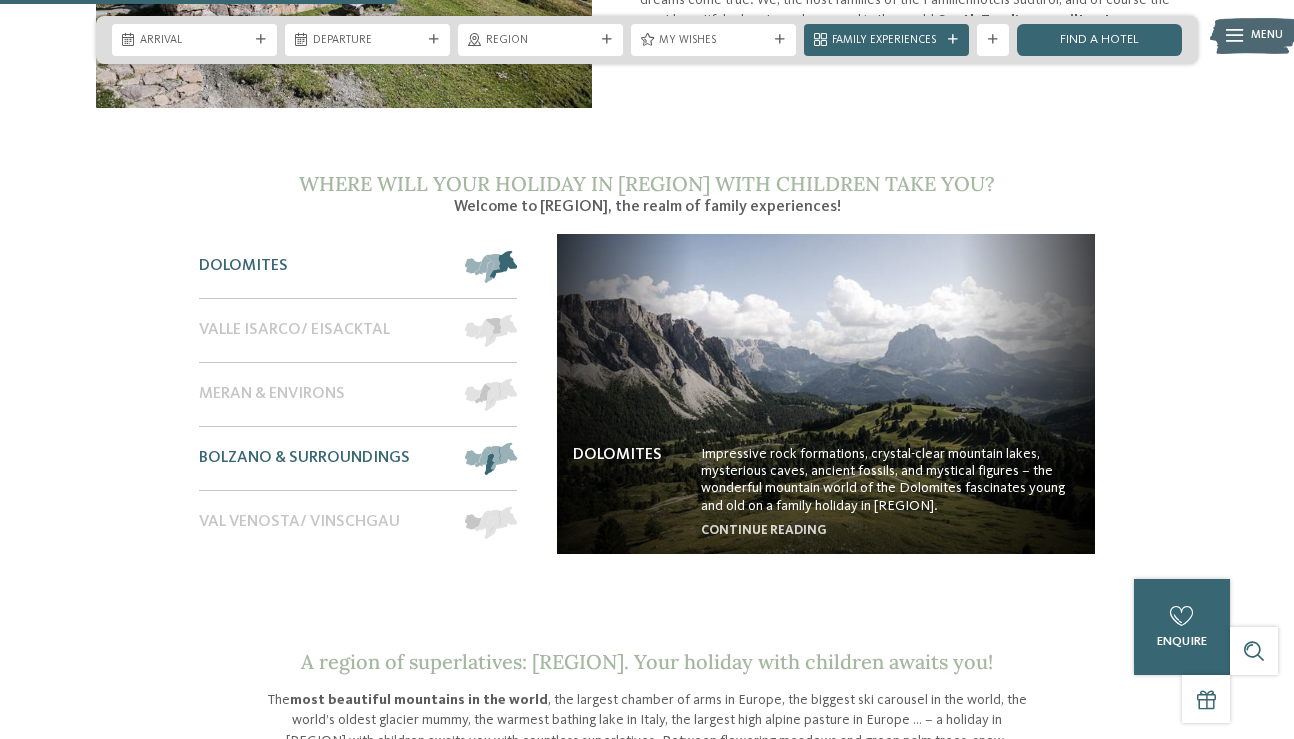 click on "Bolzano & surroundings" at bounding box center [324, 458] 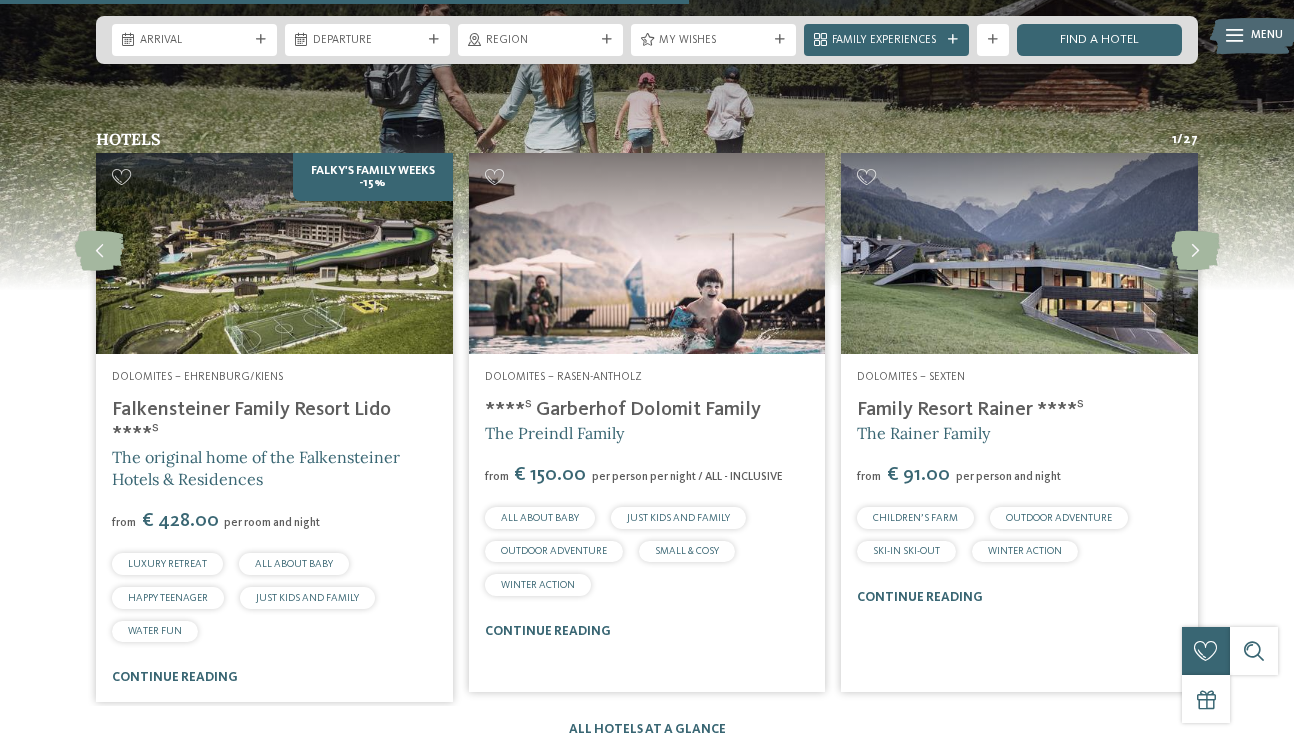 scroll, scrollTop: 2236, scrollLeft: 0, axis: vertical 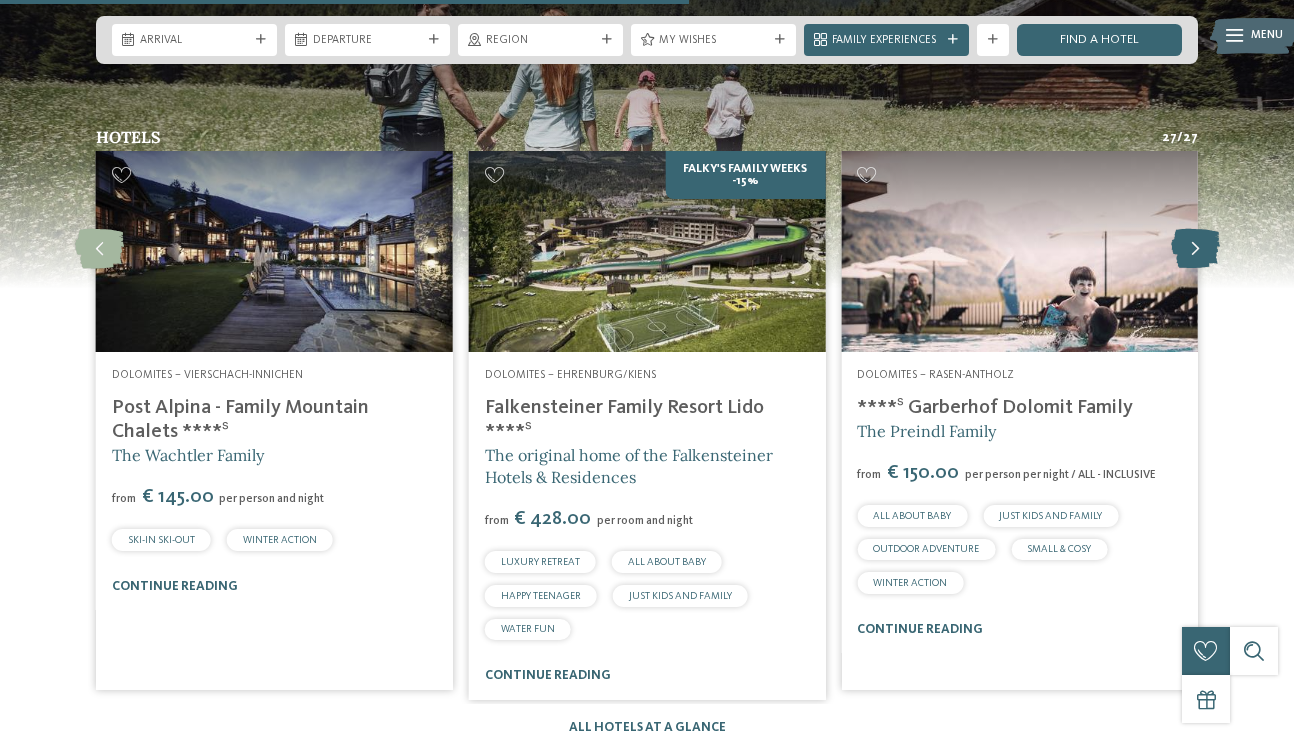 click at bounding box center [1195, 249] 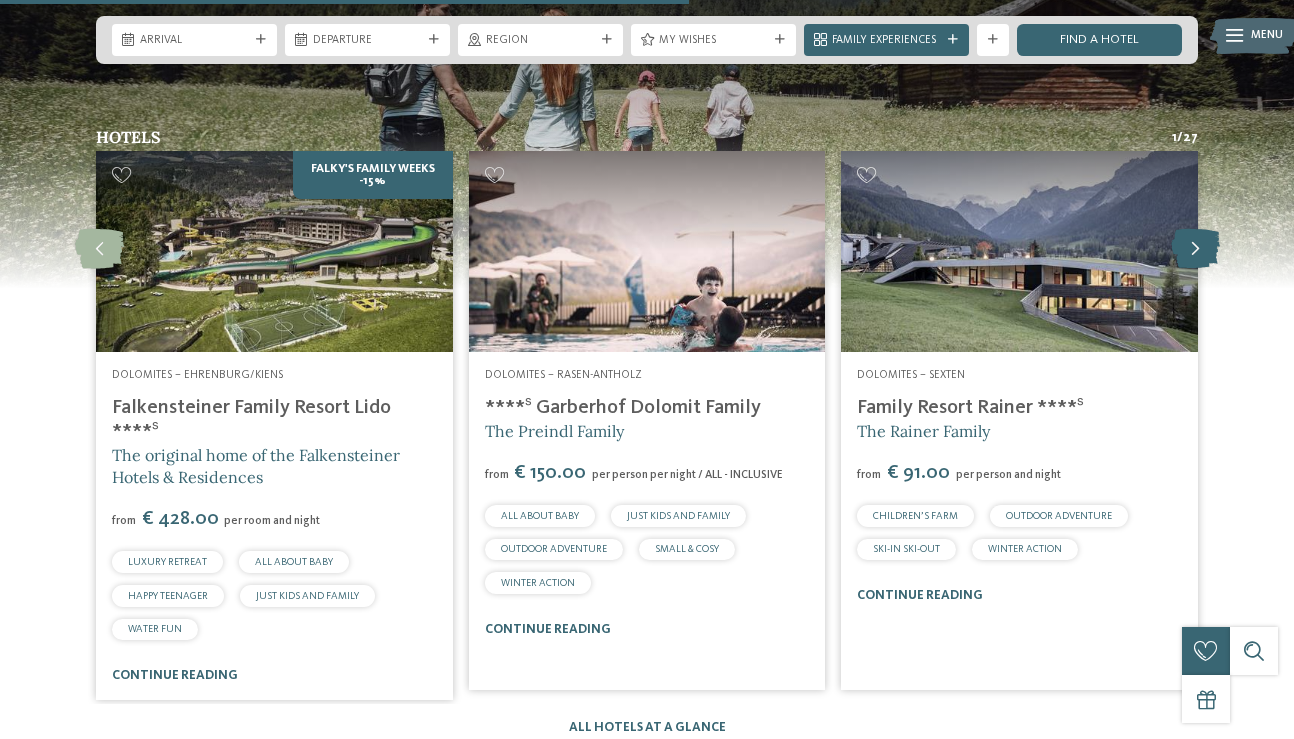 click at bounding box center (1195, 249) 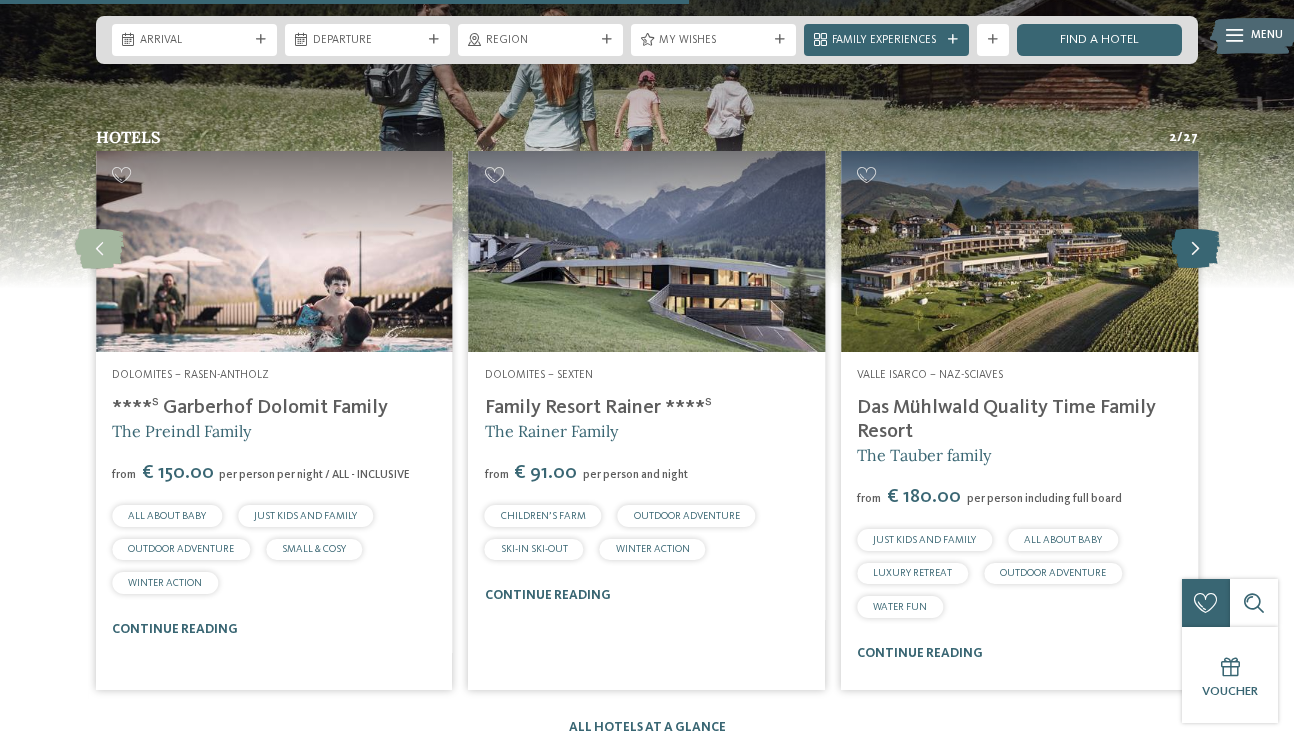 click at bounding box center [1195, 249] 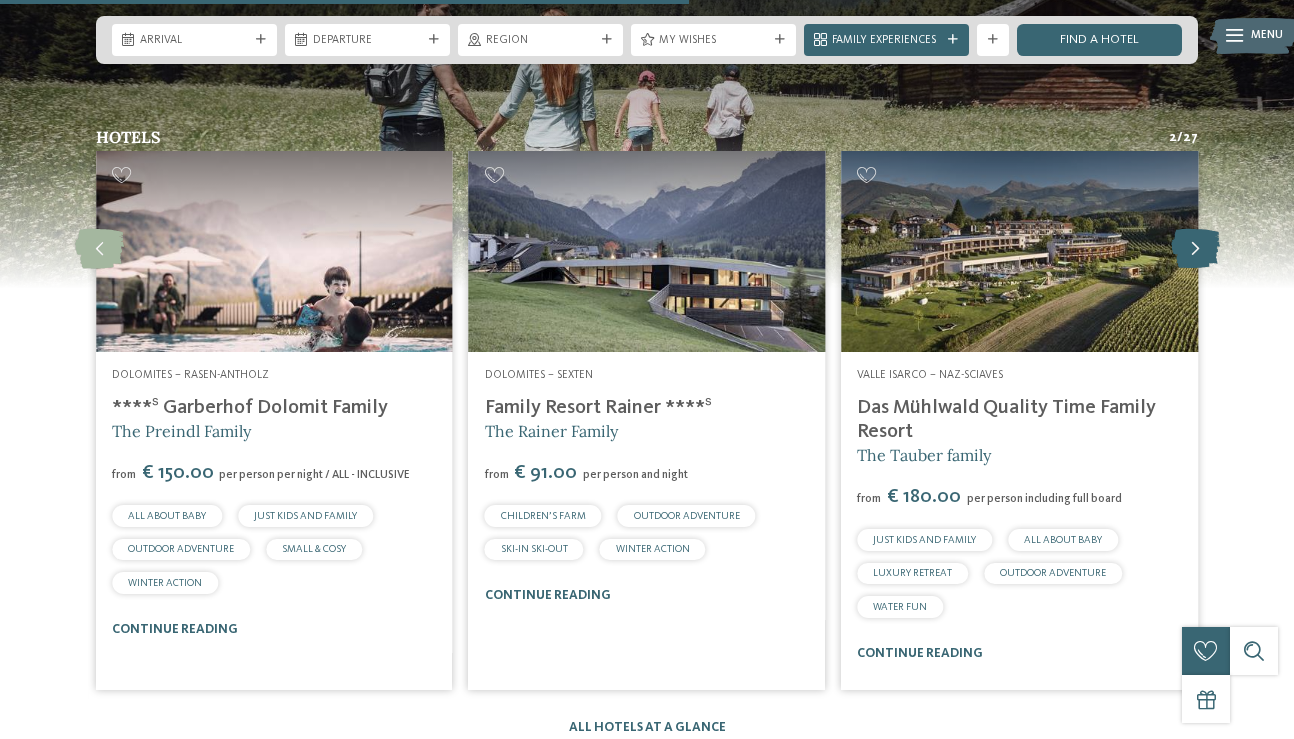 click at bounding box center [1195, 249] 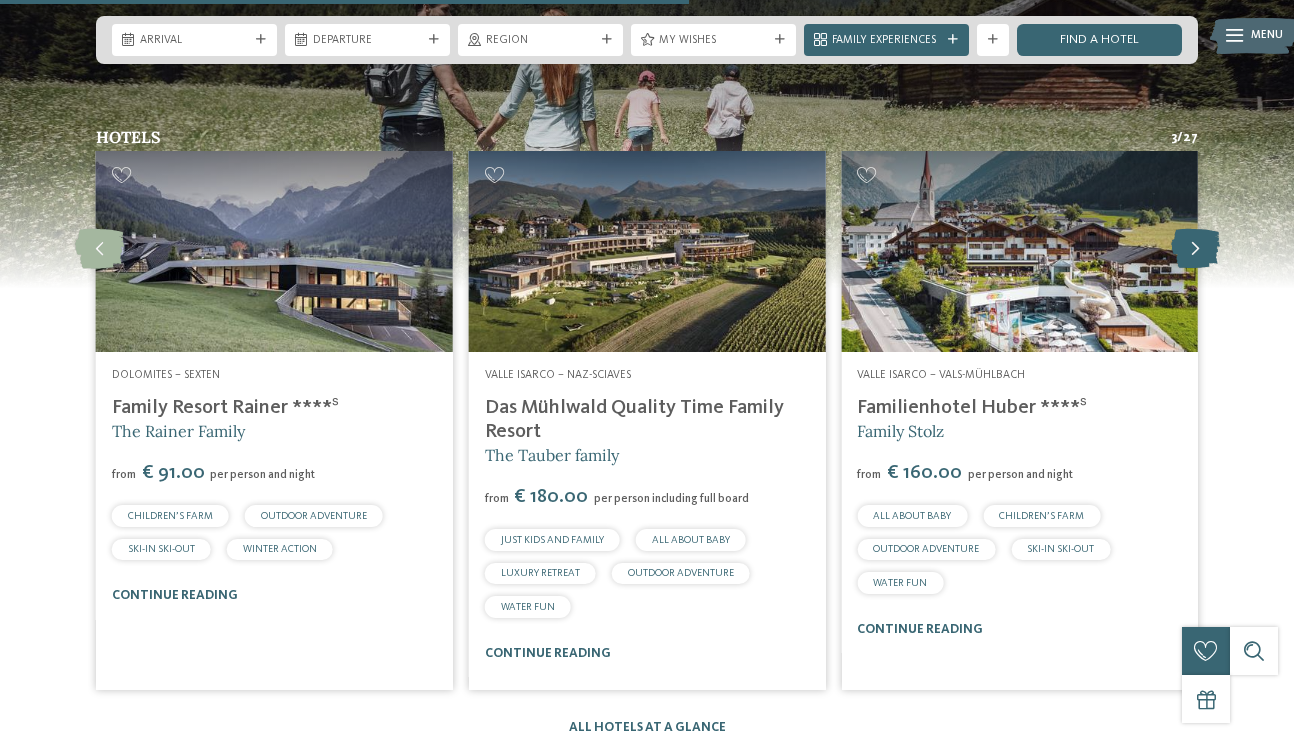 click at bounding box center (1195, 249) 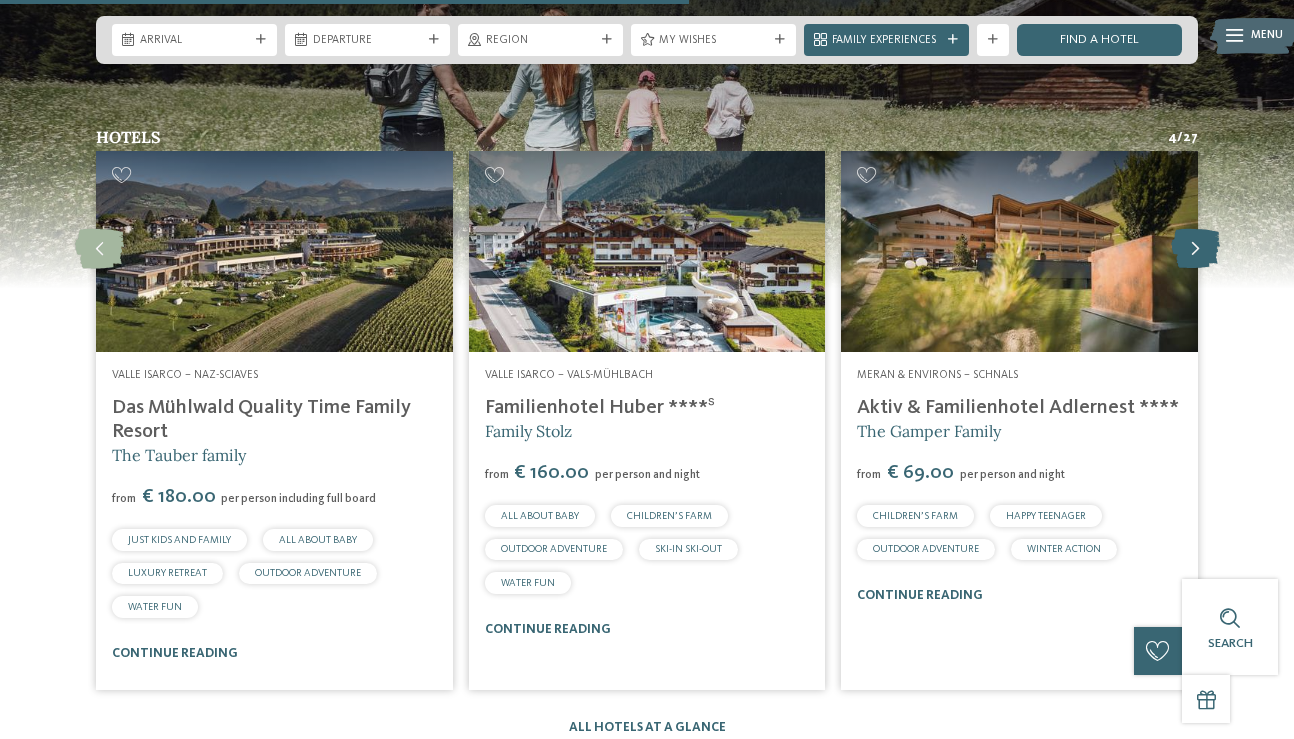 click at bounding box center [1195, 249] 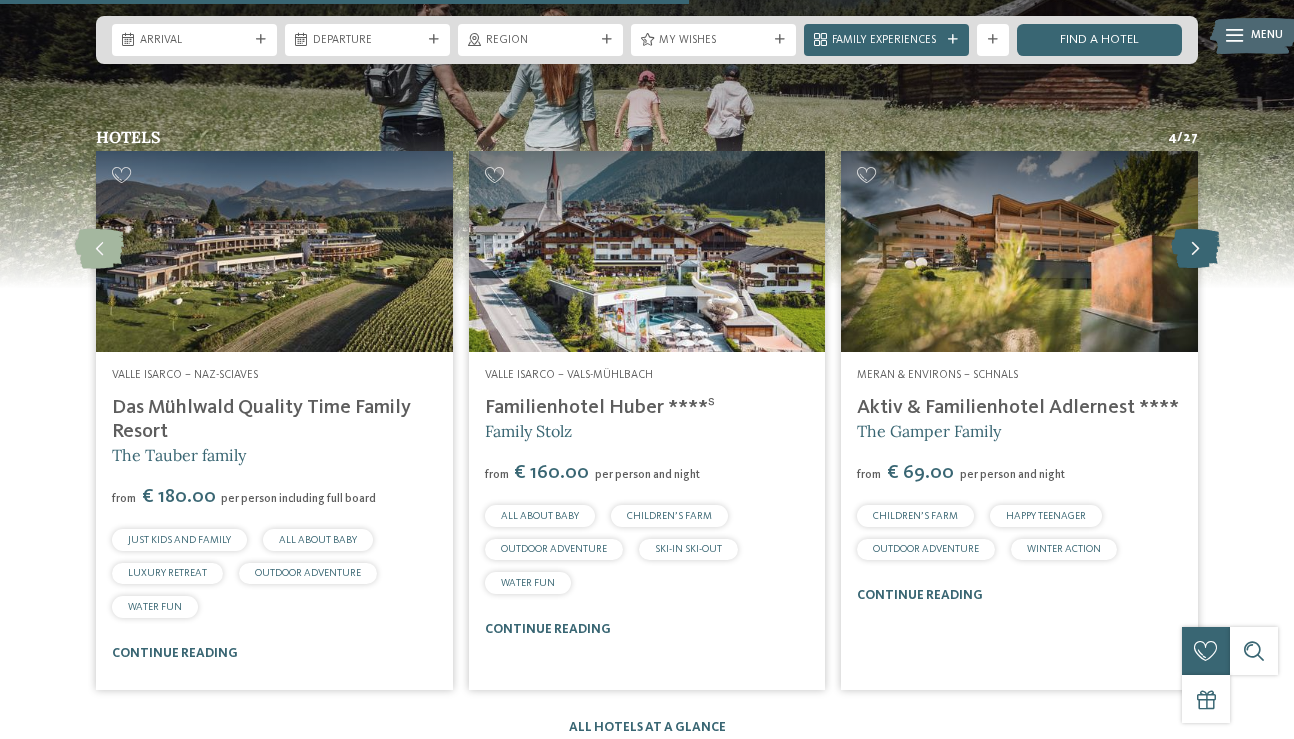 click at bounding box center (1195, 249) 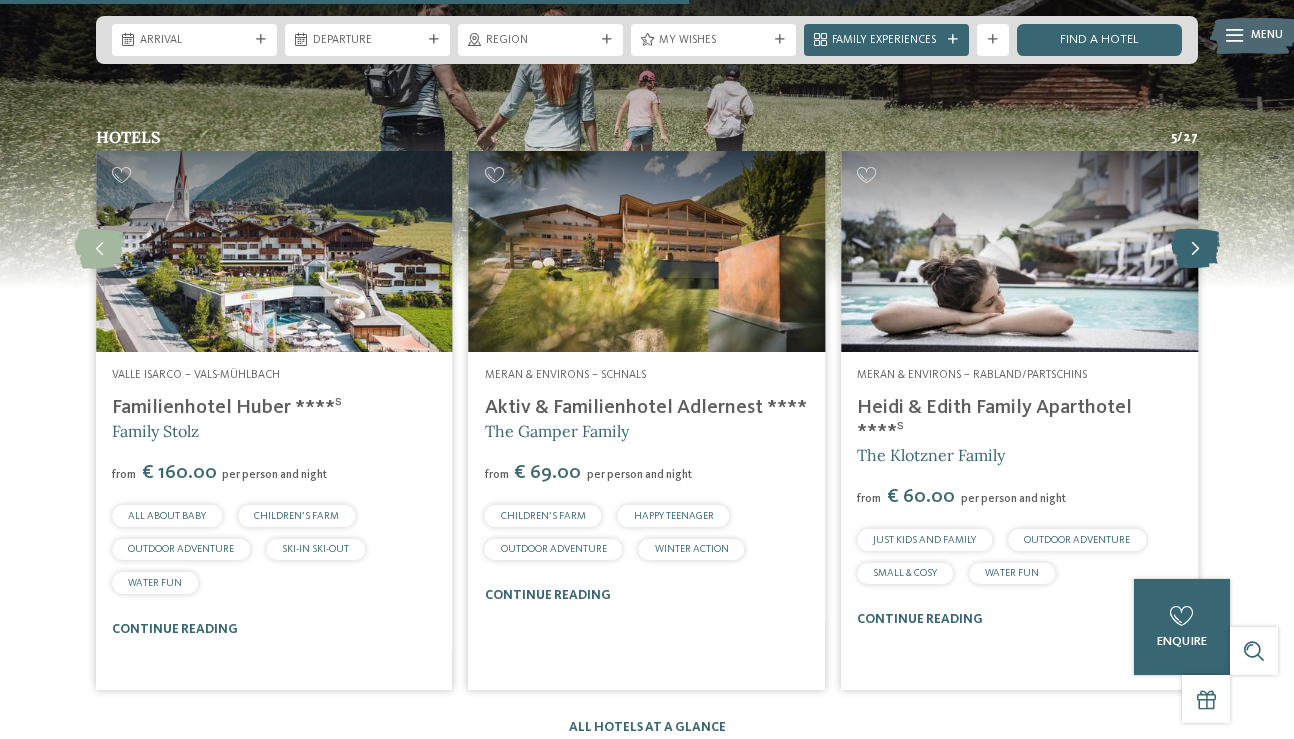 click at bounding box center (1195, 249) 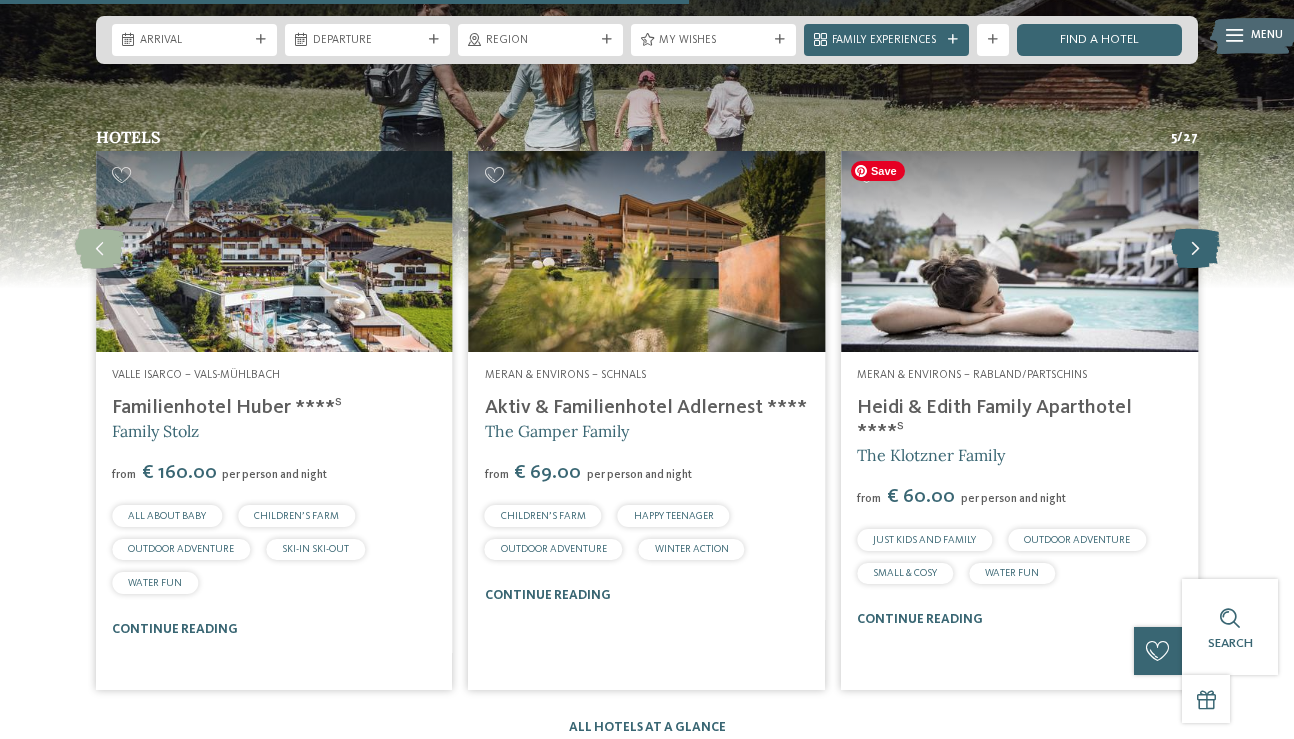 click at bounding box center (1195, 249) 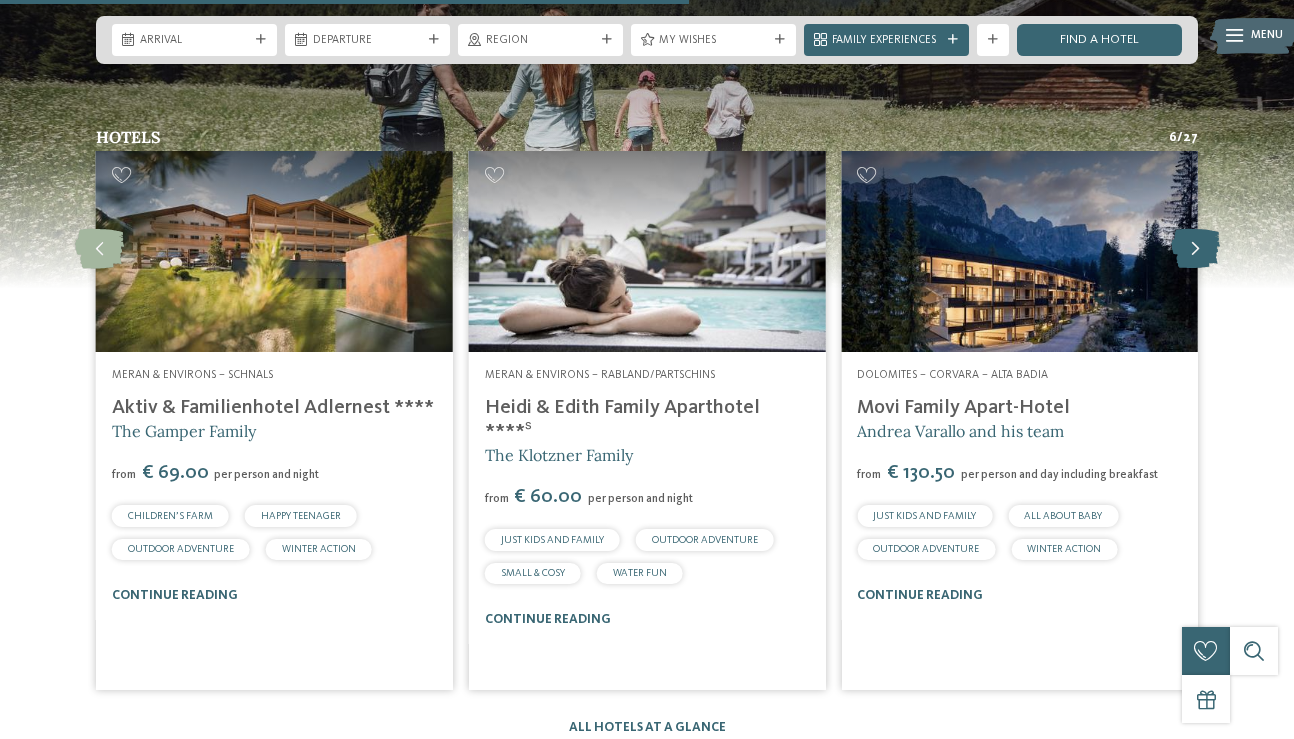 click at bounding box center [1195, 249] 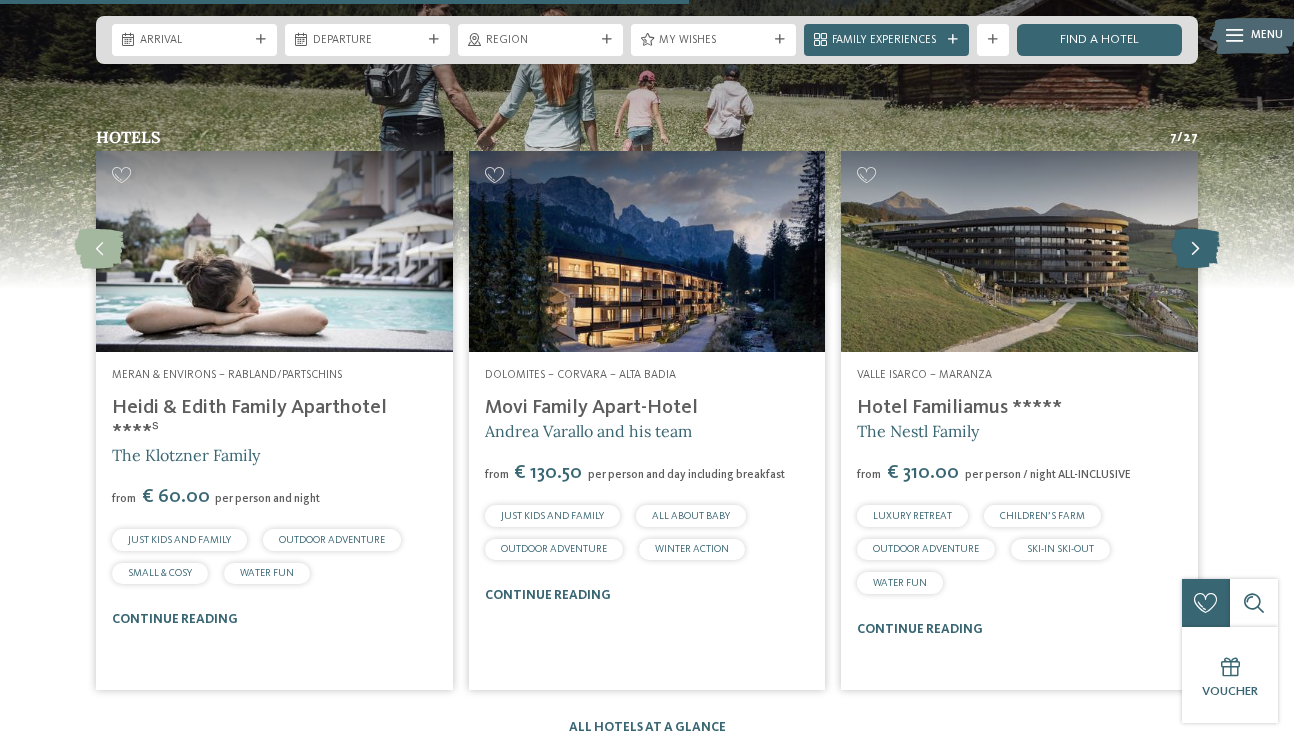 click at bounding box center (1195, 249) 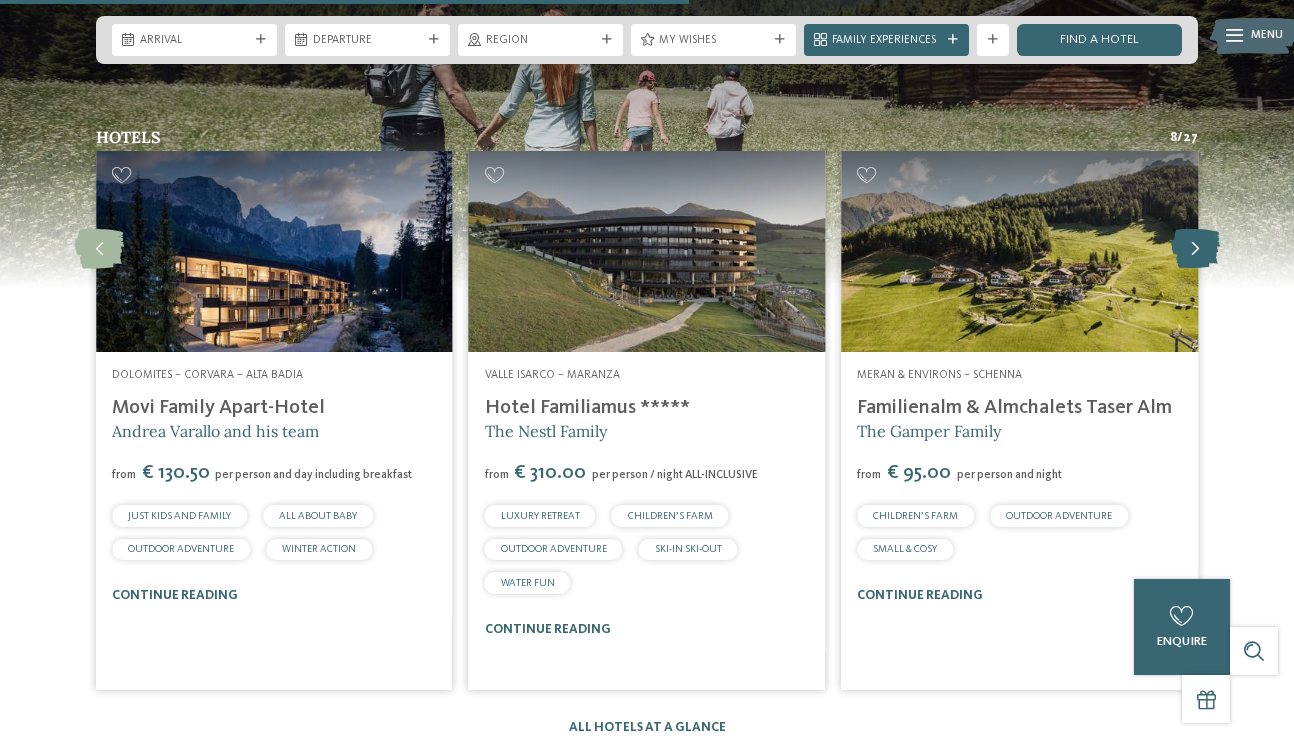 click at bounding box center [1195, 249] 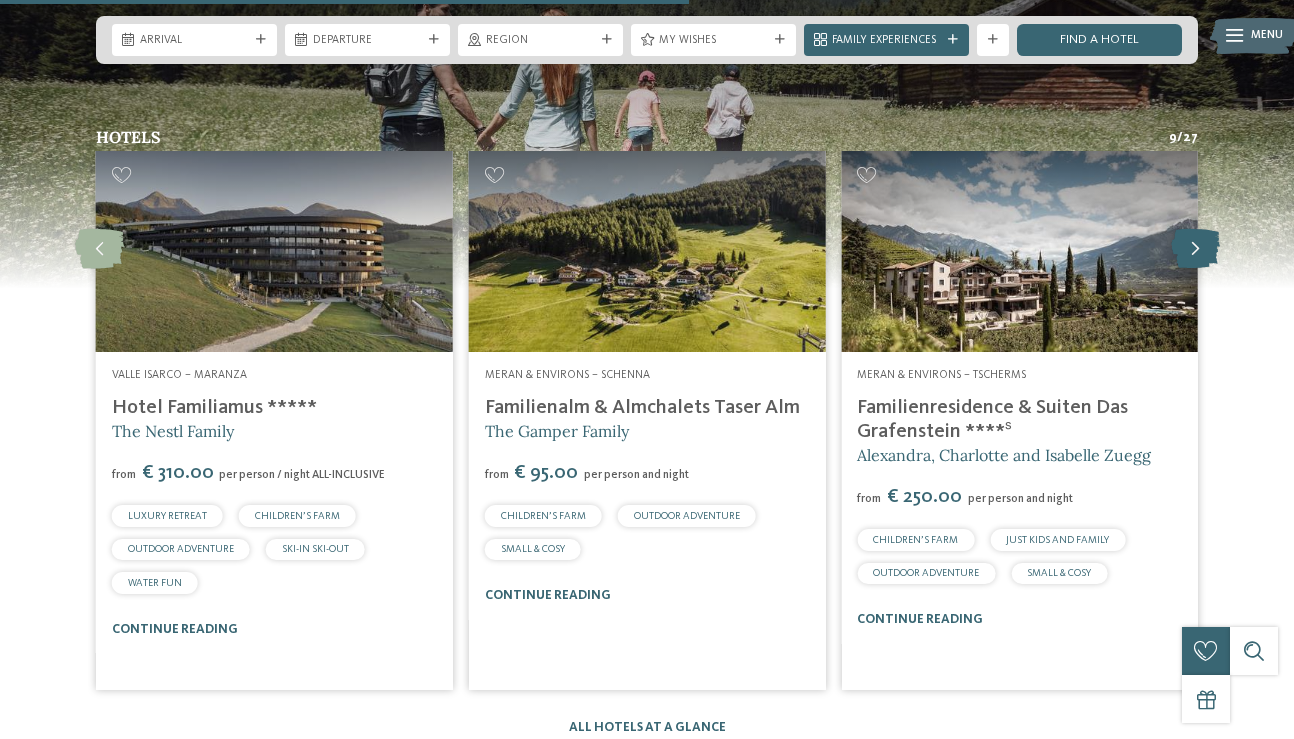 click at bounding box center (1195, 249) 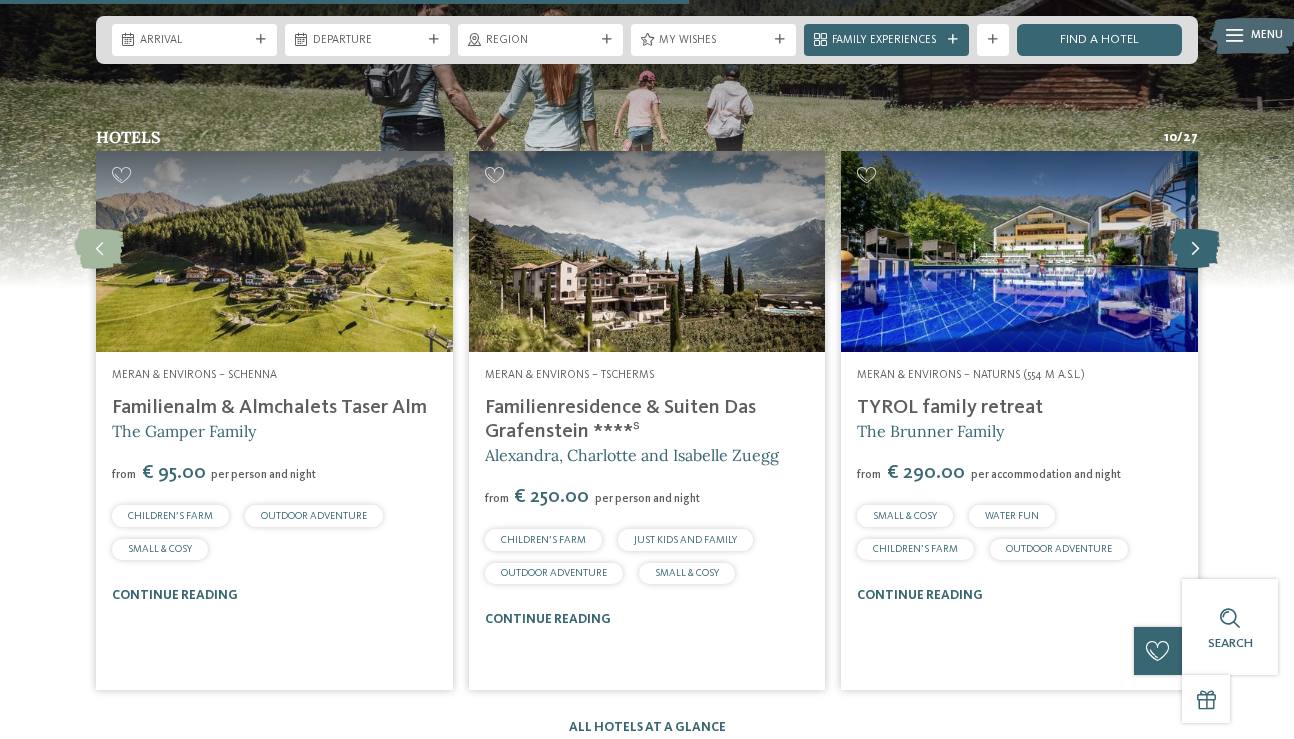 click at bounding box center (1195, 249) 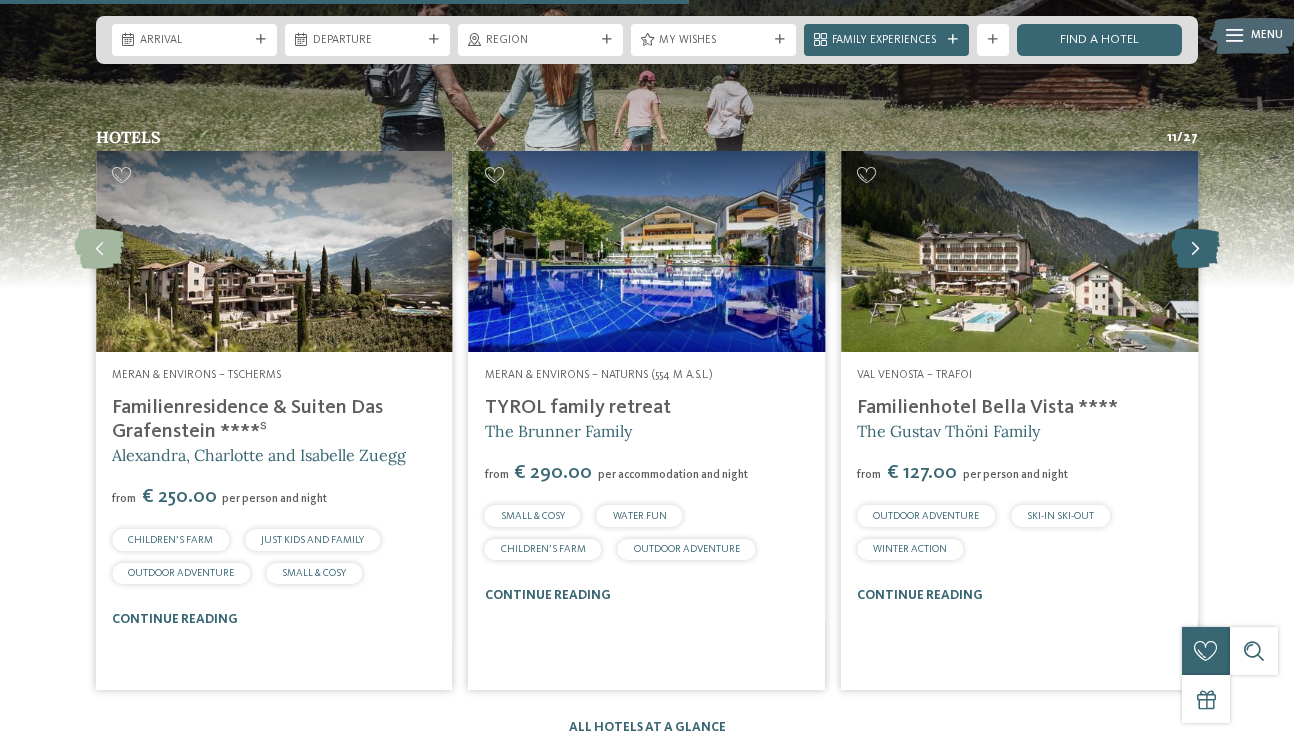 click at bounding box center [1195, 249] 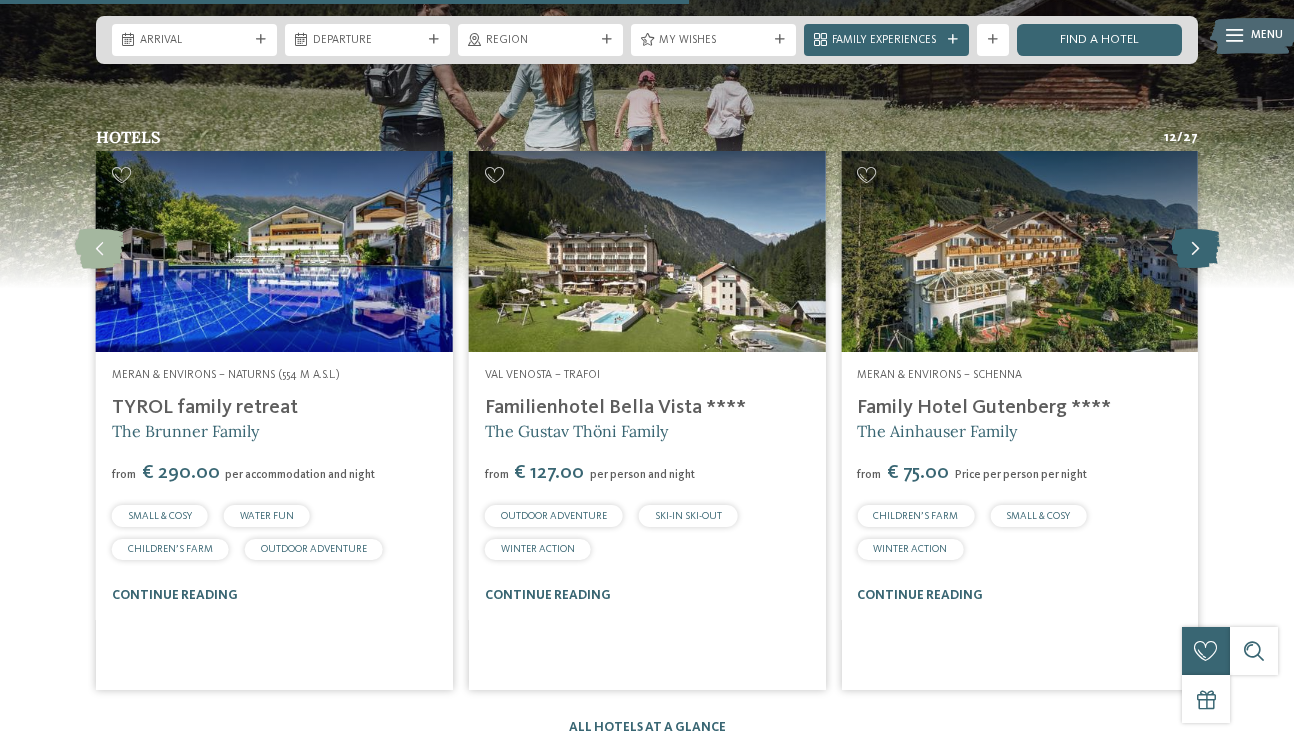 click at bounding box center (1195, 249) 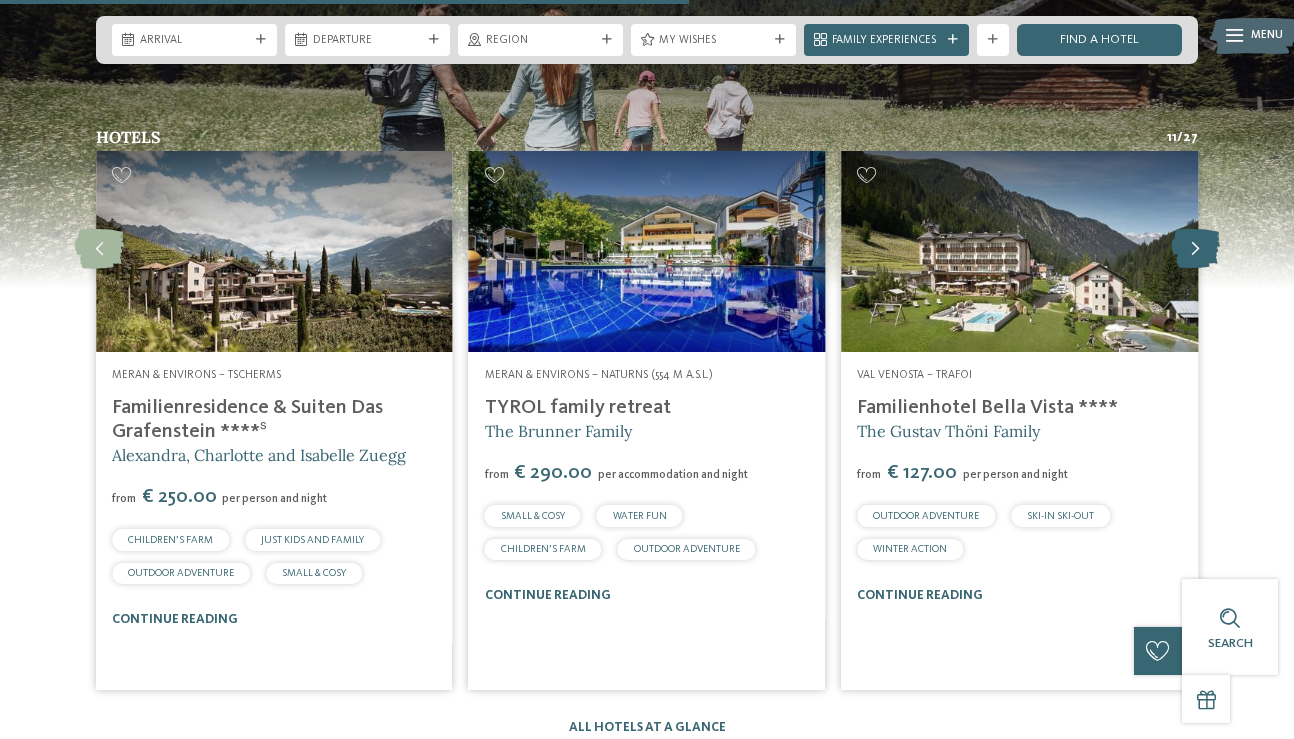 click at bounding box center (1195, 249) 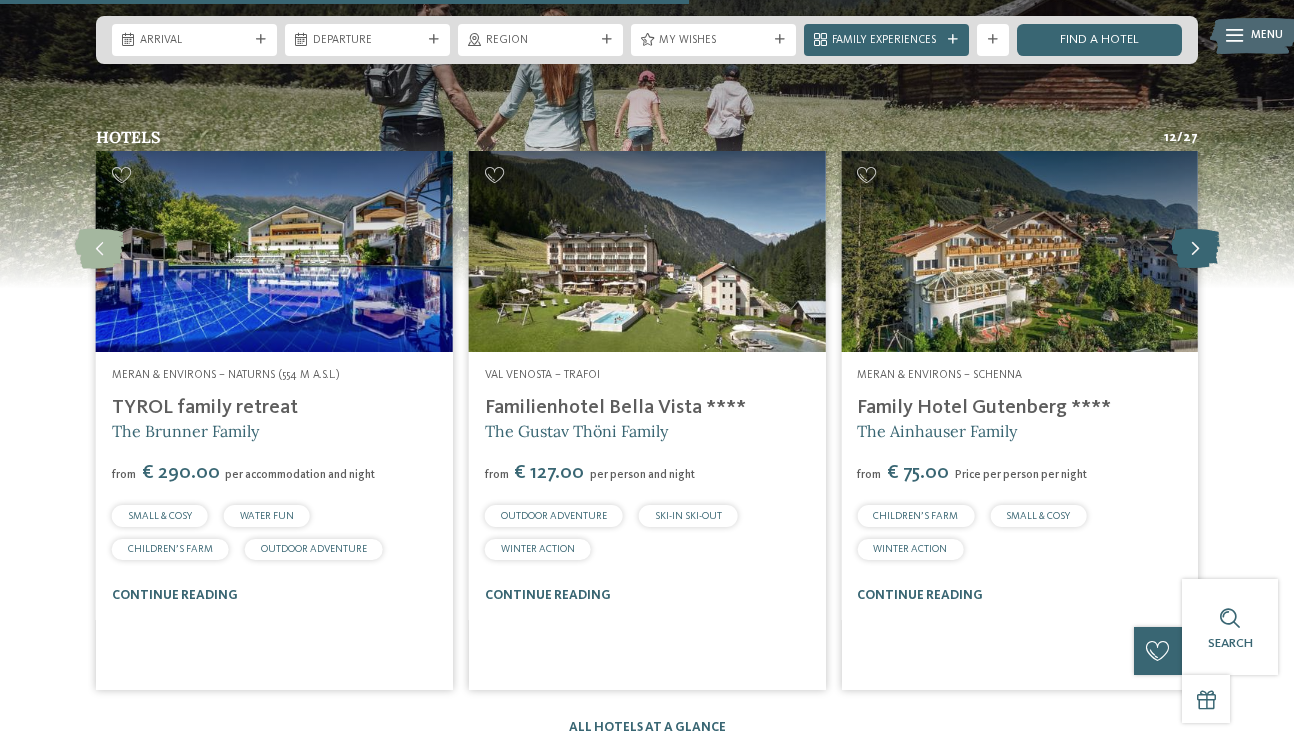 click at bounding box center [1195, 249] 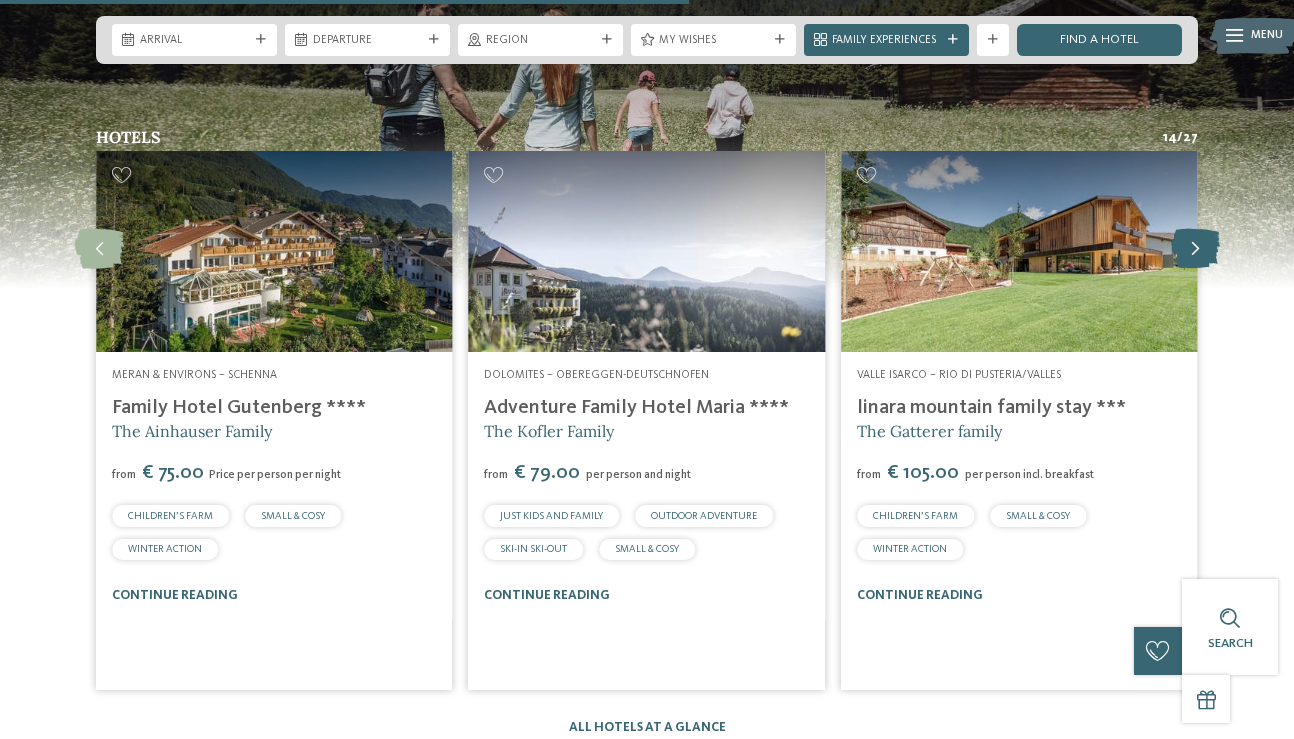 click at bounding box center [1195, 249] 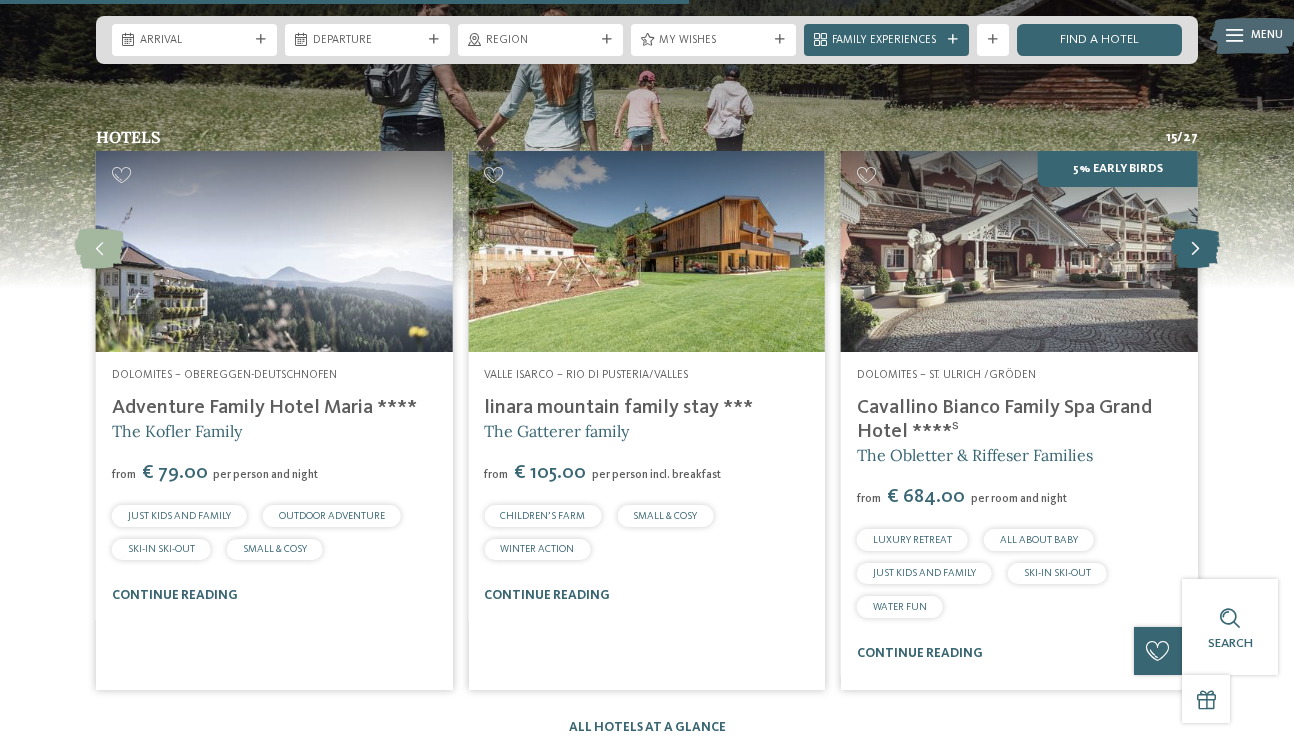click at bounding box center [1195, 249] 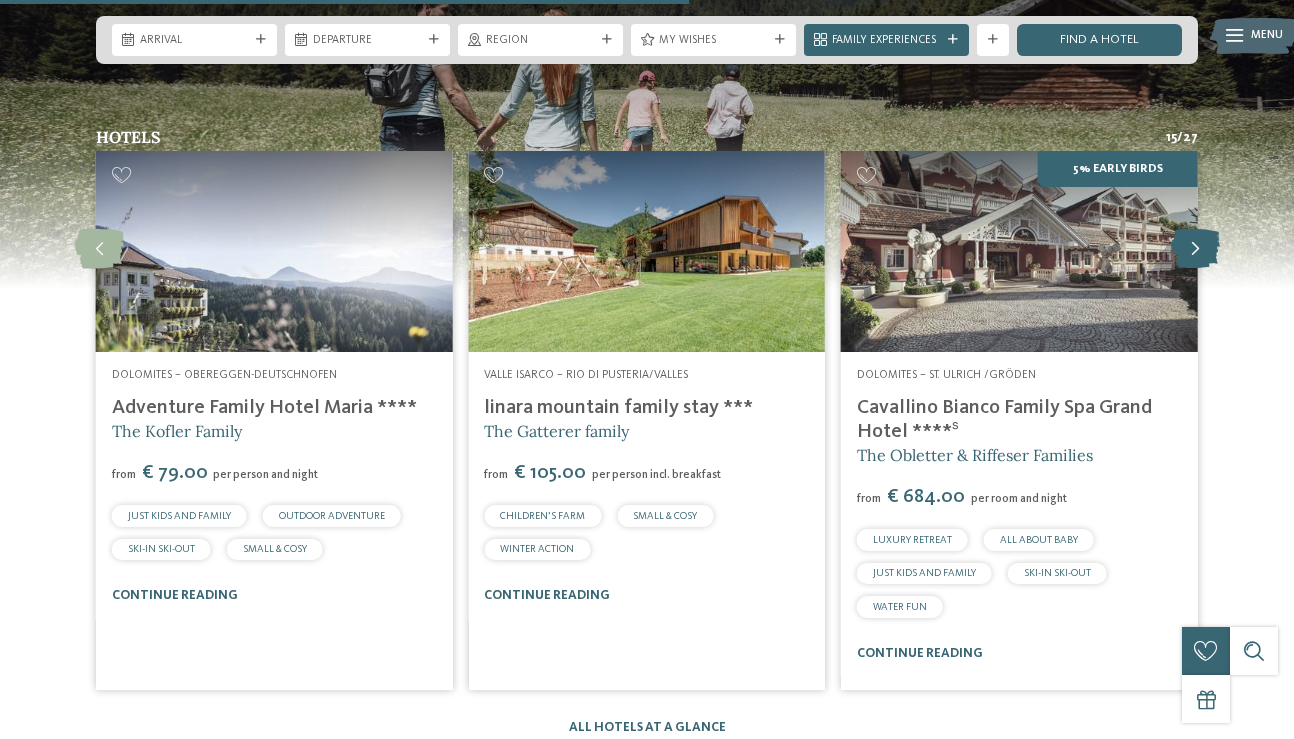click at bounding box center (1195, 249) 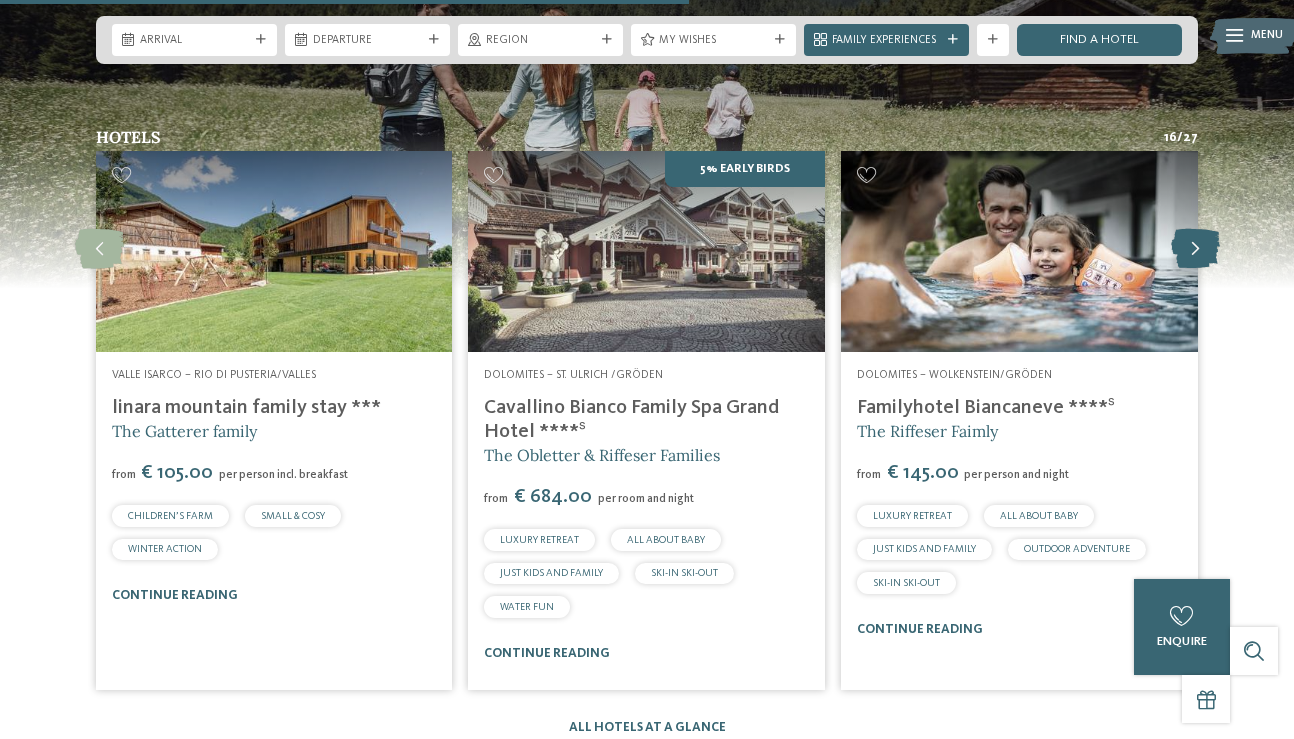 click at bounding box center [1195, 249] 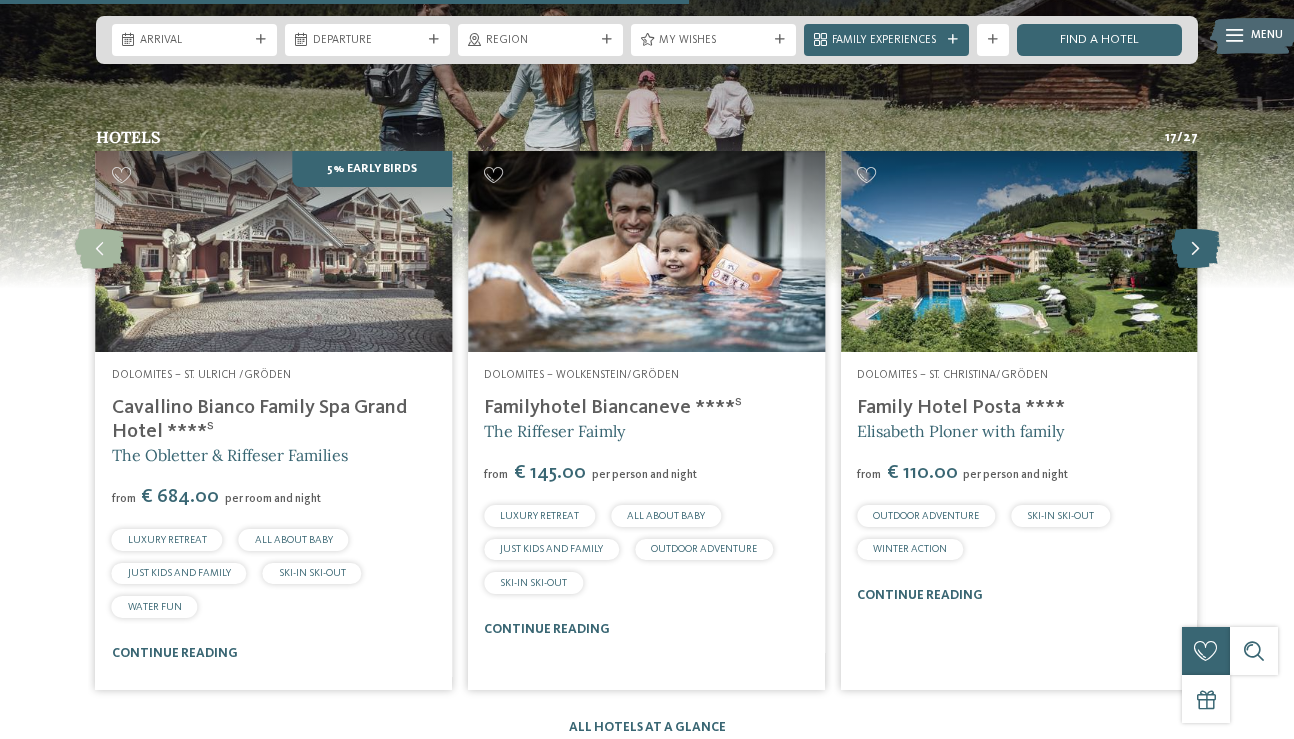 click at bounding box center (1195, 249) 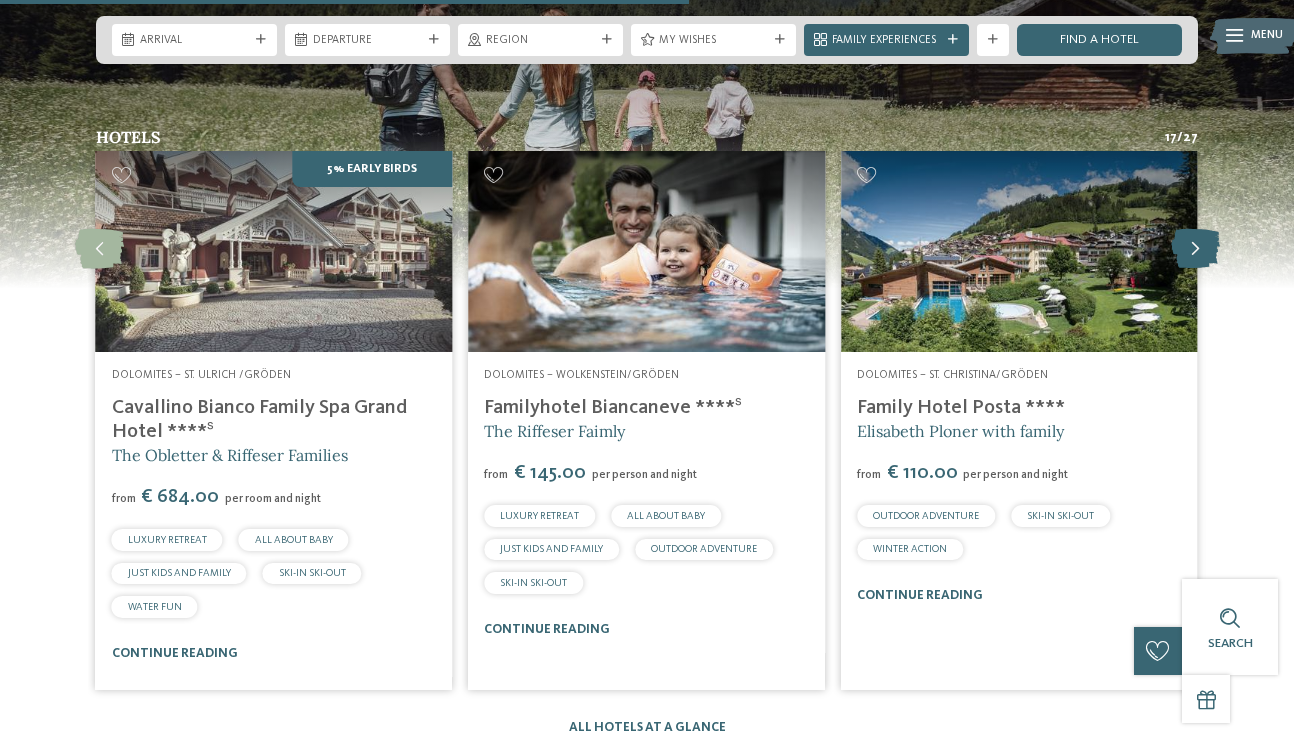 click at bounding box center (1195, 249) 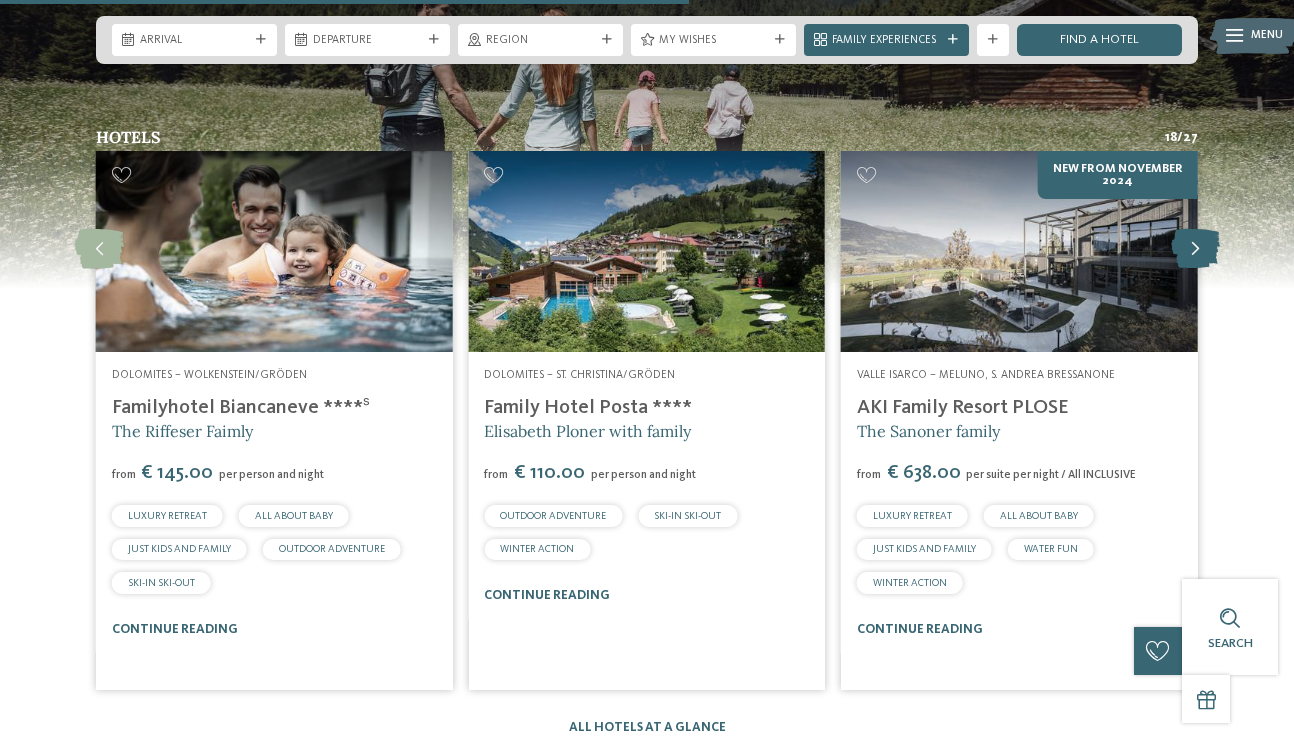 click at bounding box center (1195, 249) 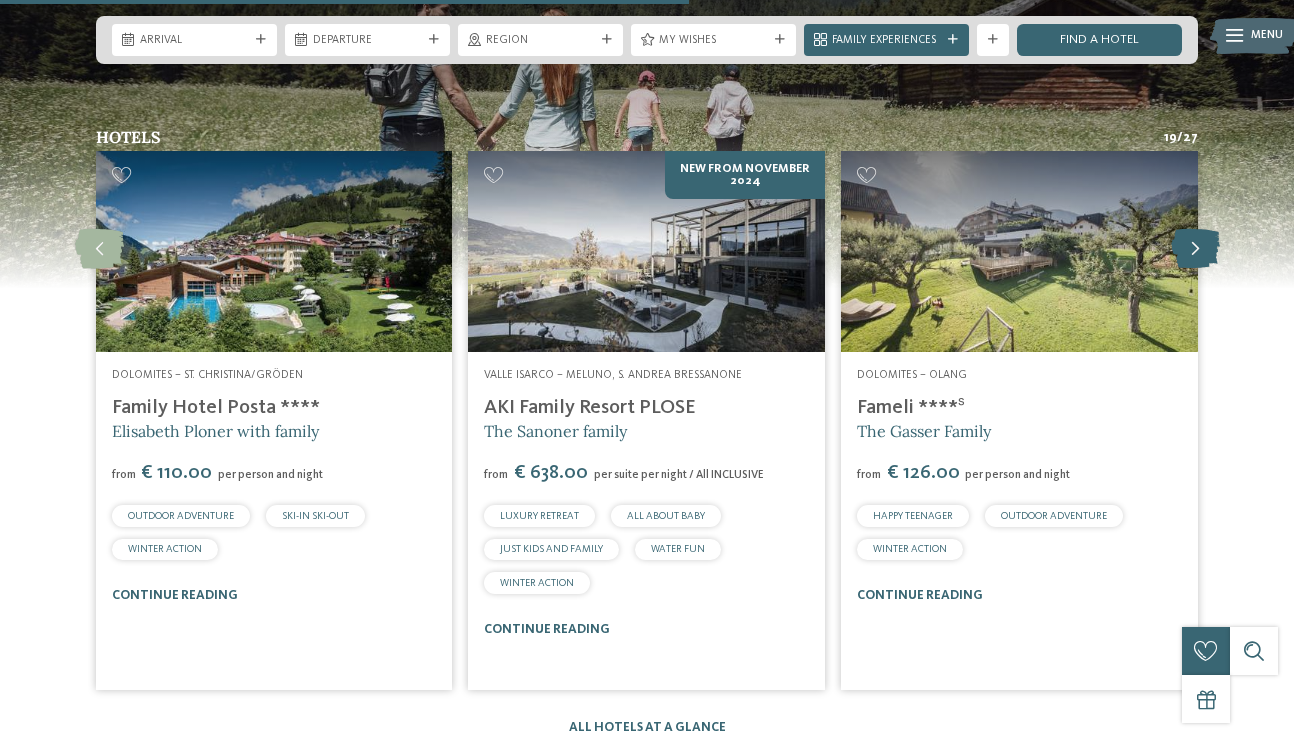 click at bounding box center (1195, 249) 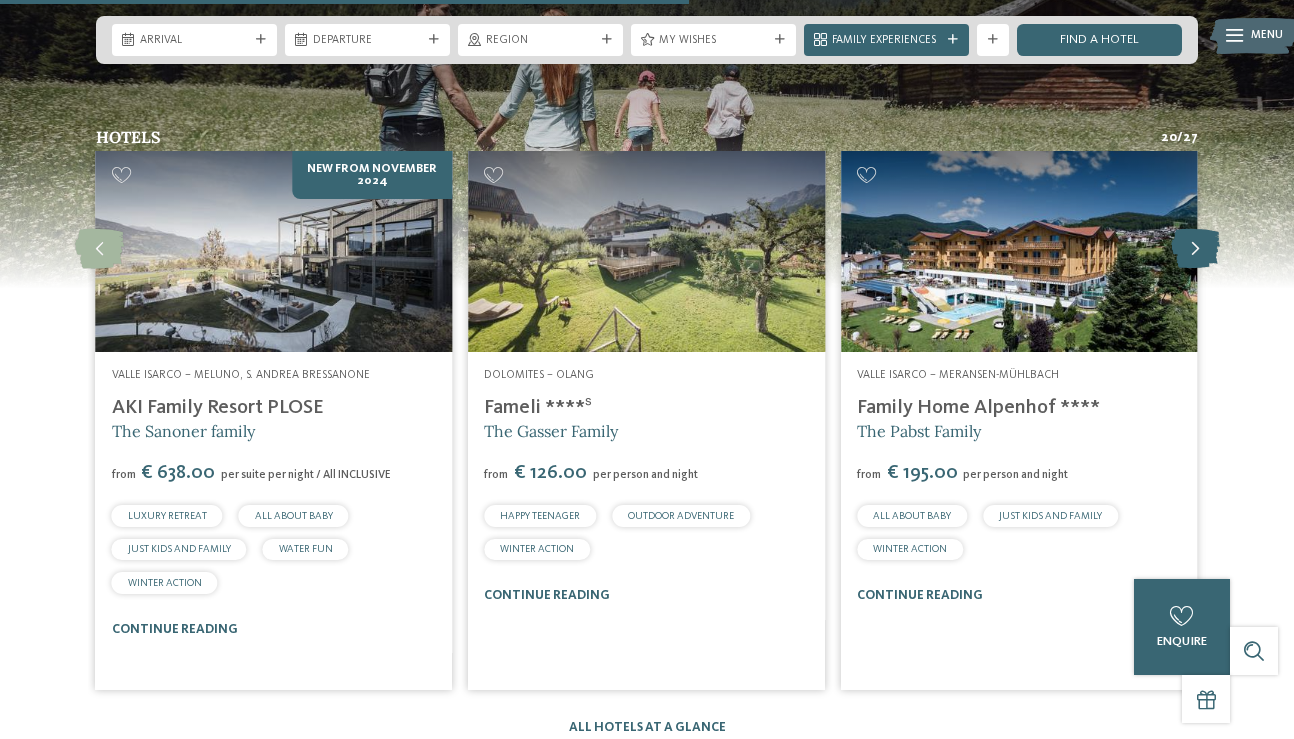 click at bounding box center (1195, 249) 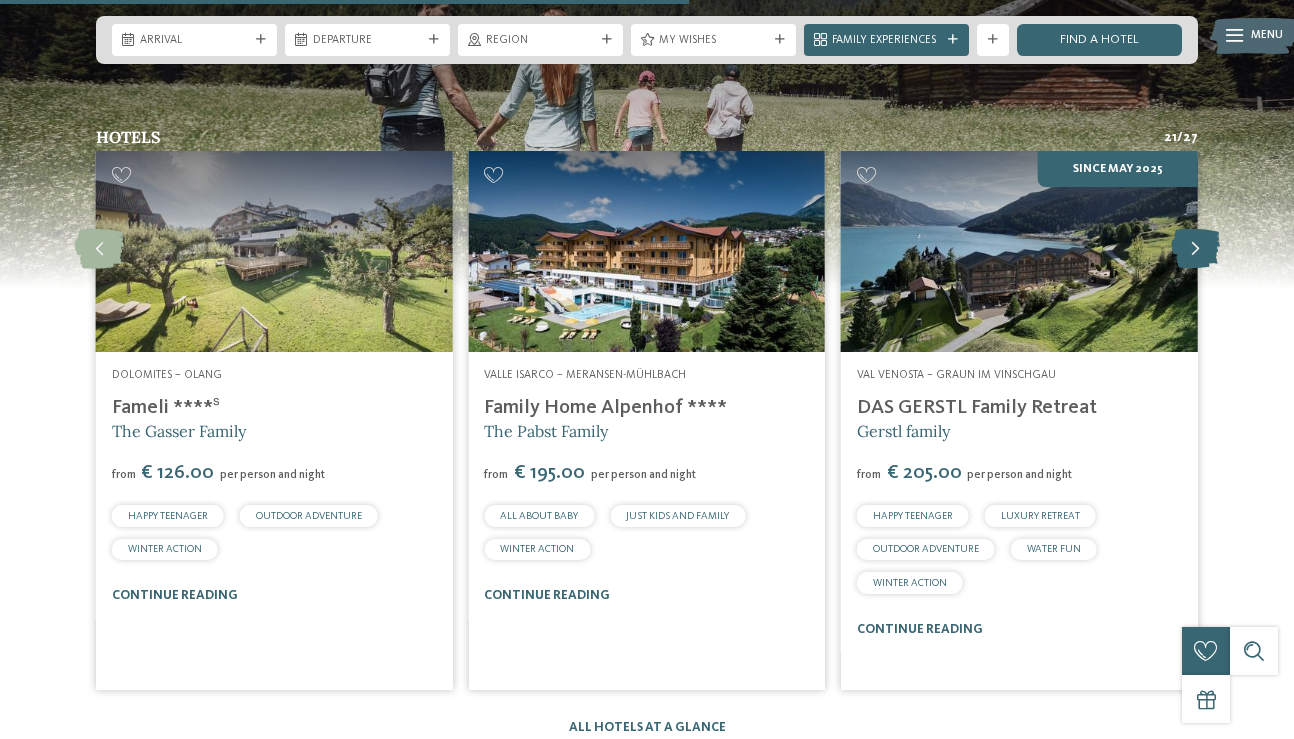 click at bounding box center [1195, 249] 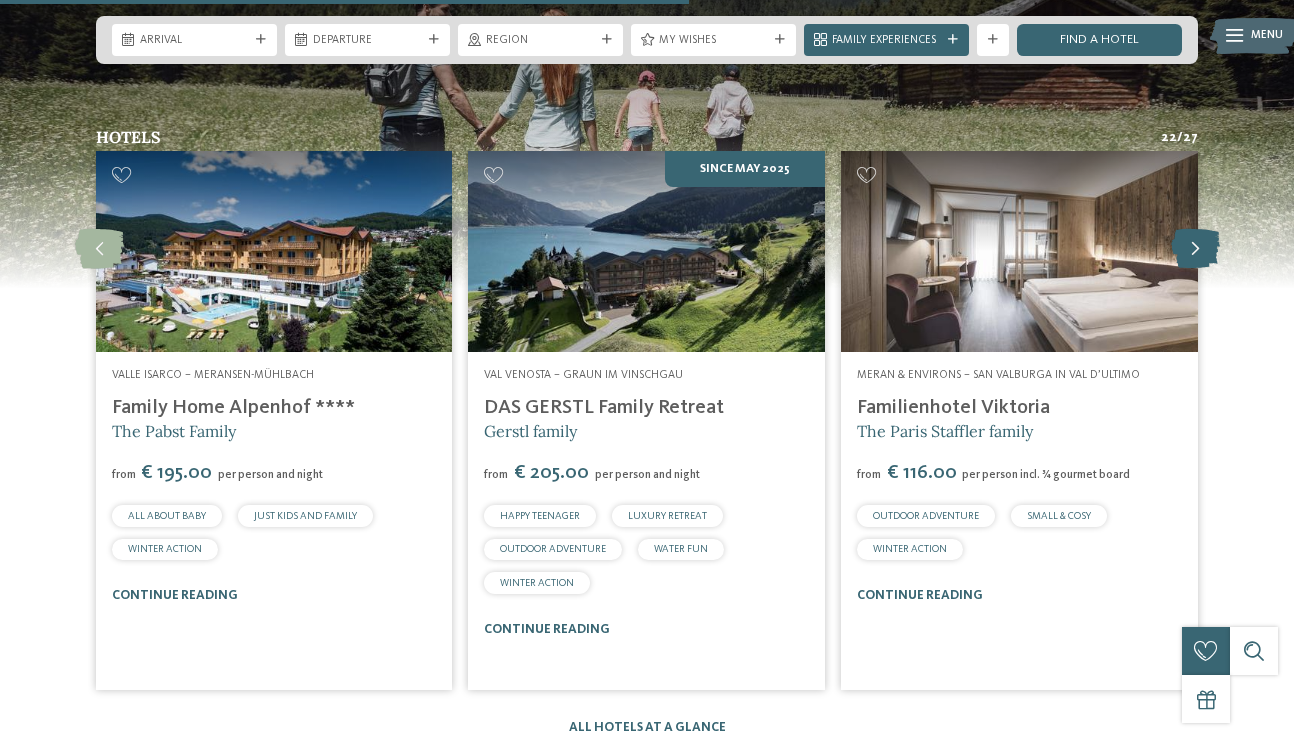 click at bounding box center (1195, 249) 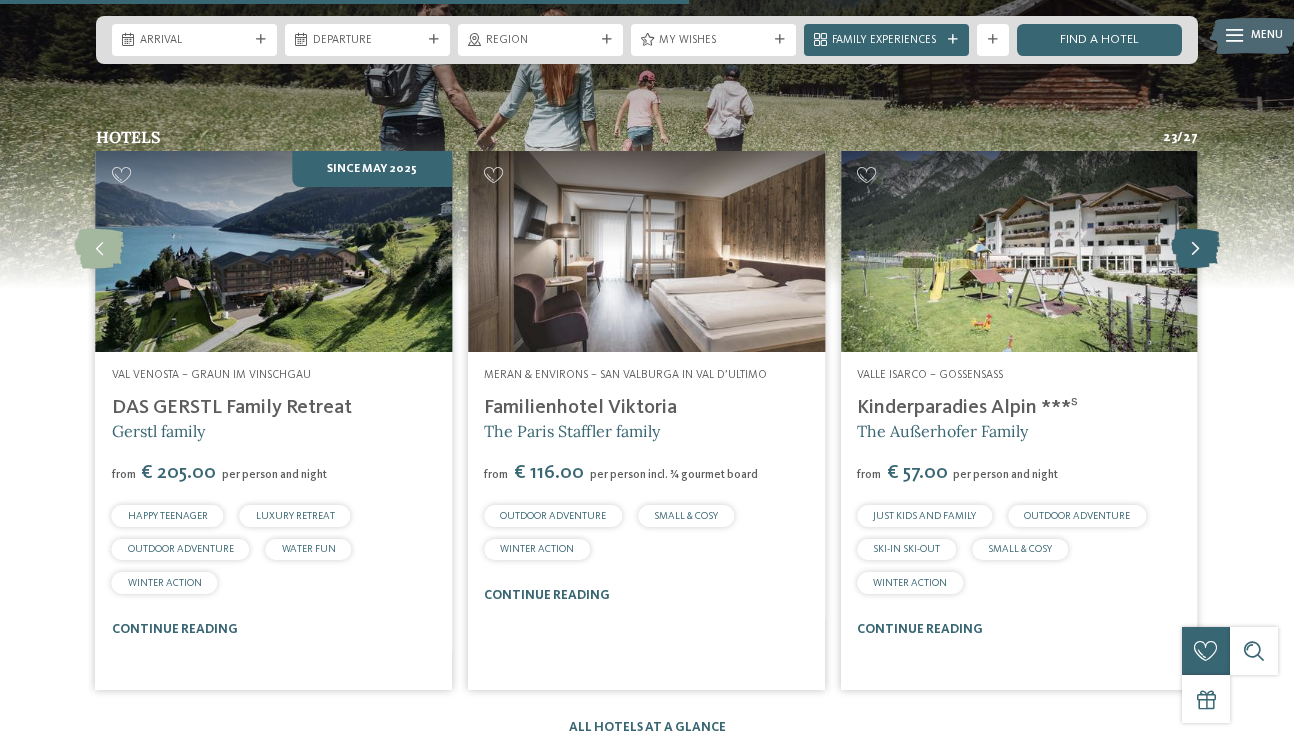 click at bounding box center (1195, 249) 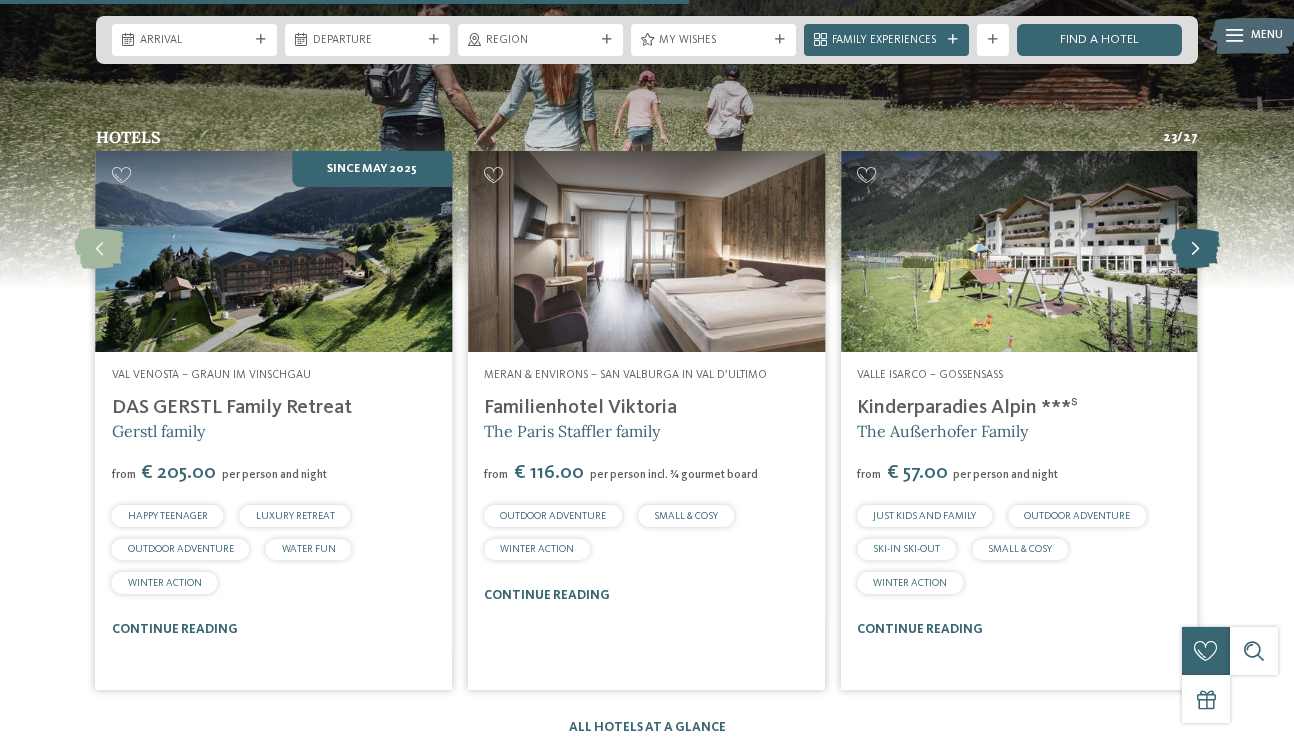 click at bounding box center [1195, 249] 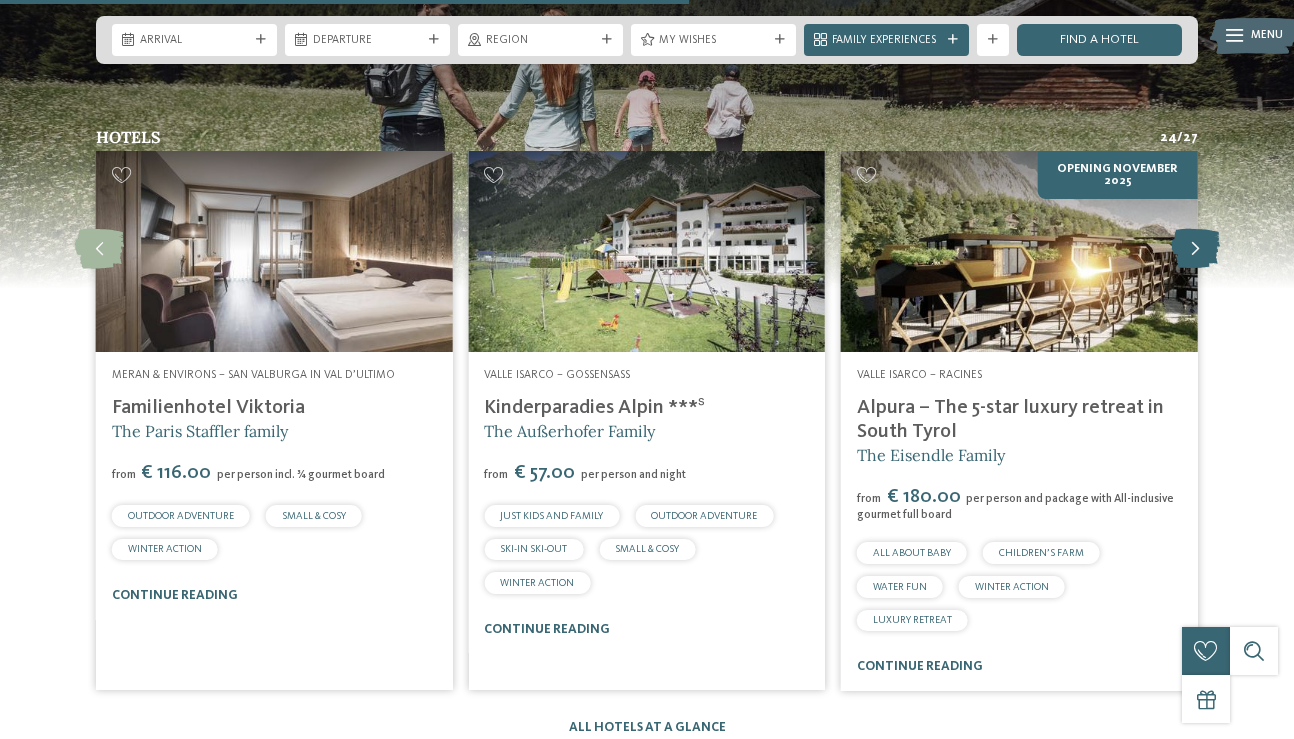 click at bounding box center (1195, 249) 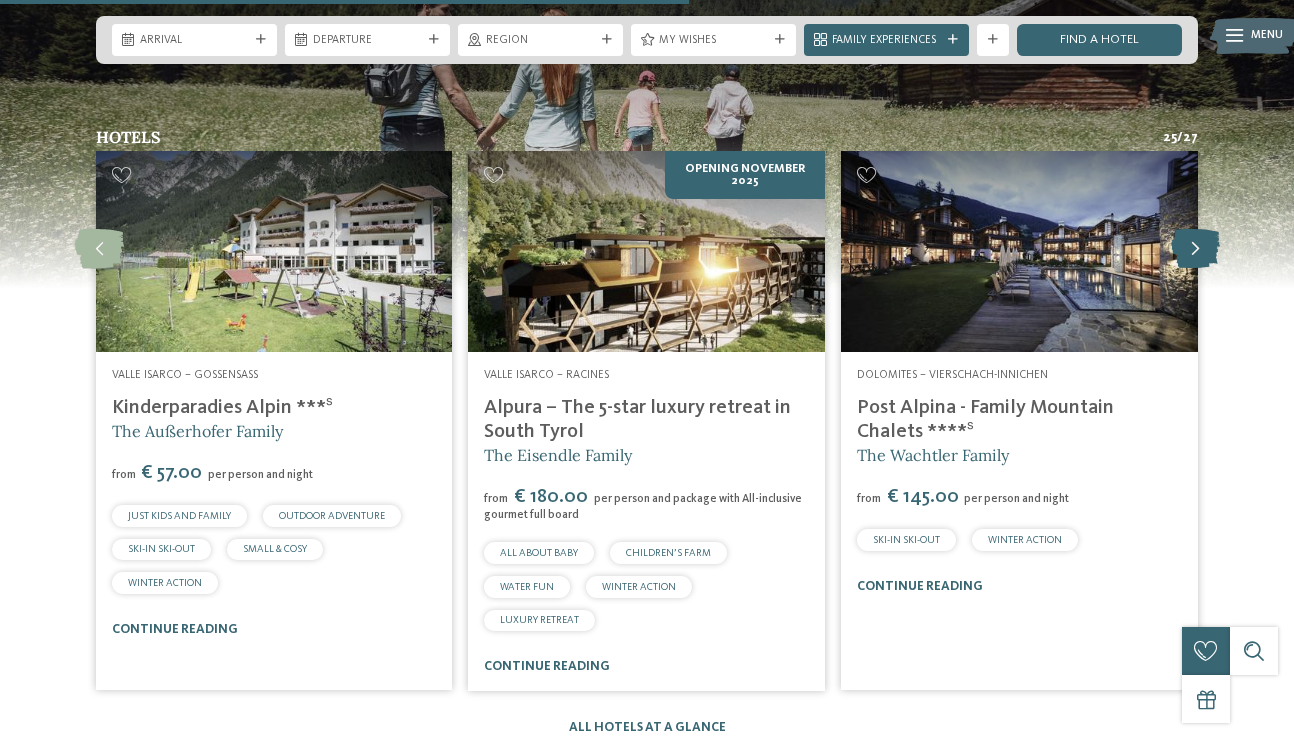 click at bounding box center (1195, 249) 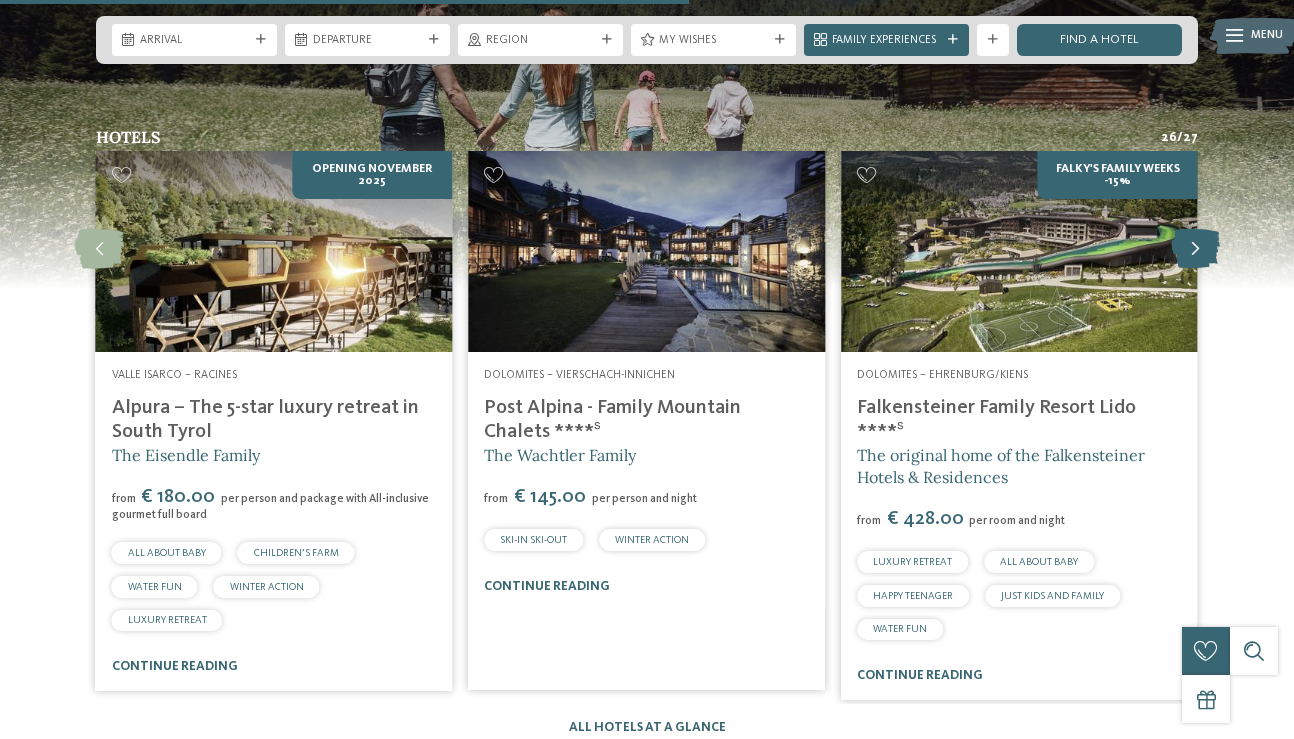 click at bounding box center [1195, 249] 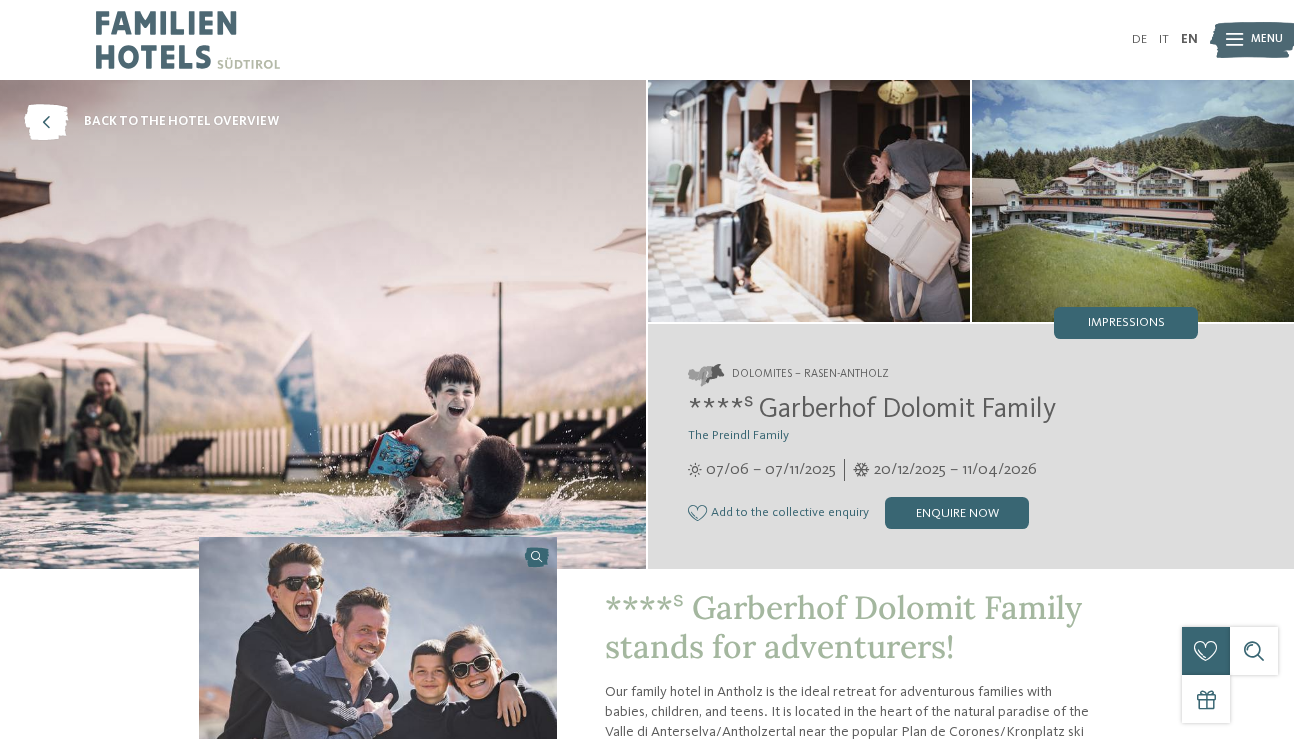 scroll, scrollTop: 0, scrollLeft: 0, axis: both 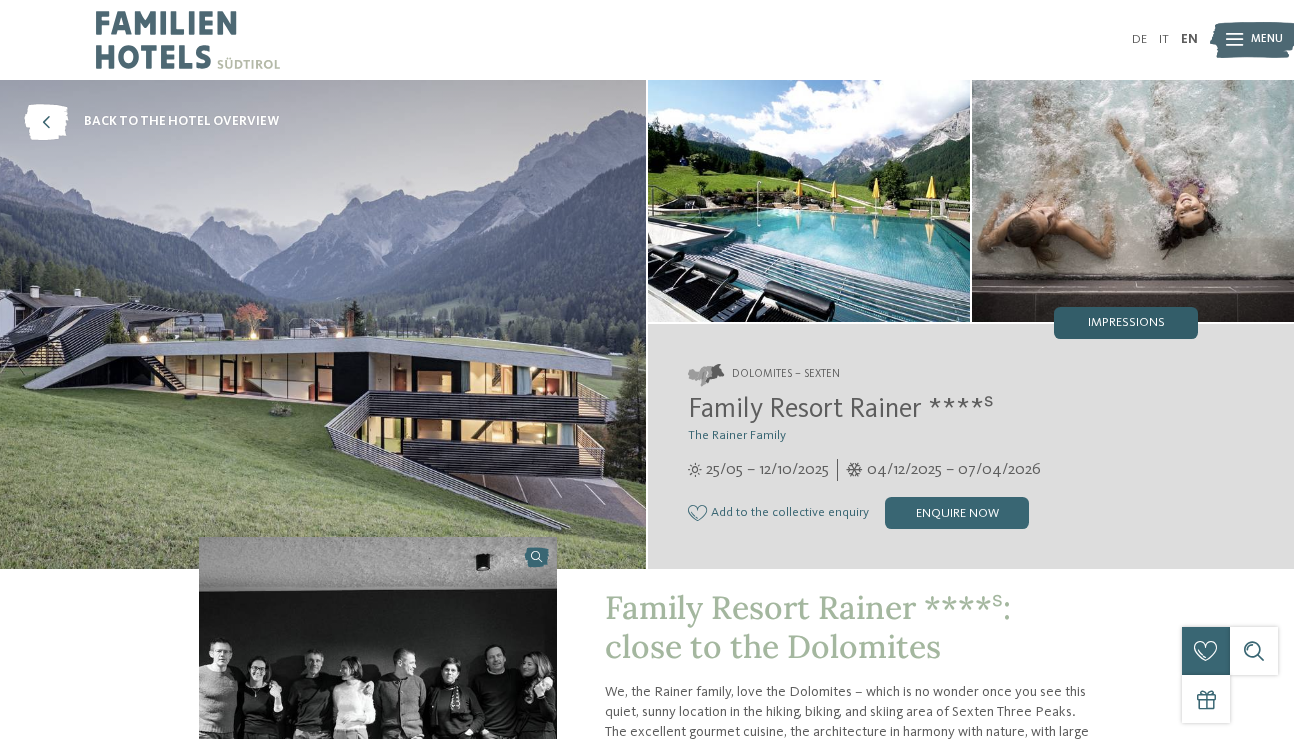 click on "Impressions" at bounding box center (1126, 323) 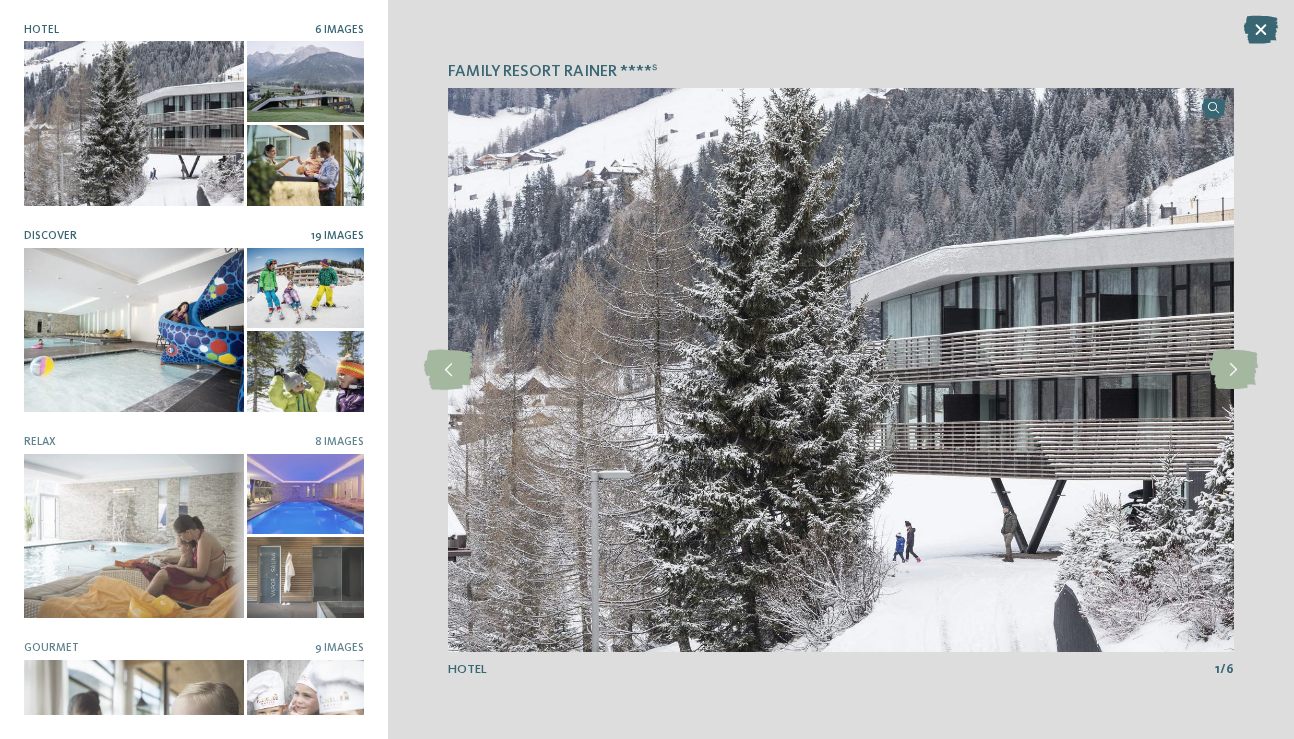 click at bounding box center [134, 330] 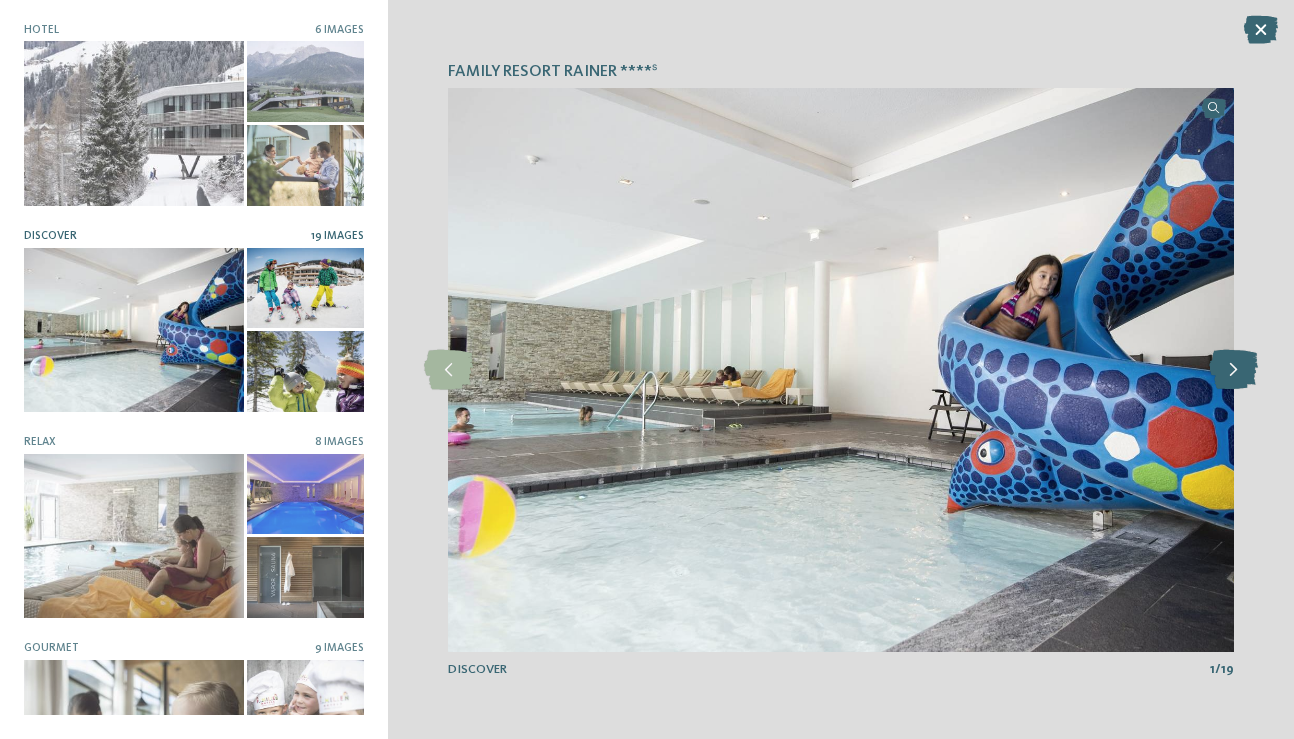click at bounding box center (1233, 370) 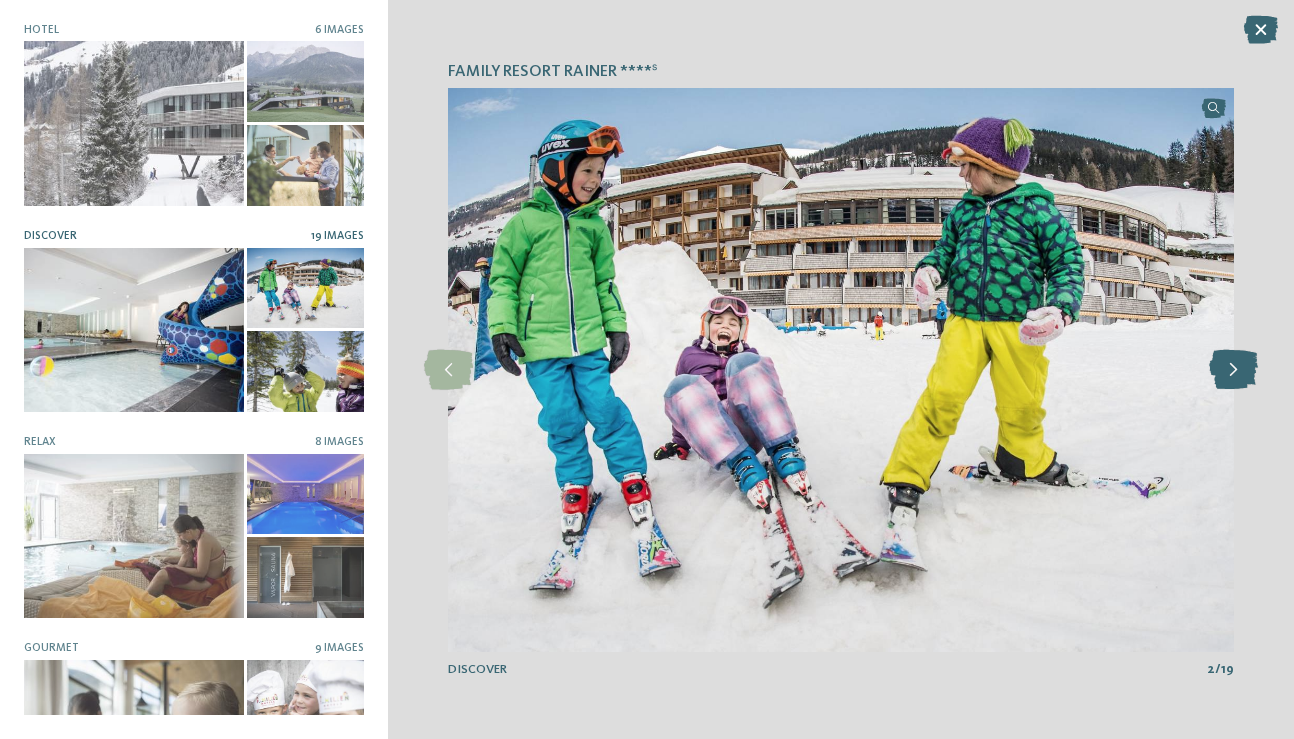 click at bounding box center [1233, 370] 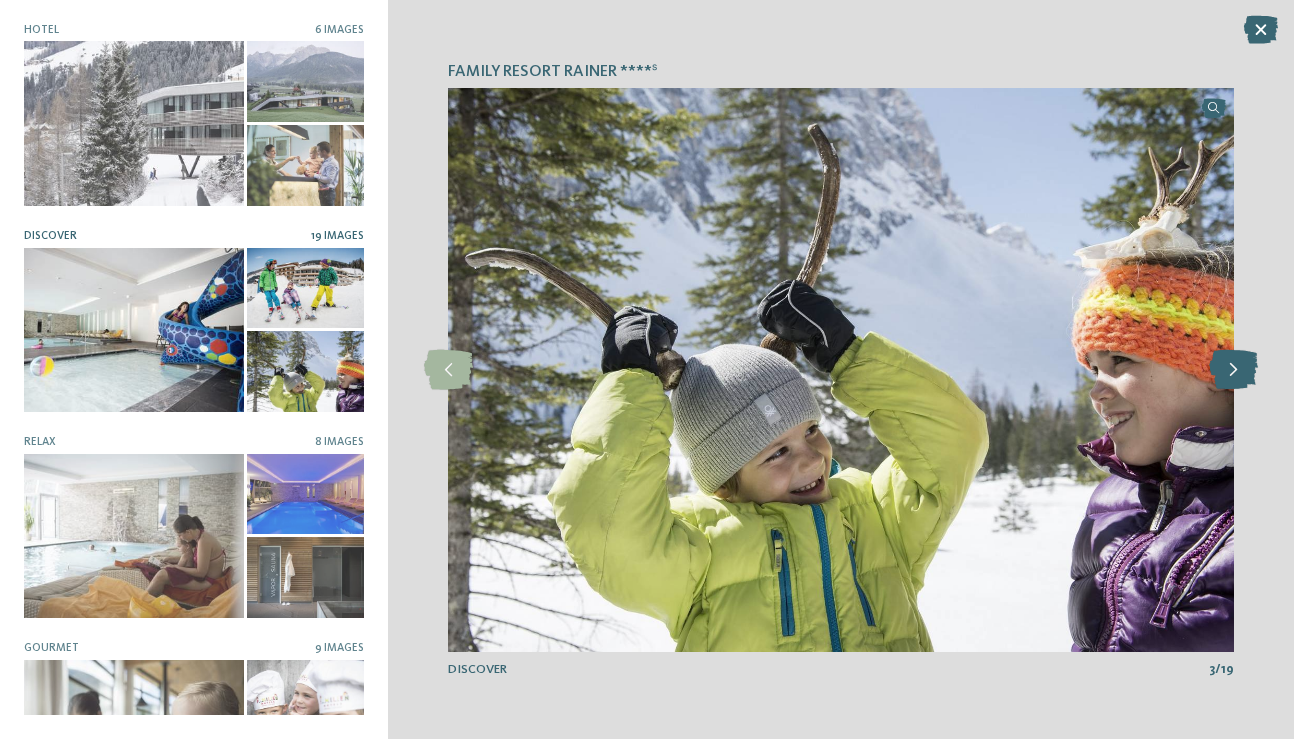 click at bounding box center [1233, 370] 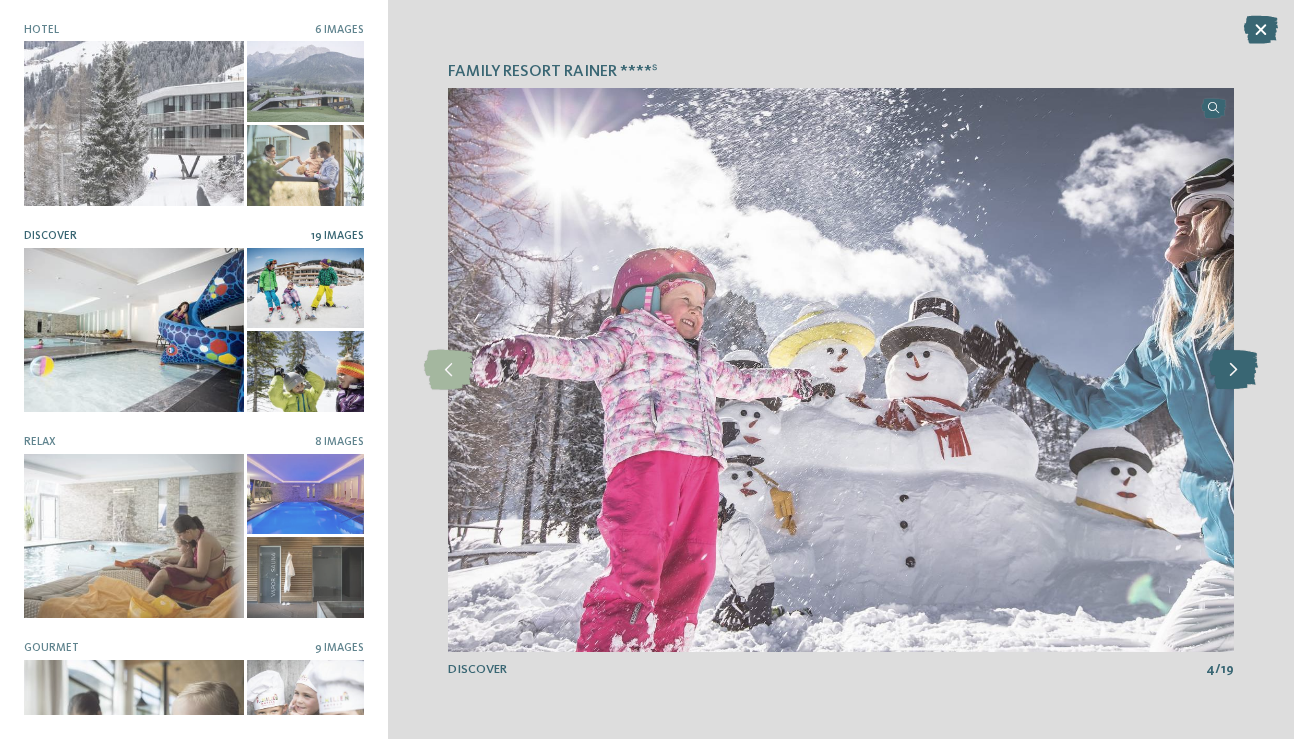 click at bounding box center (1233, 370) 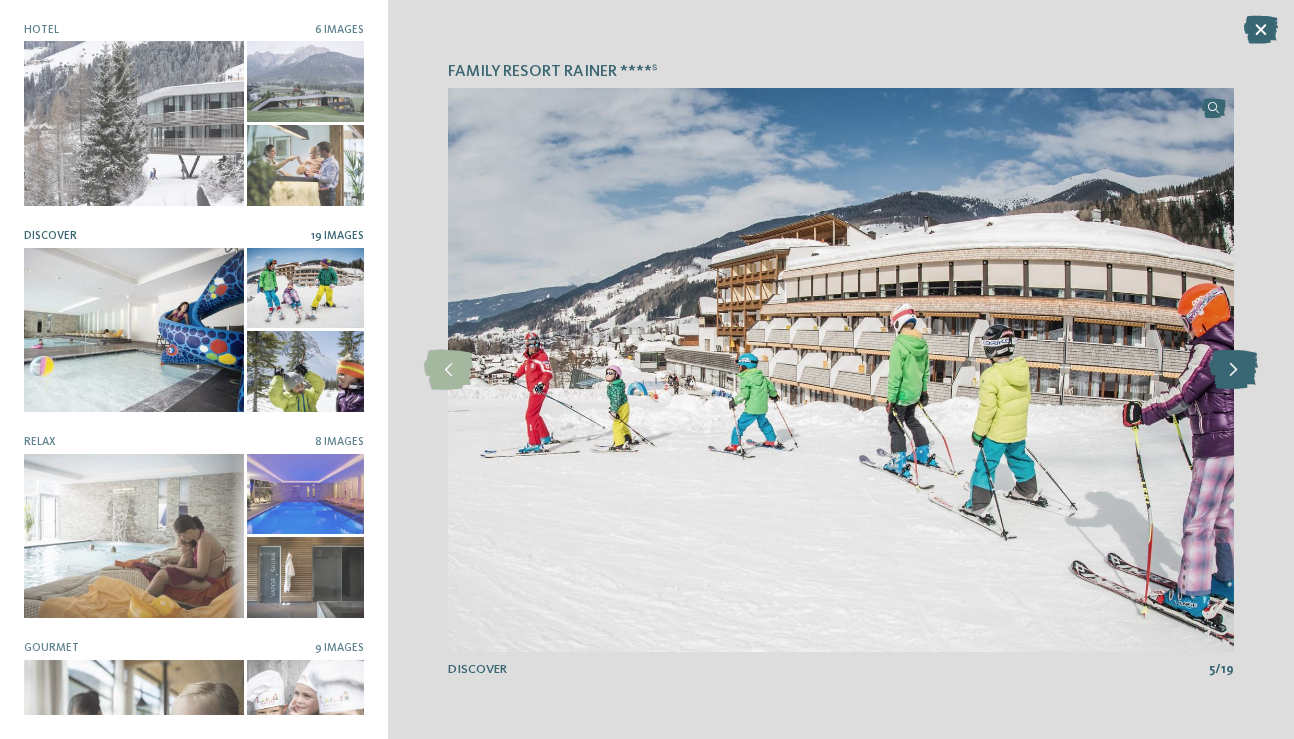 click at bounding box center (1233, 370) 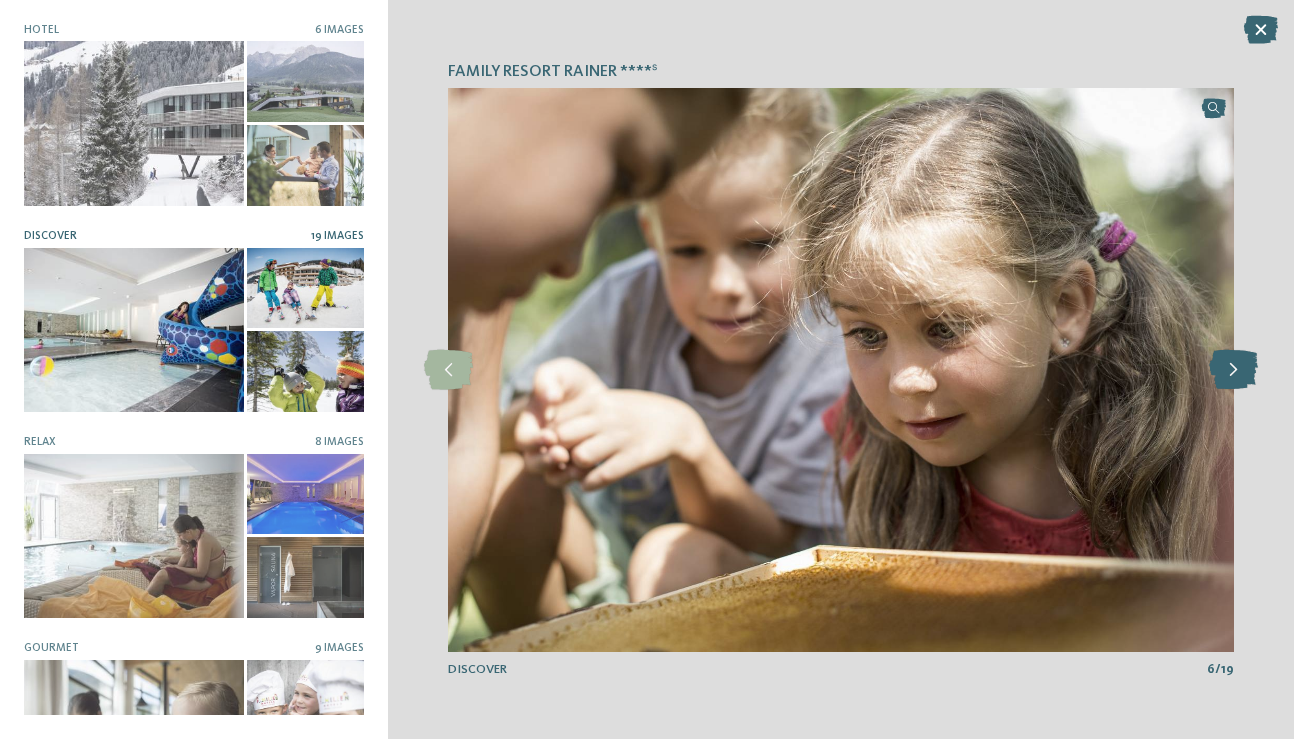 click at bounding box center [1233, 370] 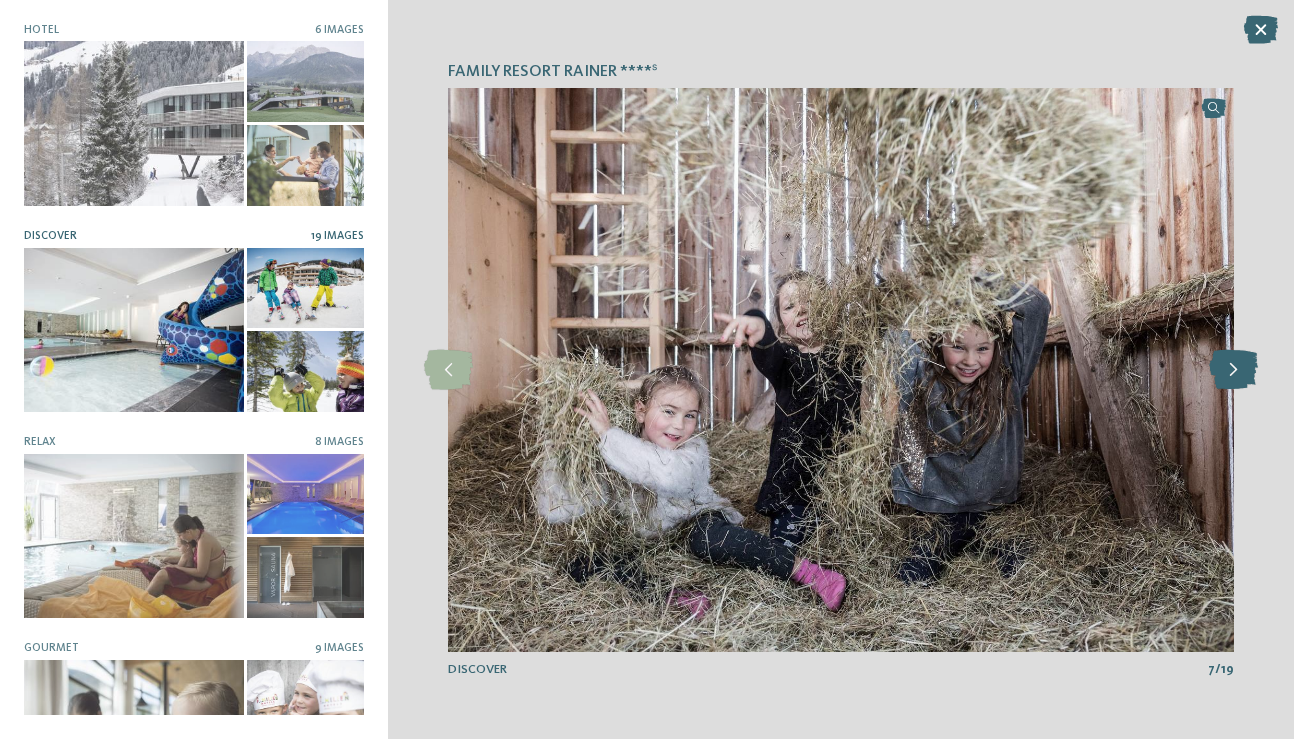 click at bounding box center [1233, 370] 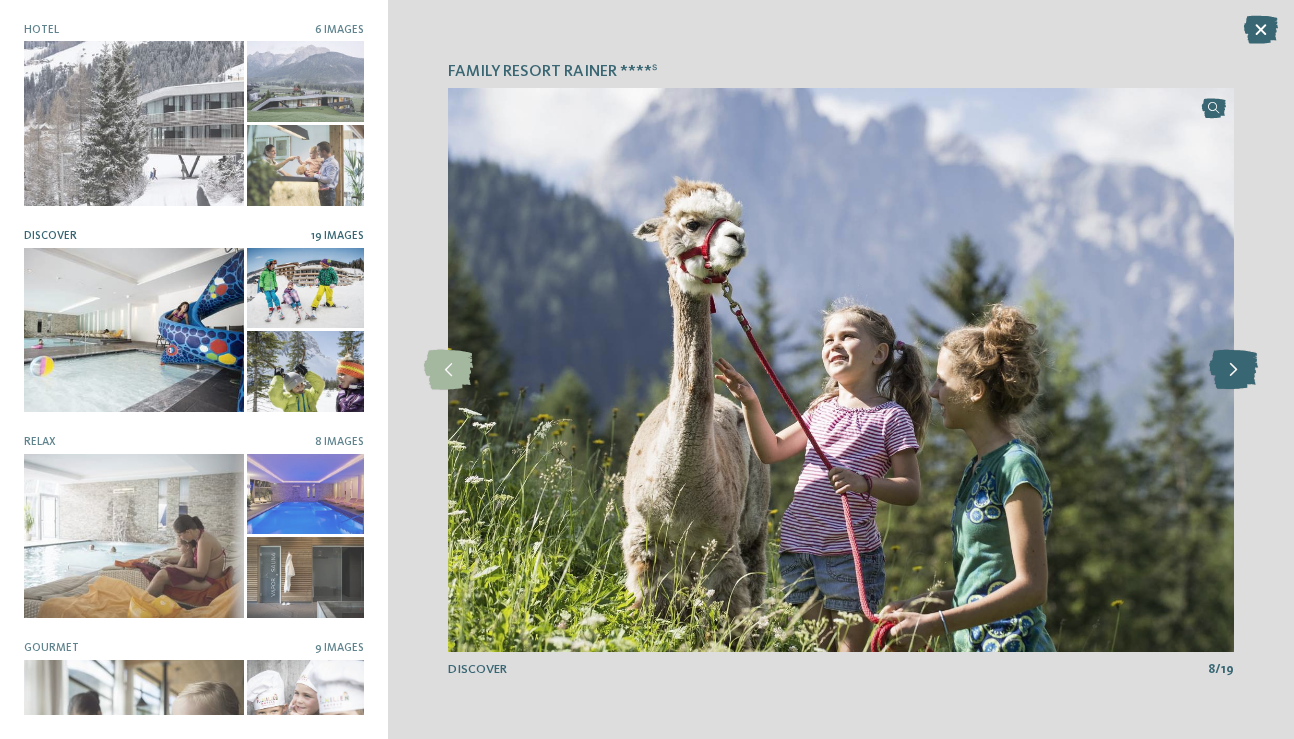click at bounding box center [1233, 370] 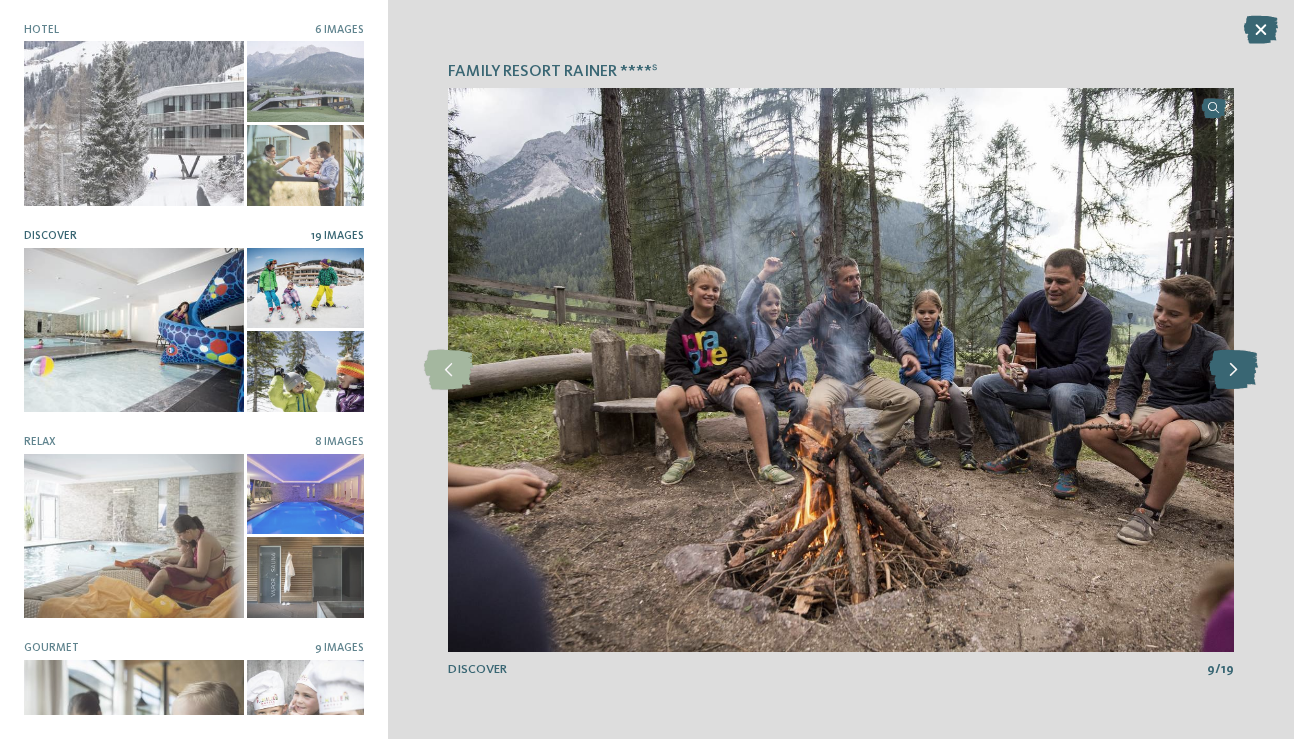 click at bounding box center [1233, 370] 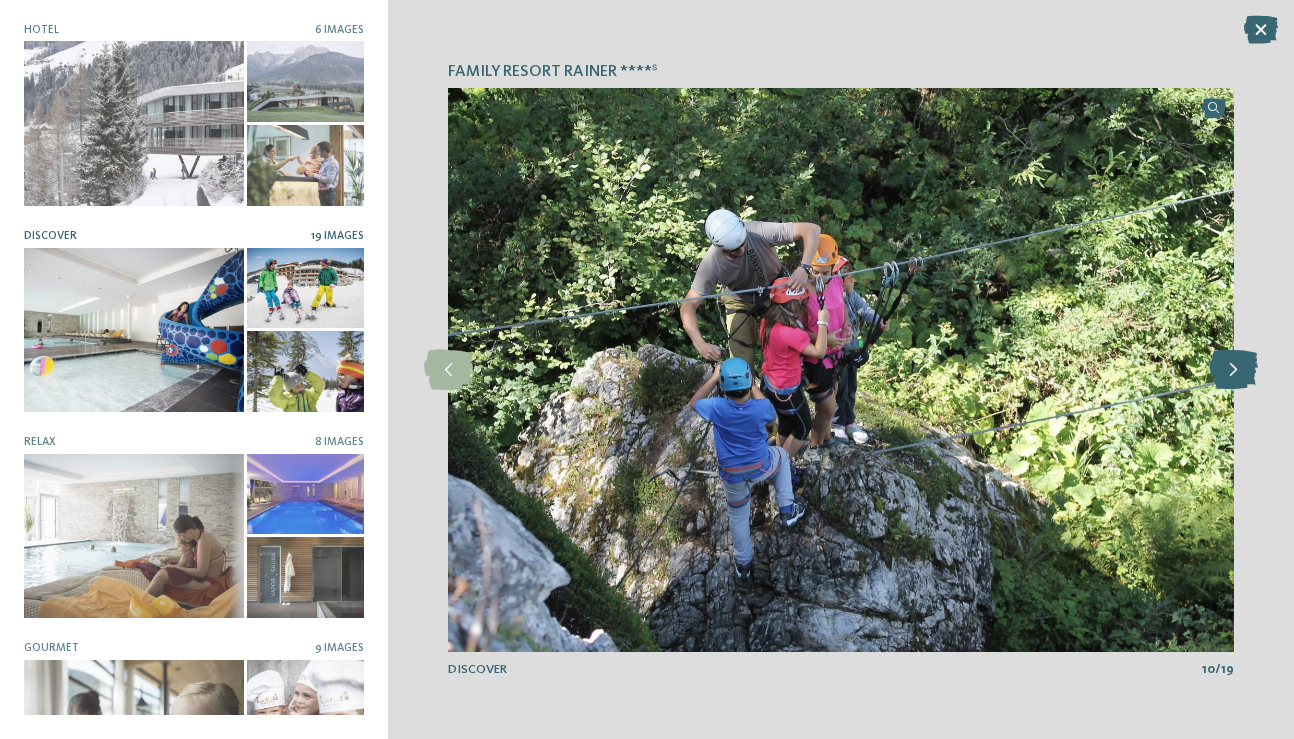 click at bounding box center (1233, 370) 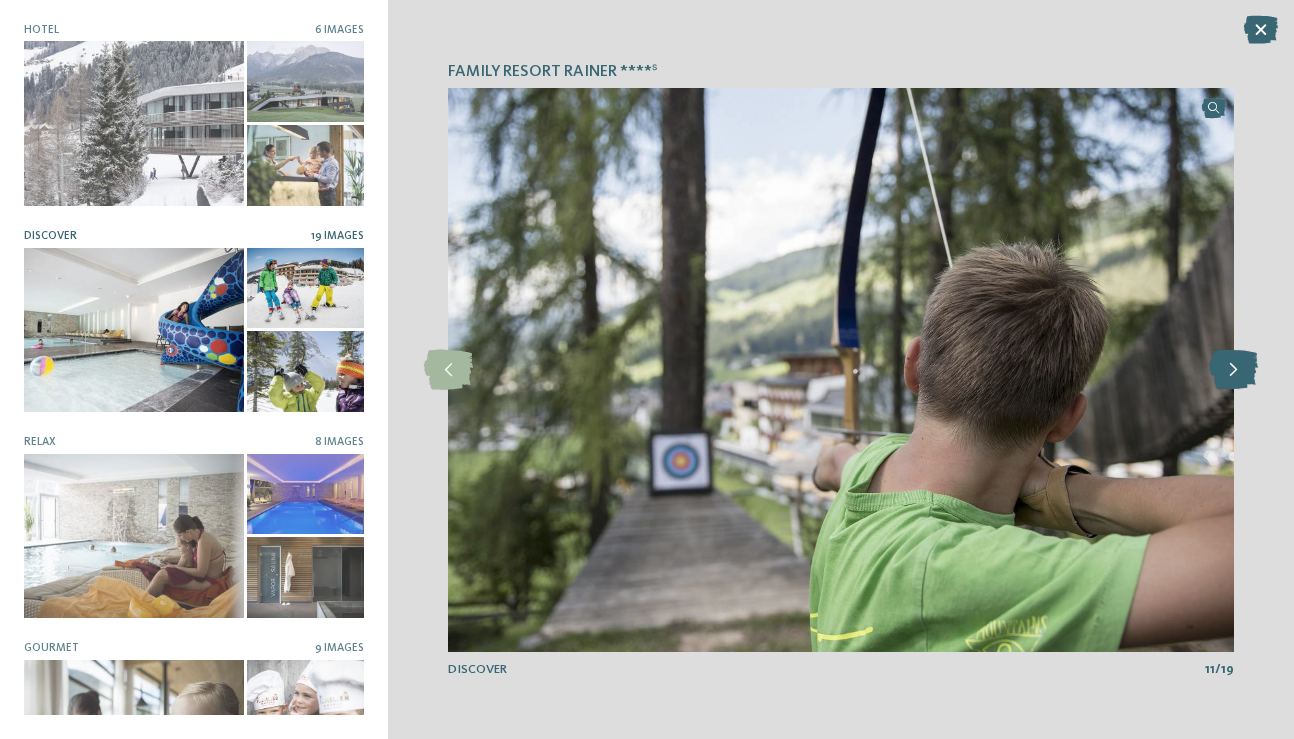 click at bounding box center (1233, 370) 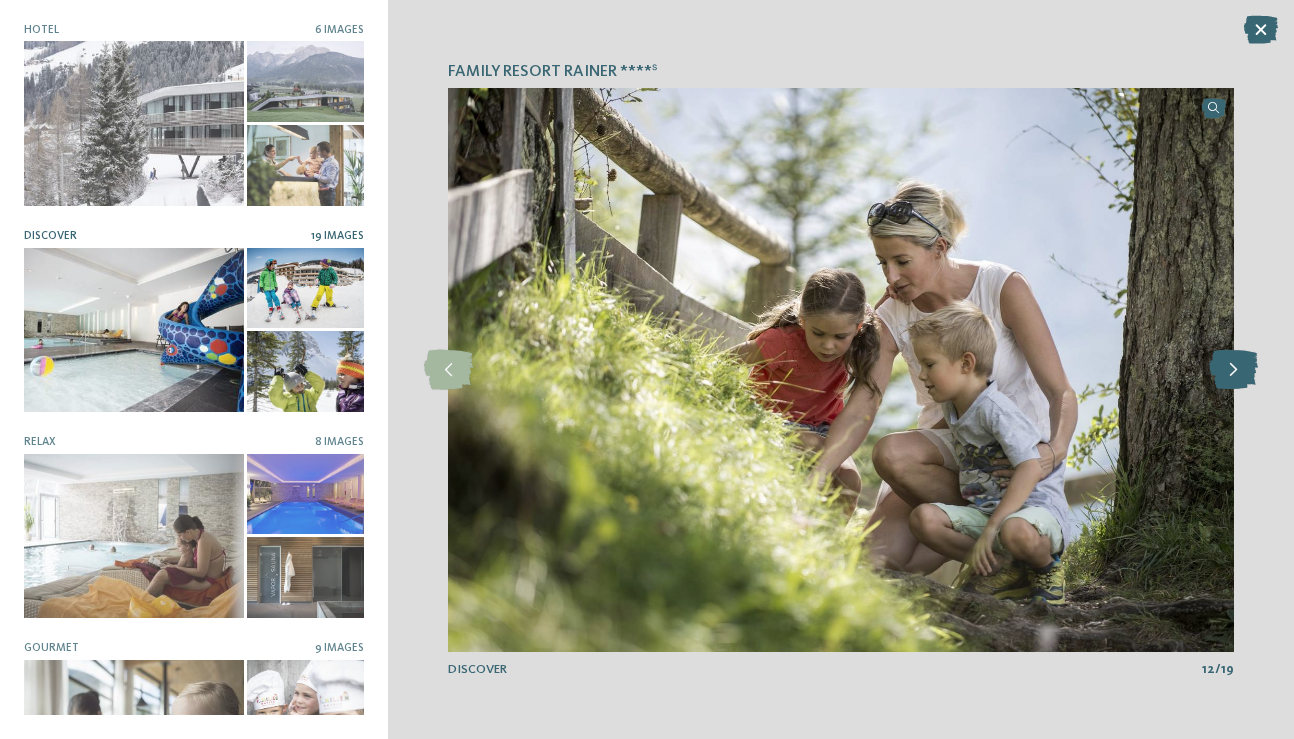 click at bounding box center [1233, 370] 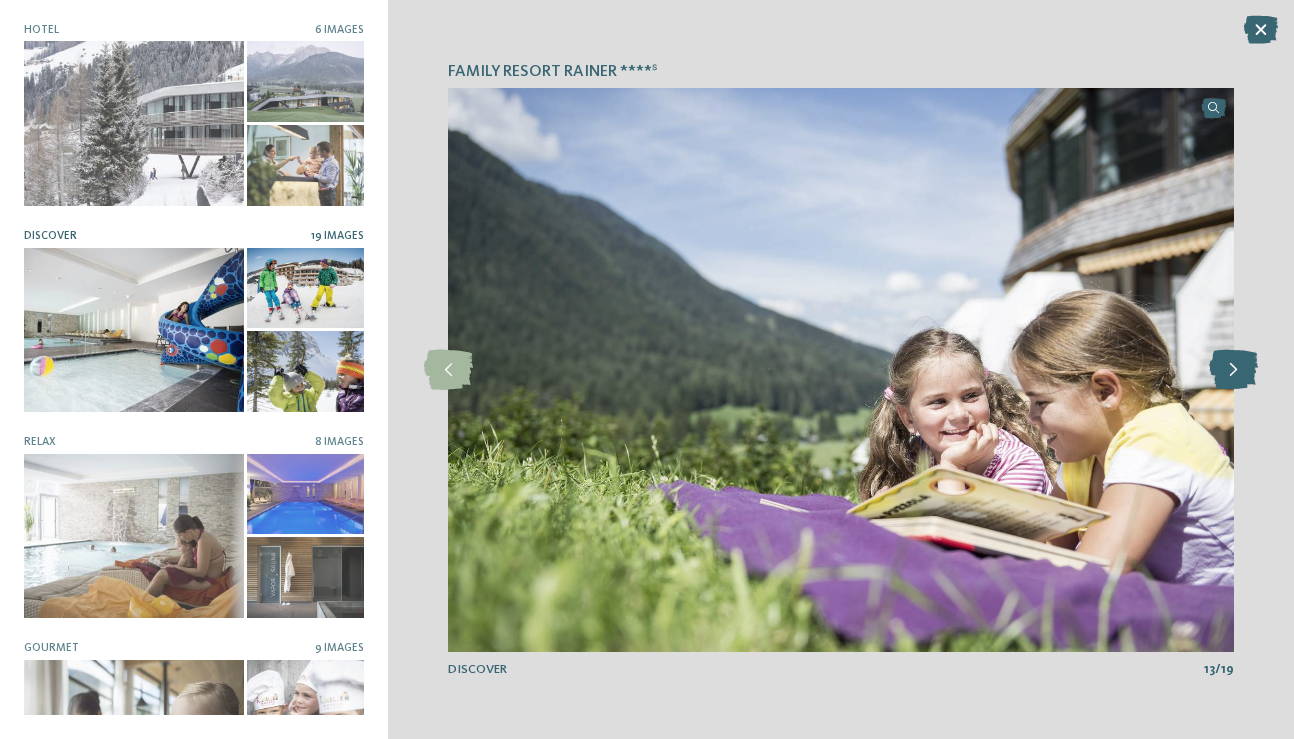 click at bounding box center [1233, 370] 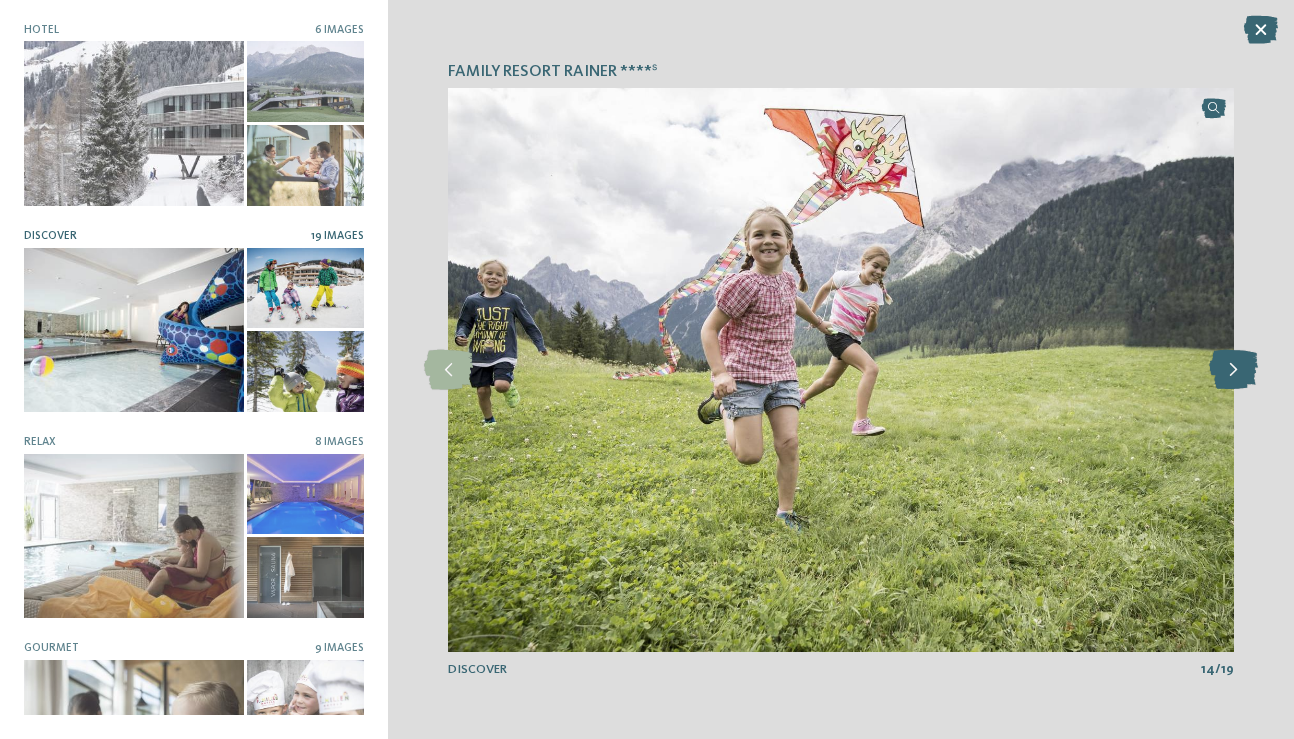 click at bounding box center [1233, 370] 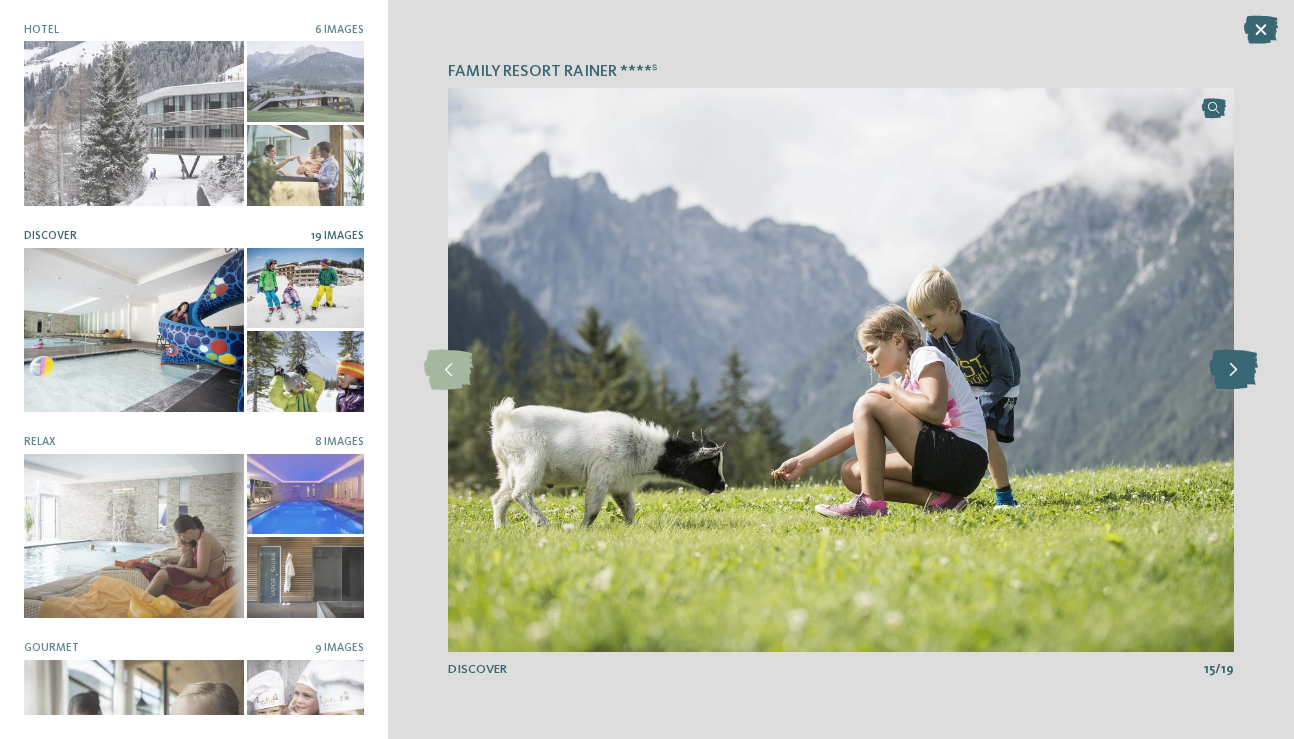 click at bounding box center (1233, 370) 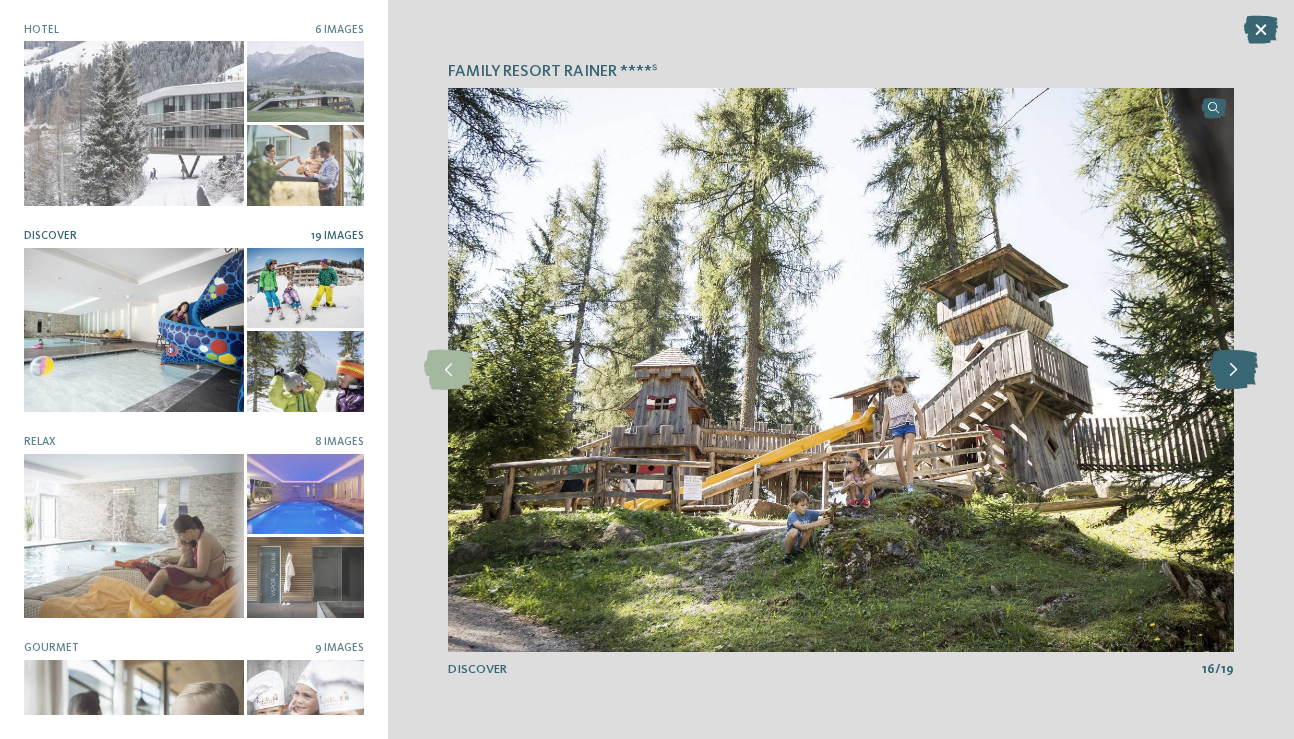 click at bounding box center (1233, 370) 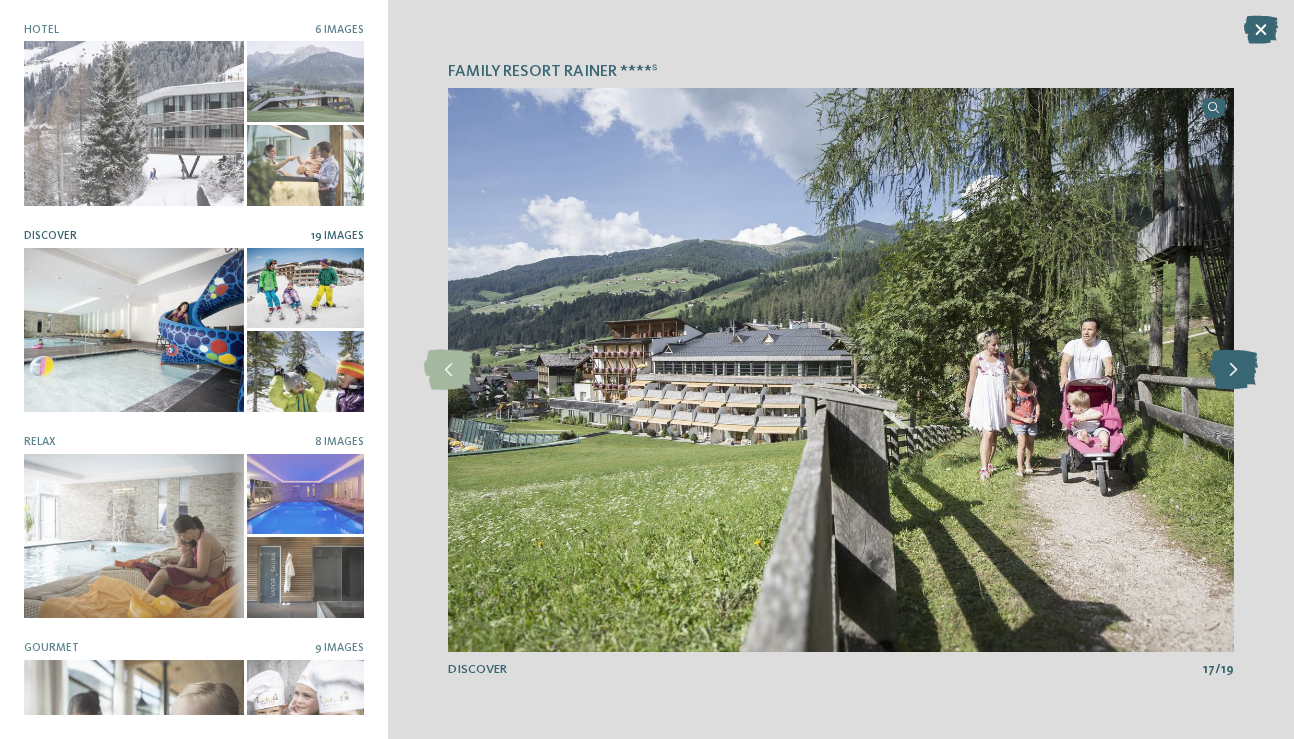 click at bounding box center (1233, 370) 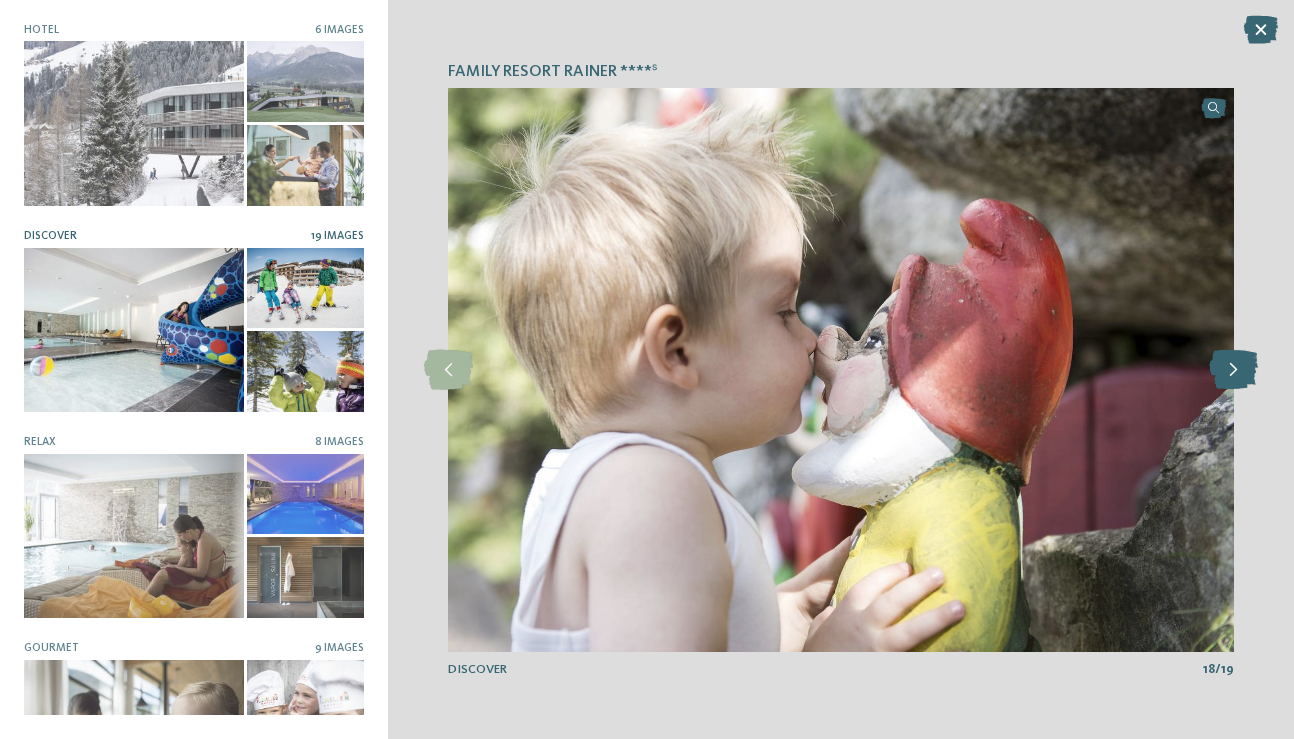 click at bounding box center (1233, 370) 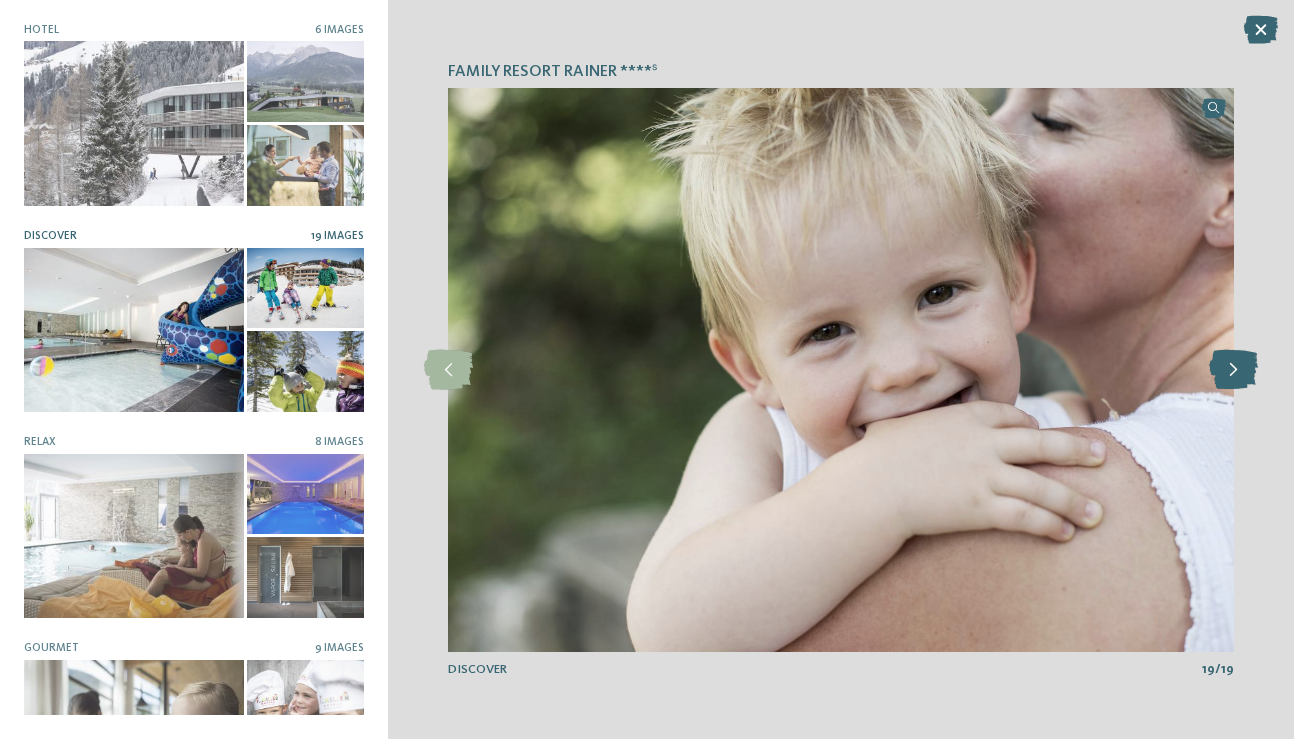 click at bounding box center (1233, 370) 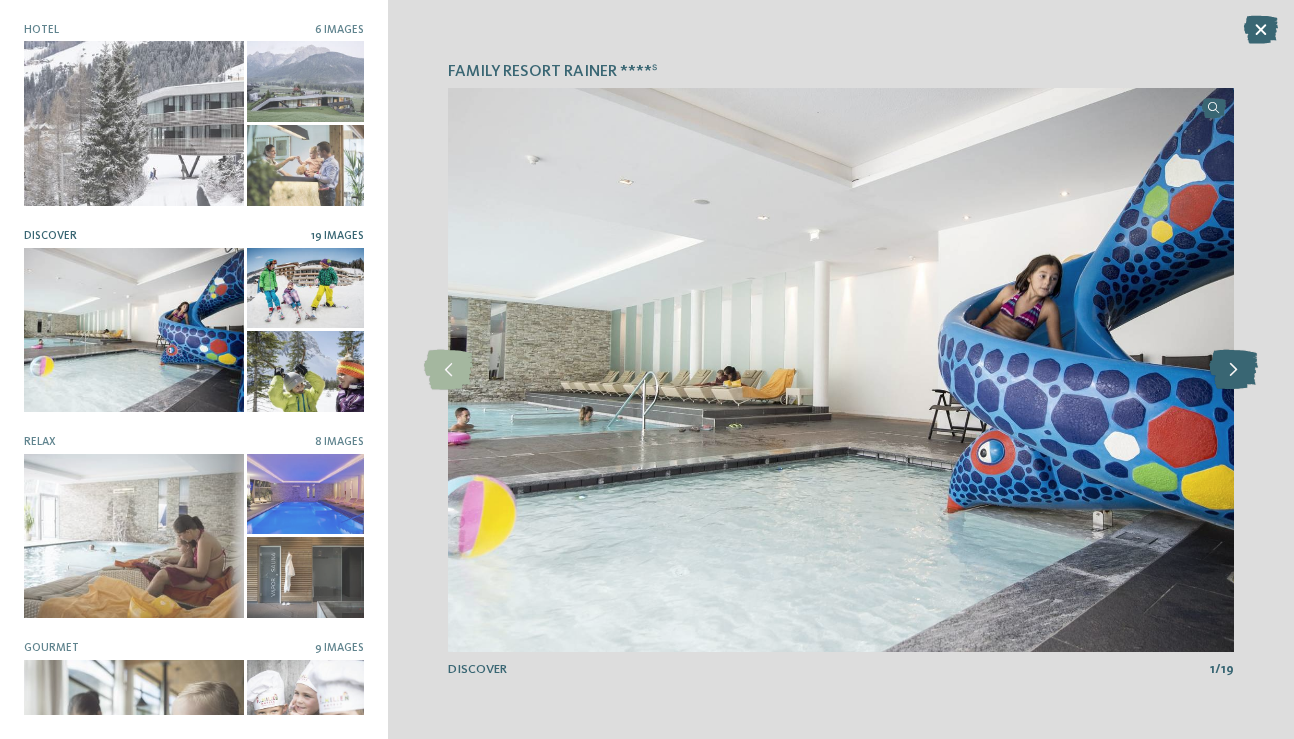 click at bounding box center [1233, 370] 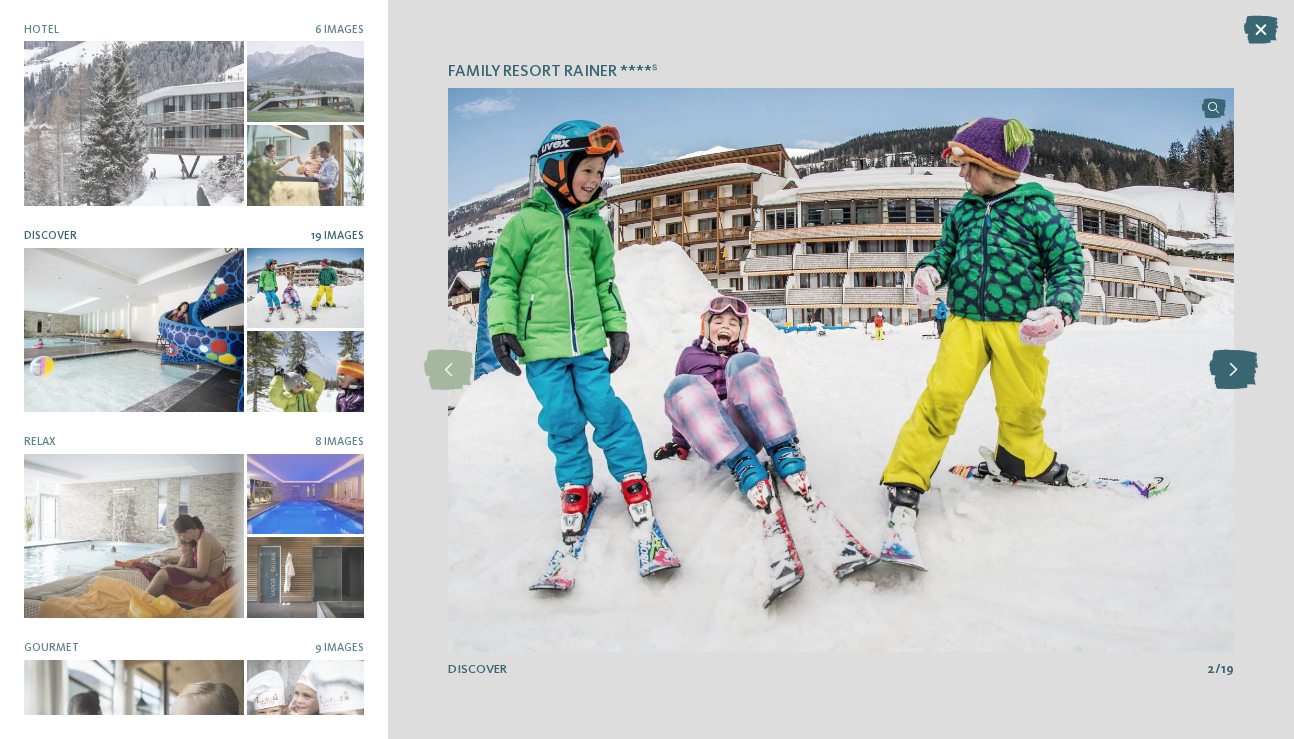 click at bounding box center (1233, 370) 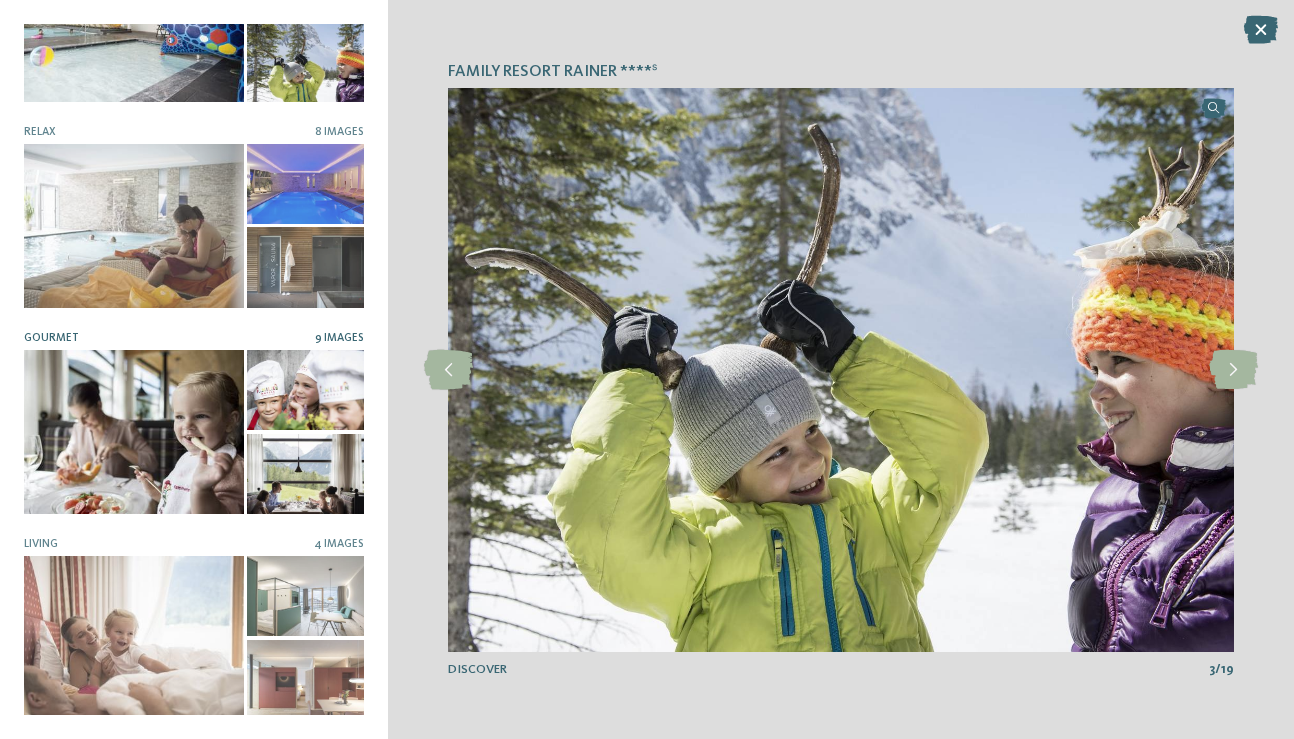 scroll, scrollTop: 315, scrollLeft: 0, axis: vertical 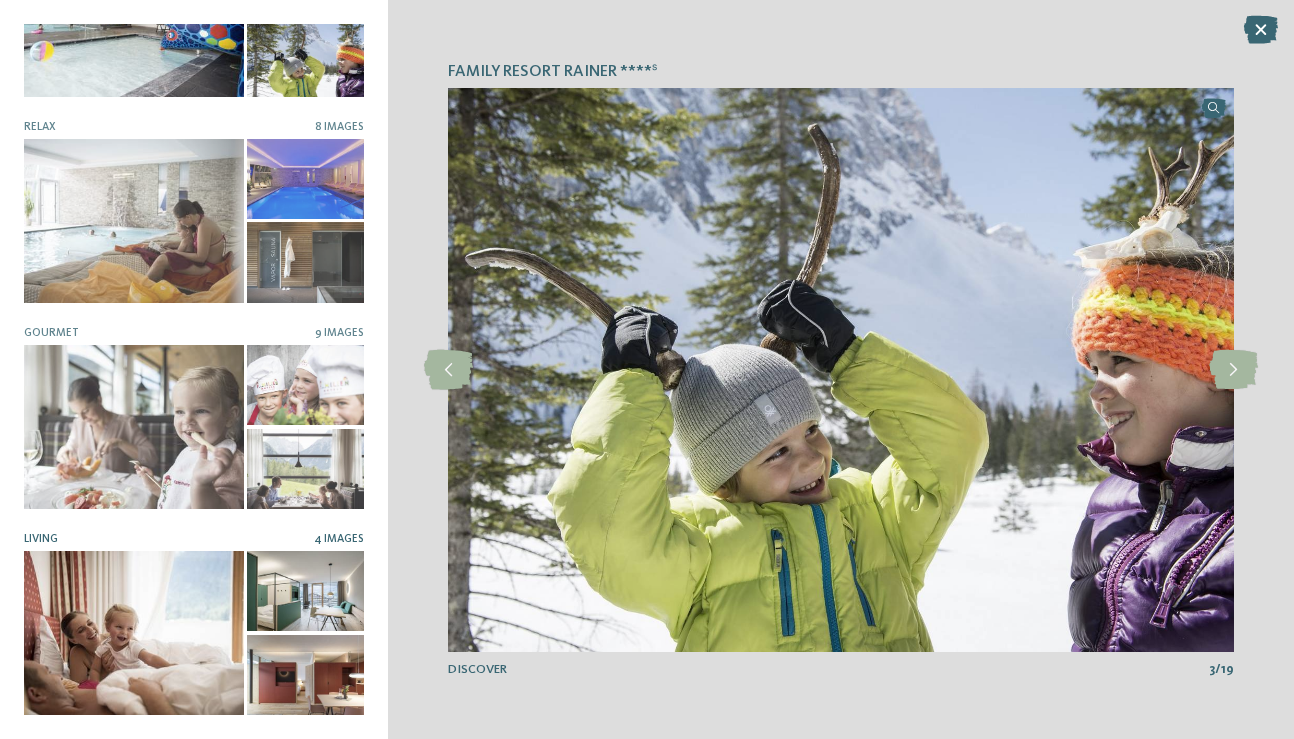 click at bounding box center [134, 633] 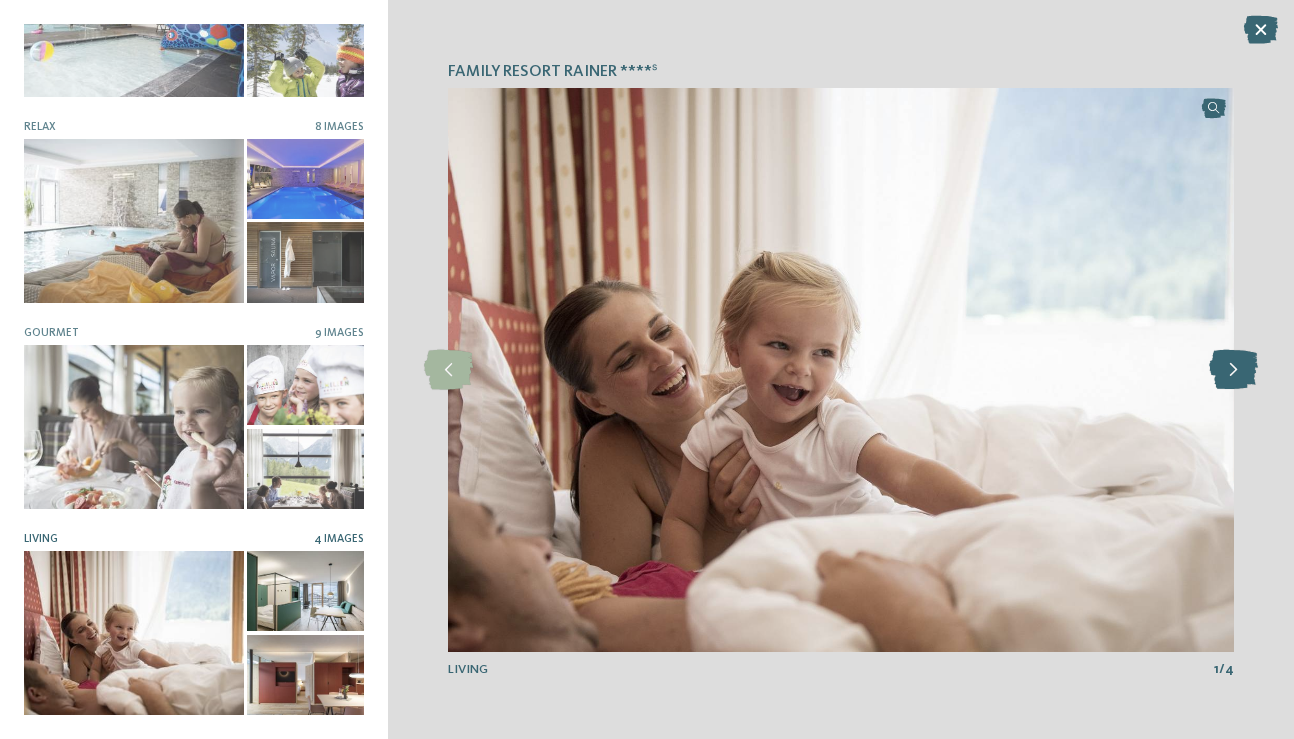 click at bounding box center (1233, 370) 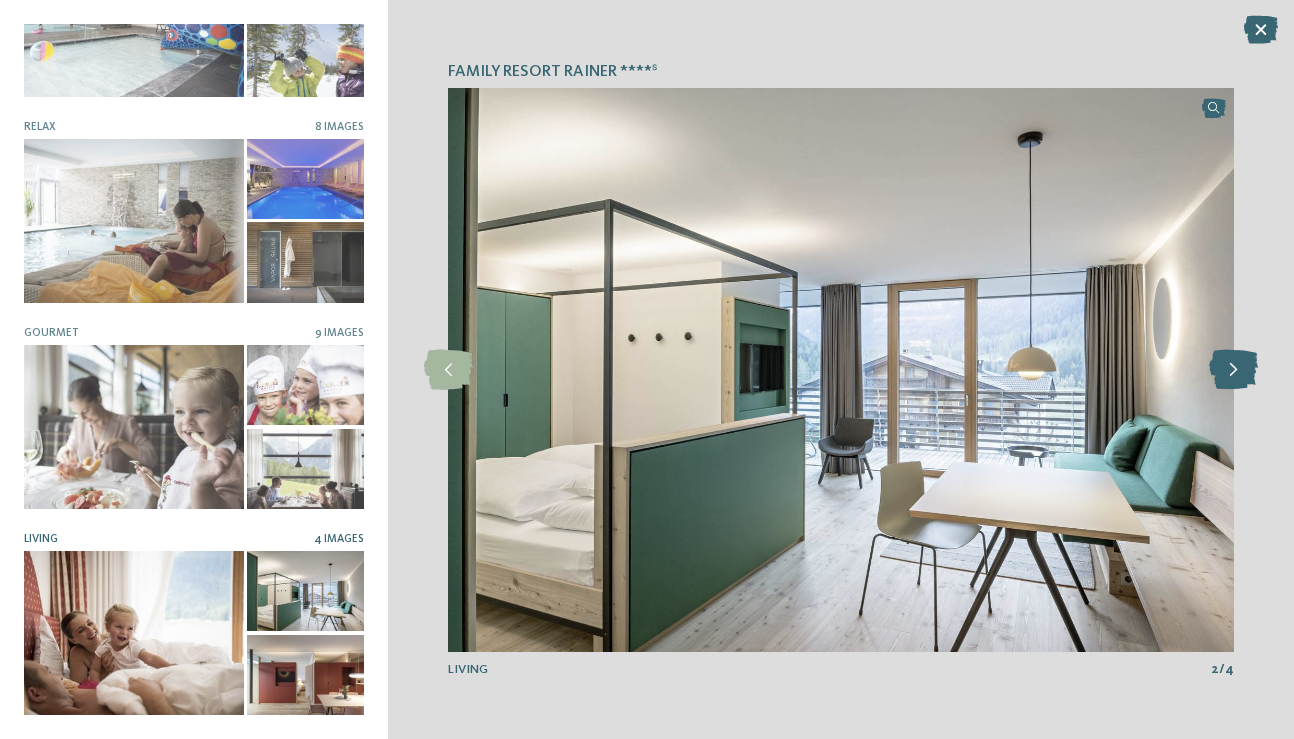 click at bounding box center (1233, 370) 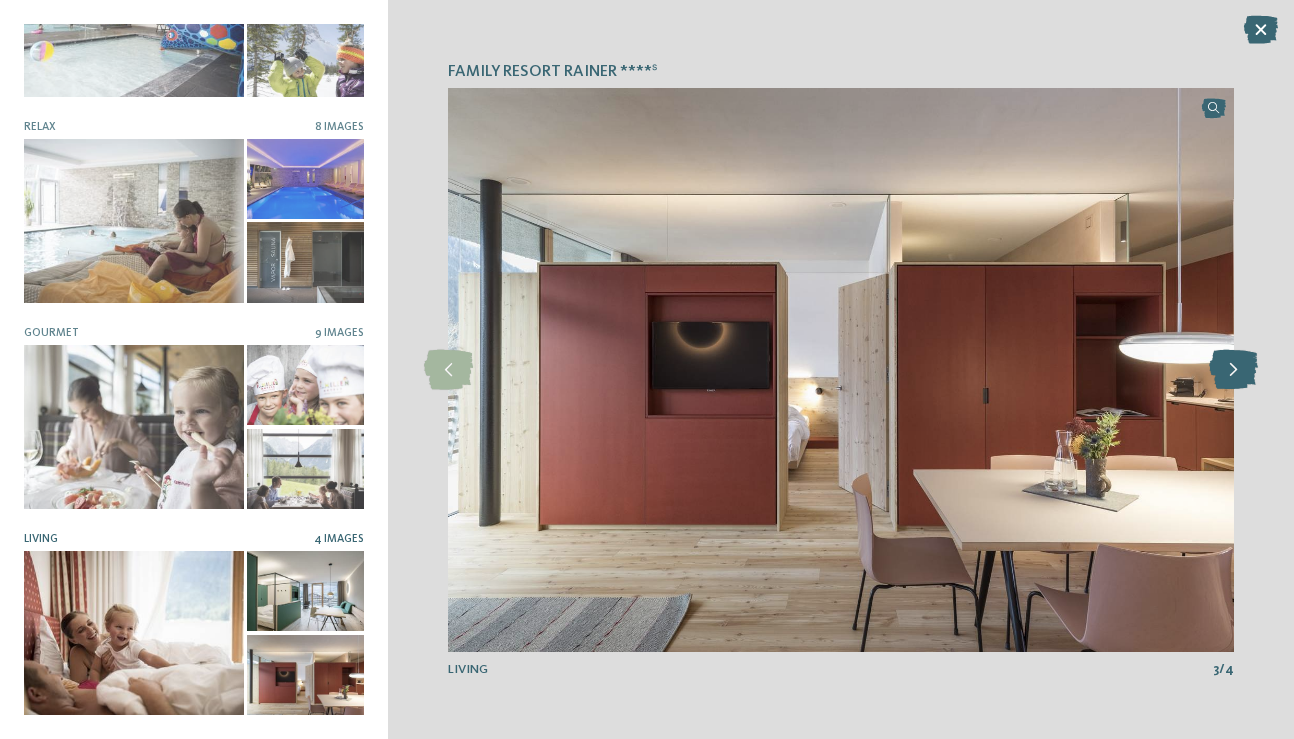 click at bounding box center (1233, 370) 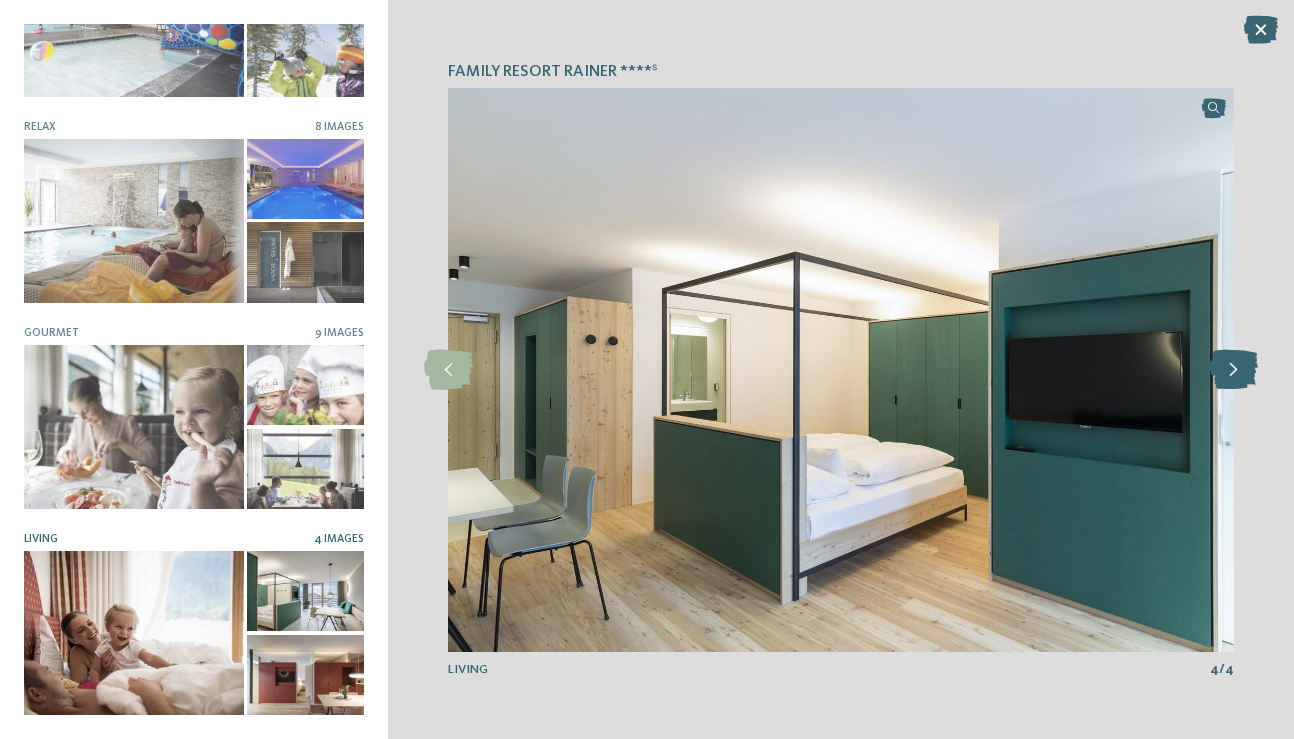 click at bounding box center (1233, 370) 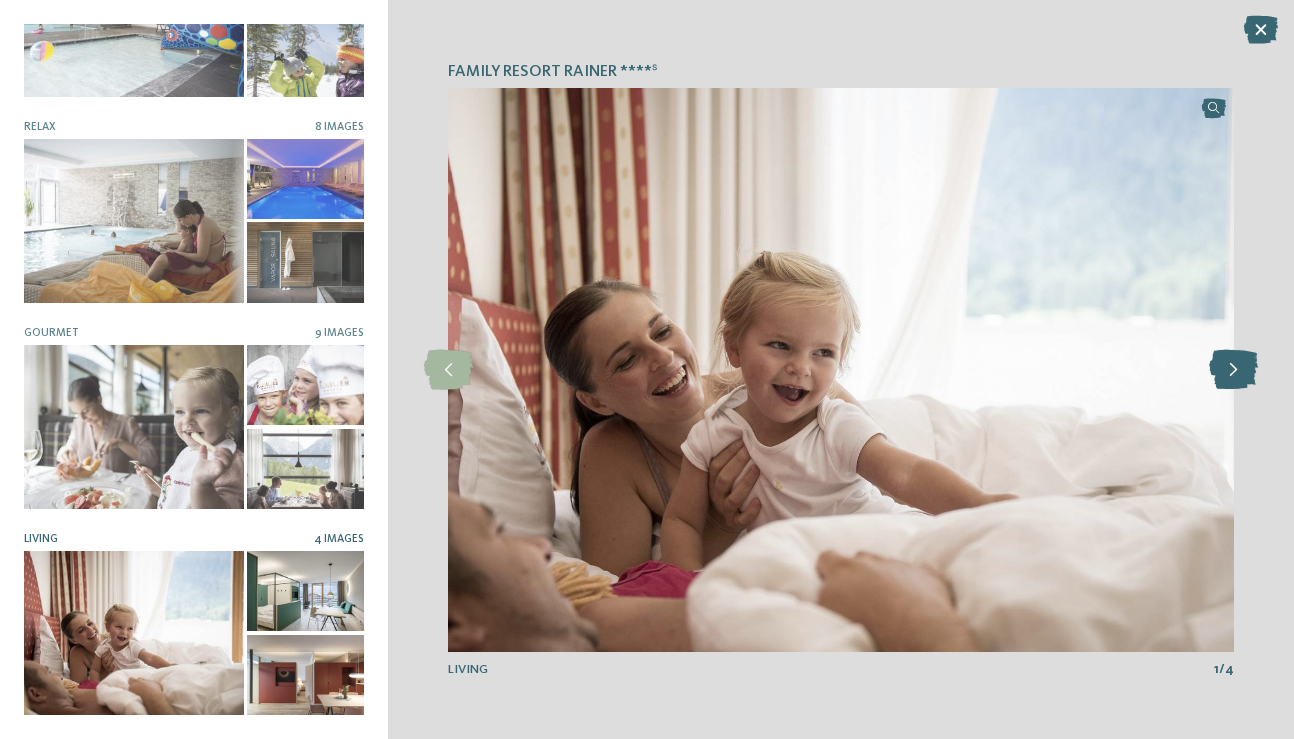 click at bounding box center (1233, 370) 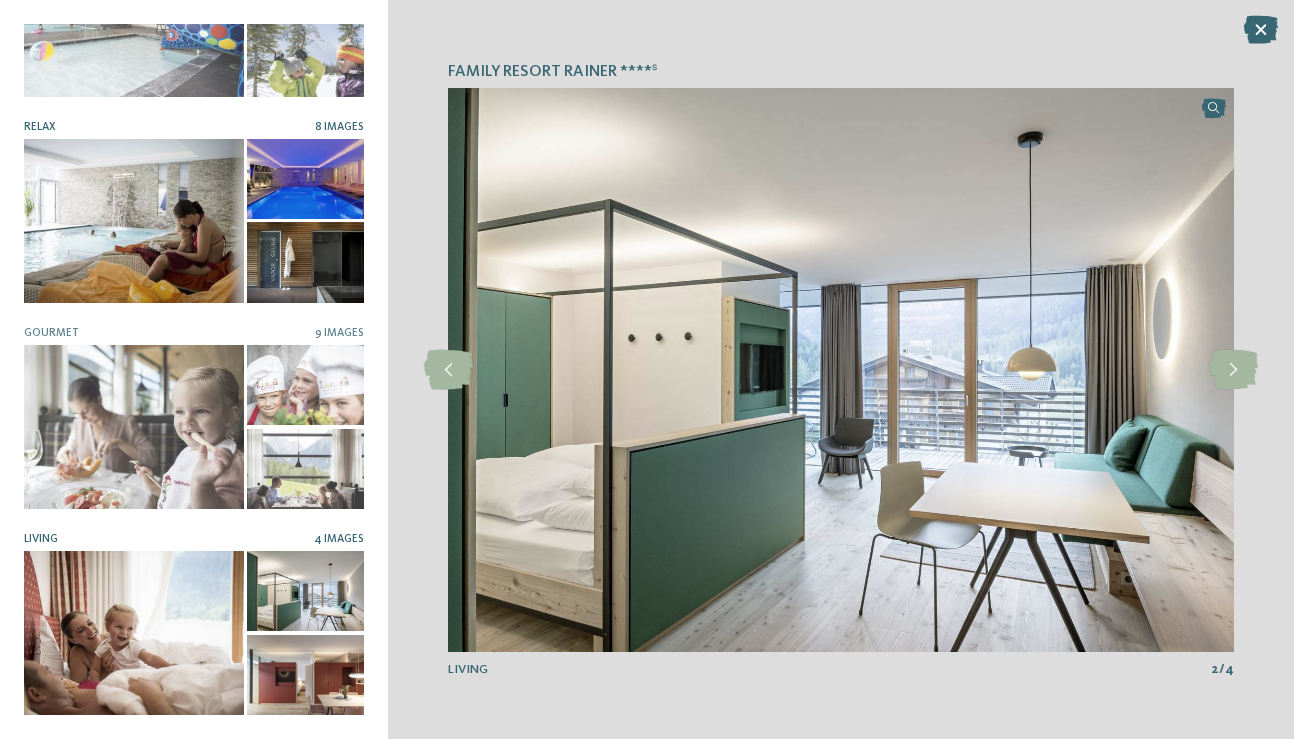 scroll, scrollTop: 0, scrollLeft: 0, axis: both 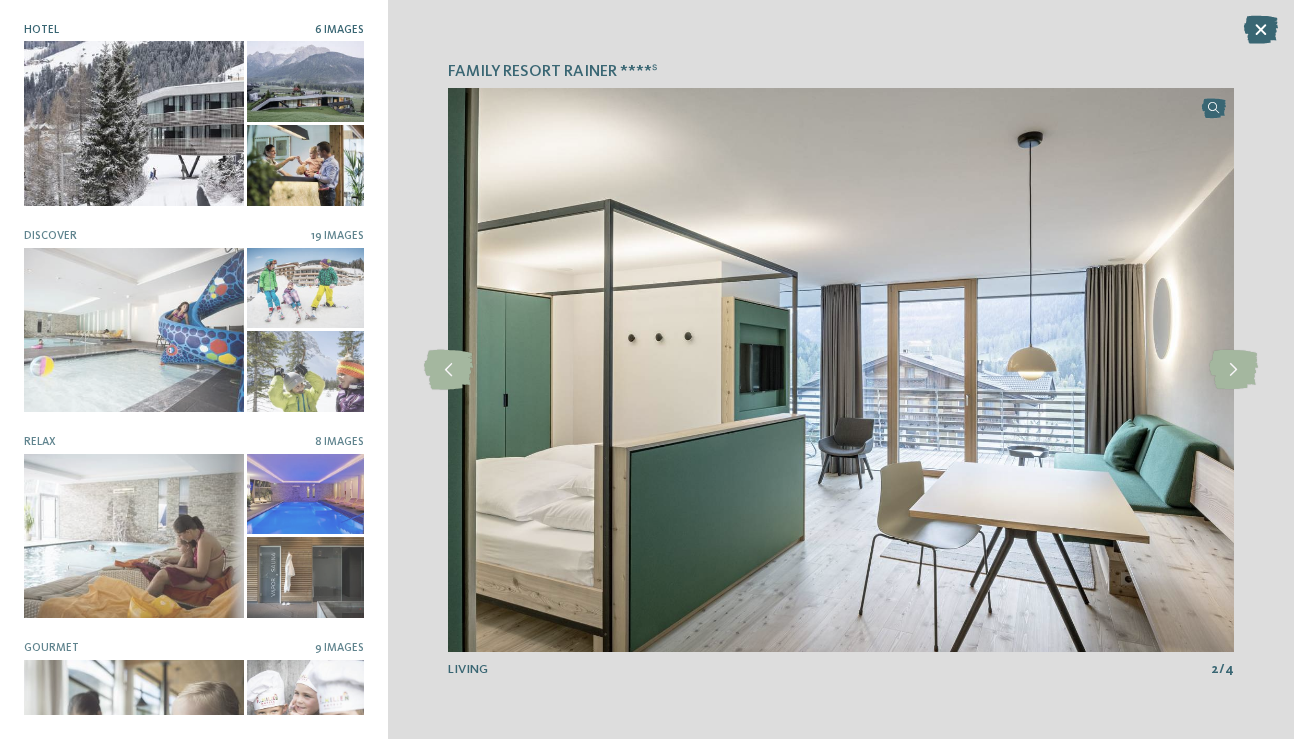 click at bounding box center (134, 123) 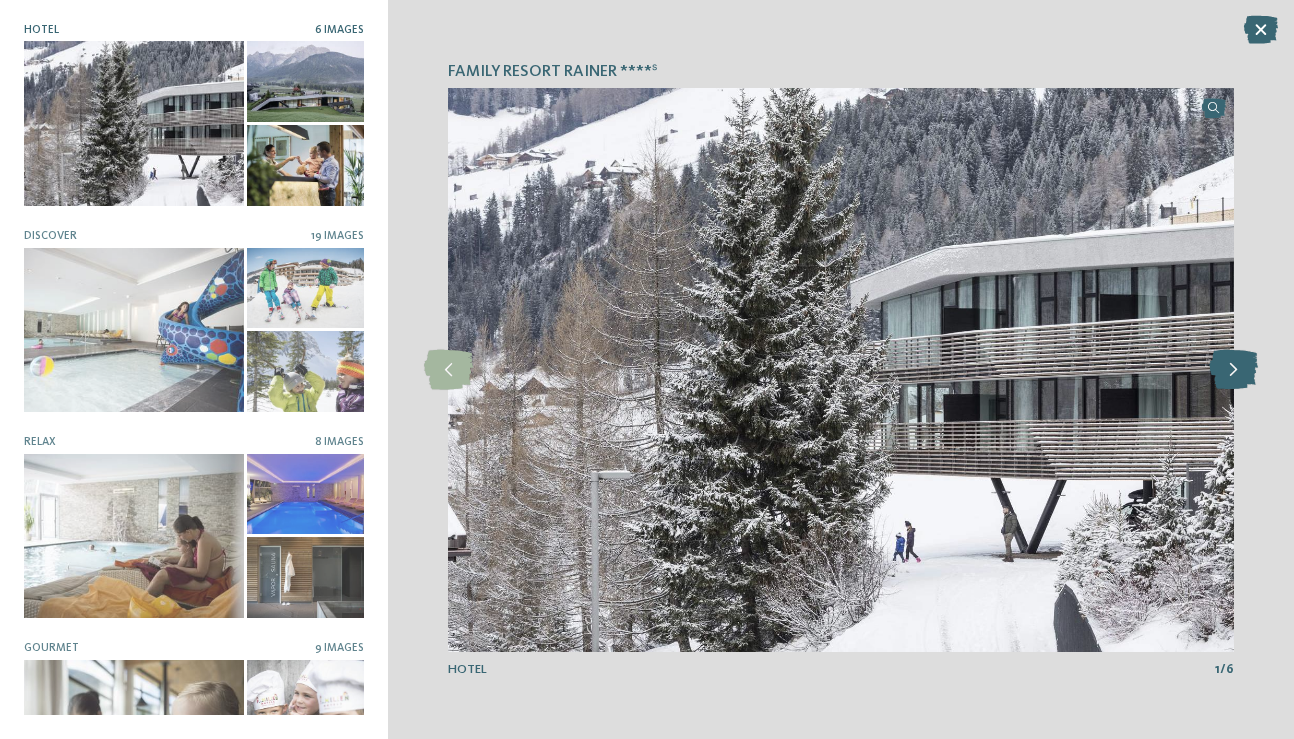 click at bounding box center (1233, 370) 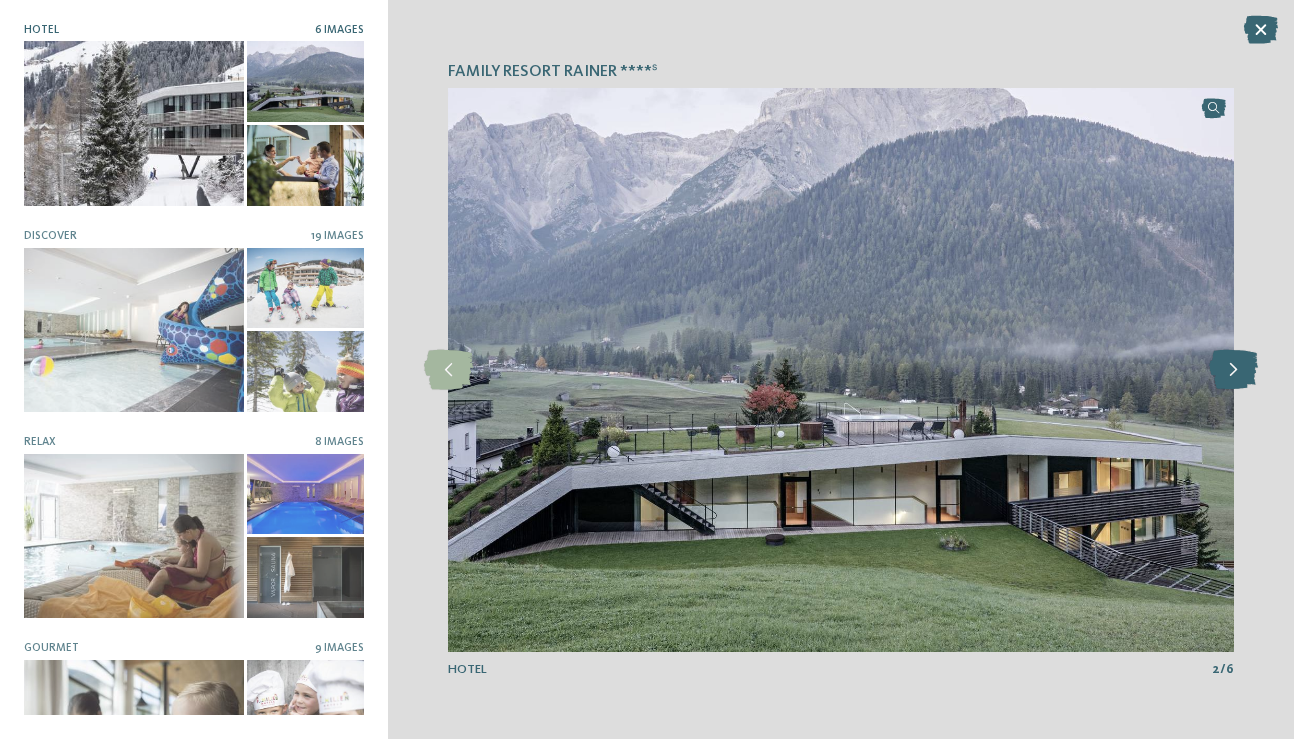 click at bounding box center [1233, 370] 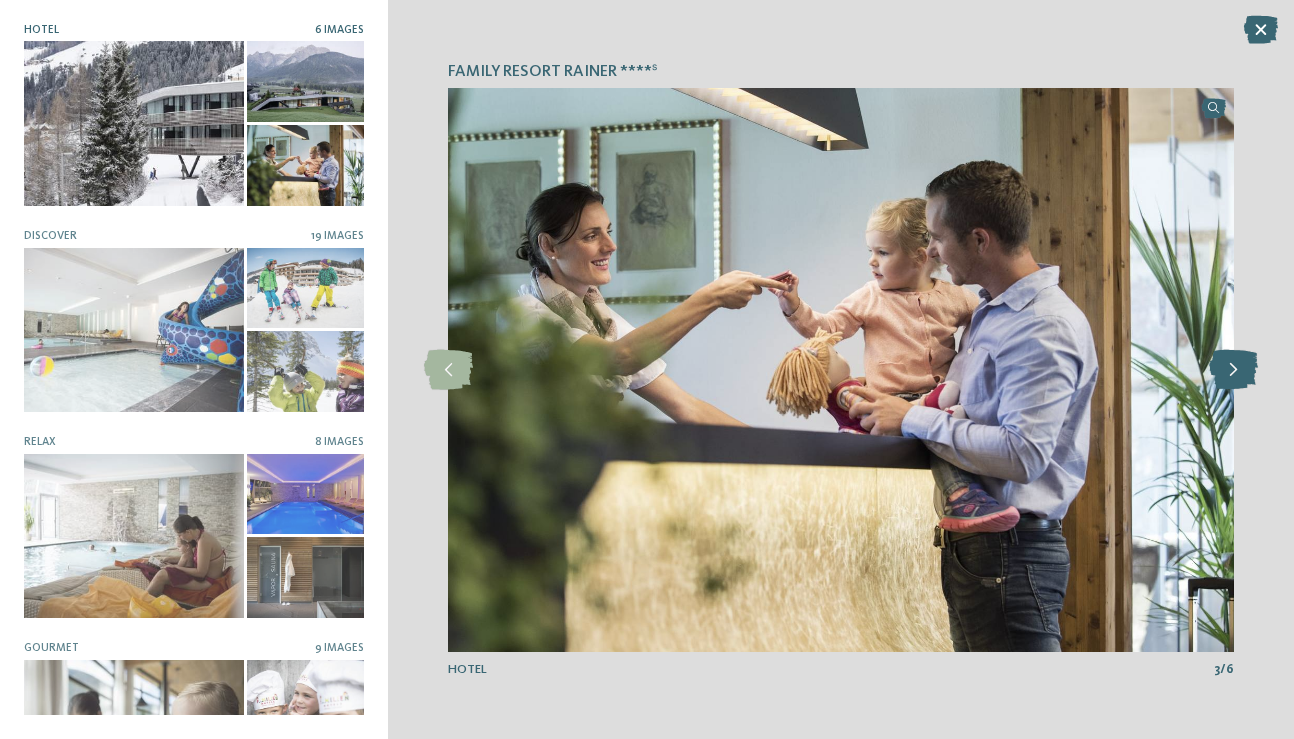 click at bounding box center [1233, 370] 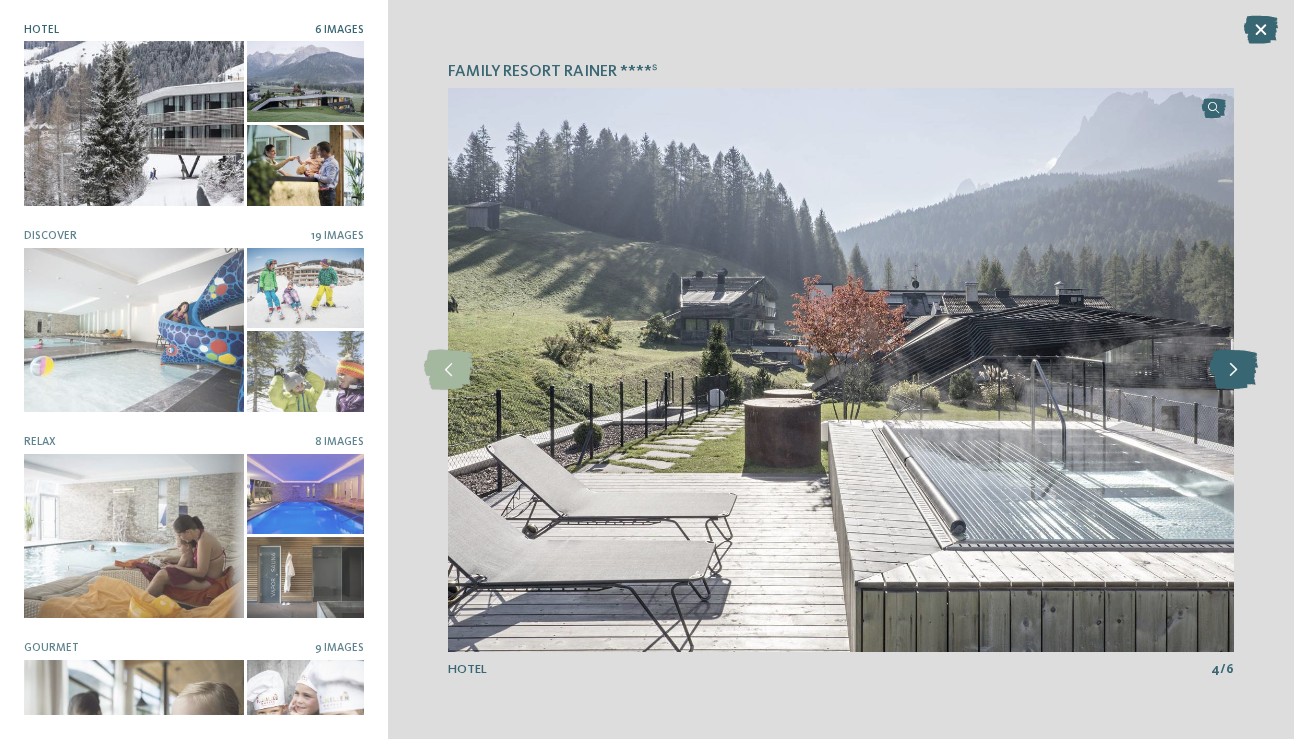 click at bounding box center (1233, 370) 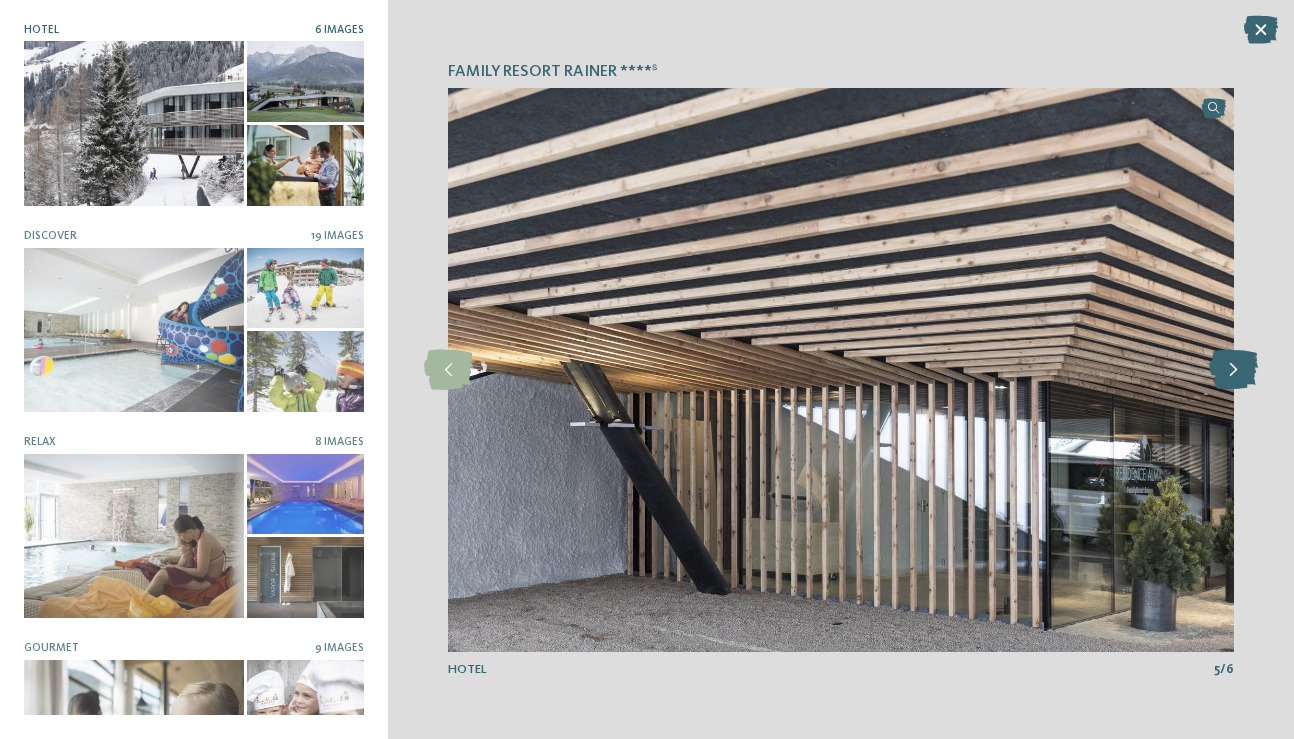 click at bounding box center (1233, 370) 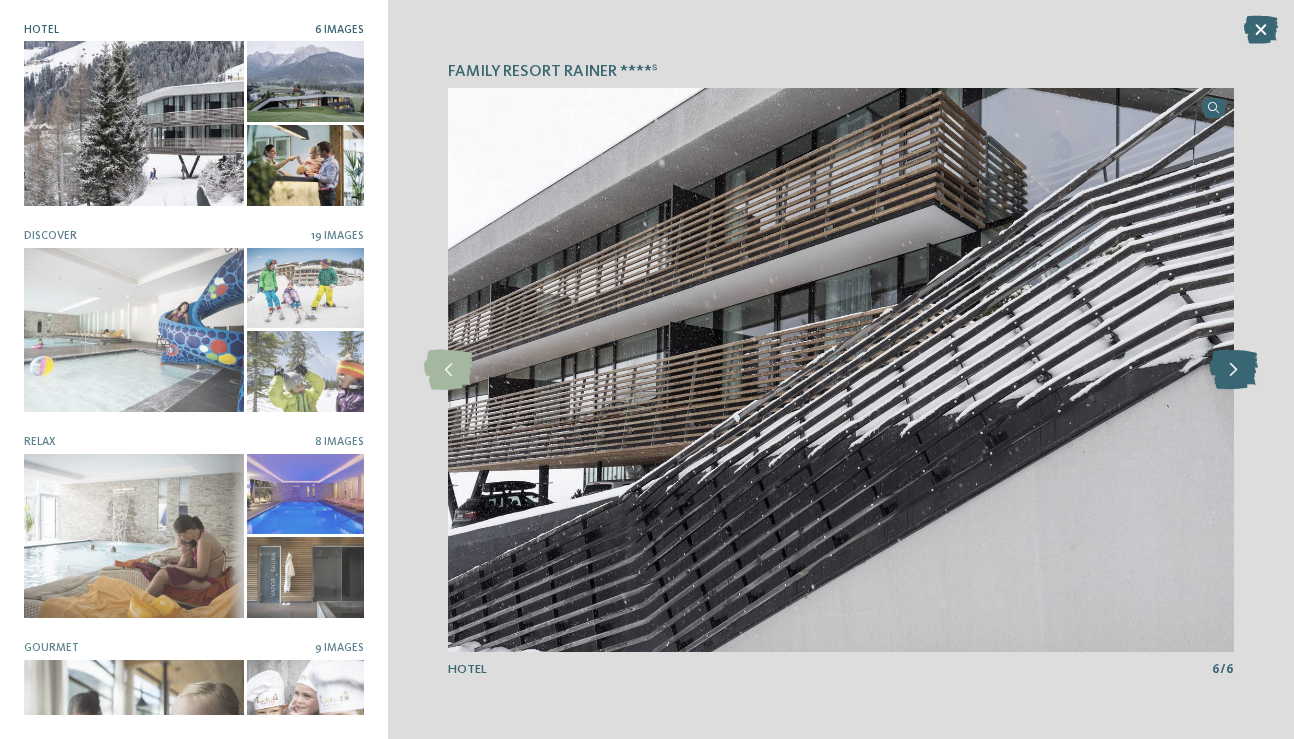 click at bounding box center (1233, 370) 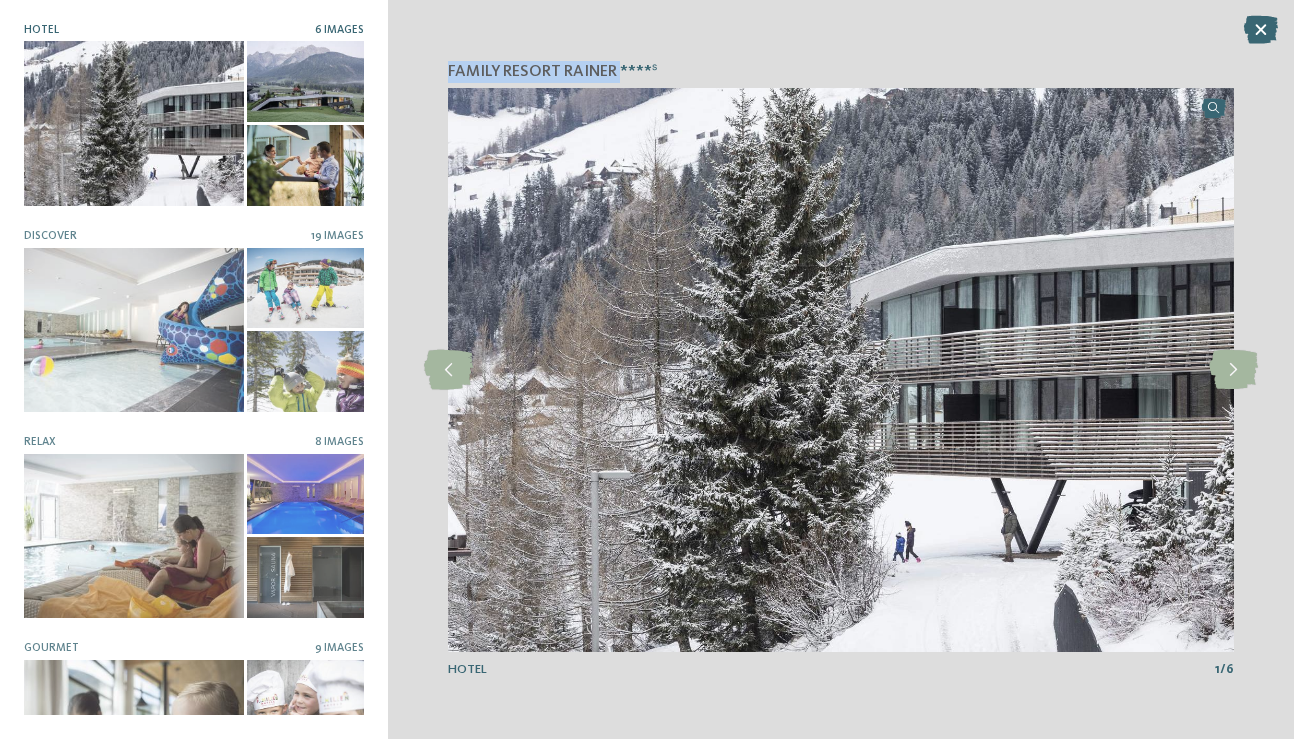 drag, startPoint x: 448, startPoint y: 68, endPoint x: 621, endPoint y: 69, distance: 173.00288 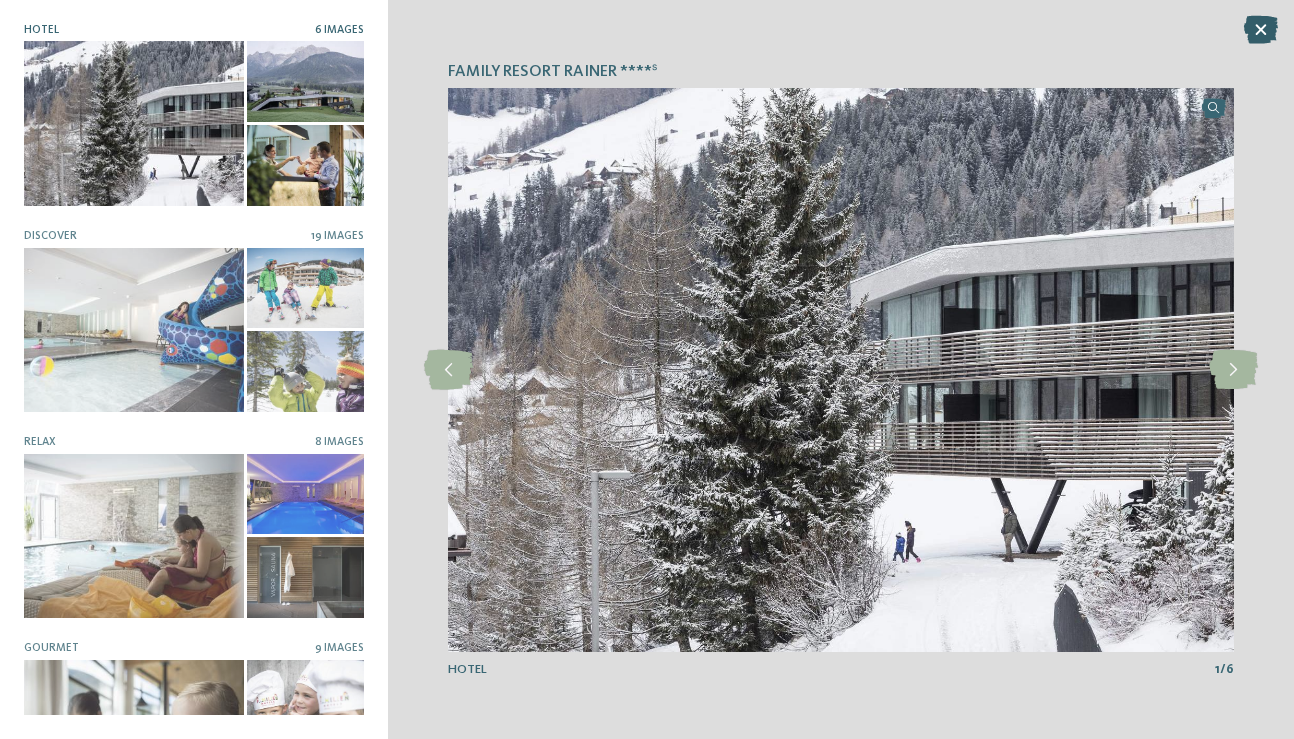 click at bounding box center [1261, 30] 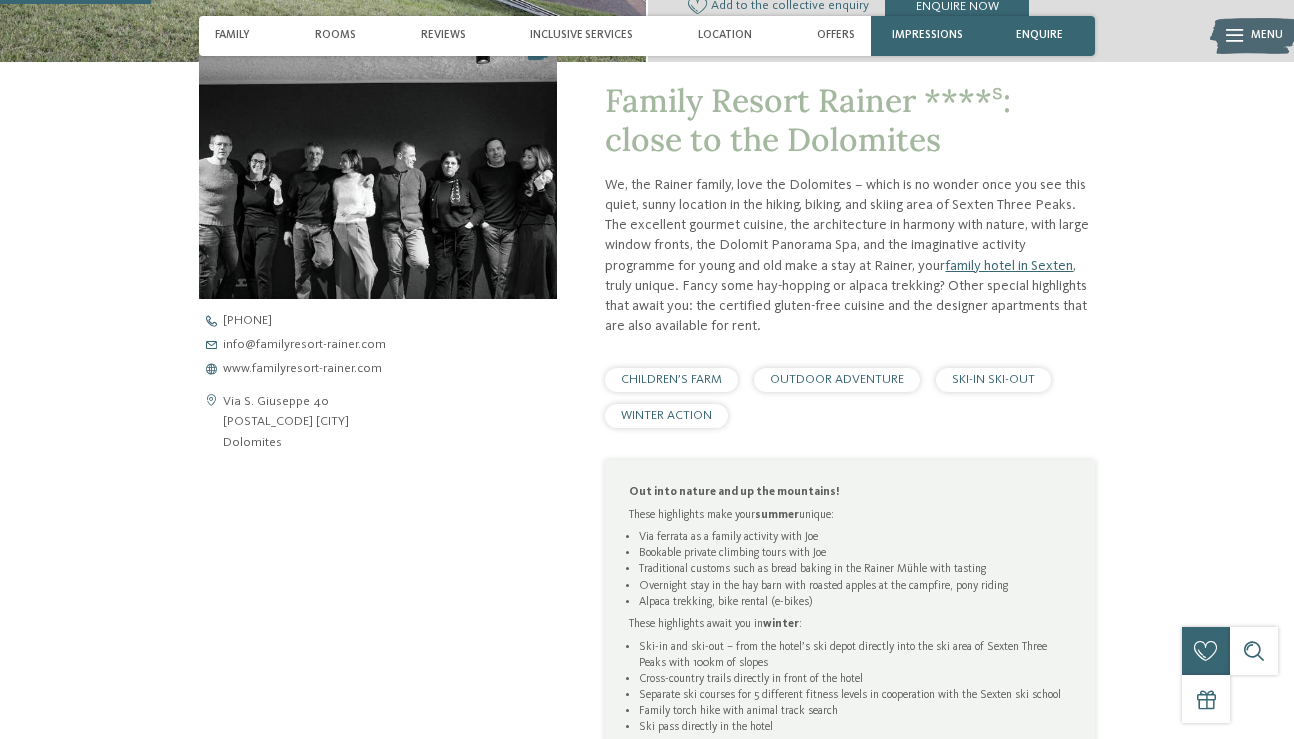scroll, scrollTop: 509, scrollLeft: 0, axis: vertical 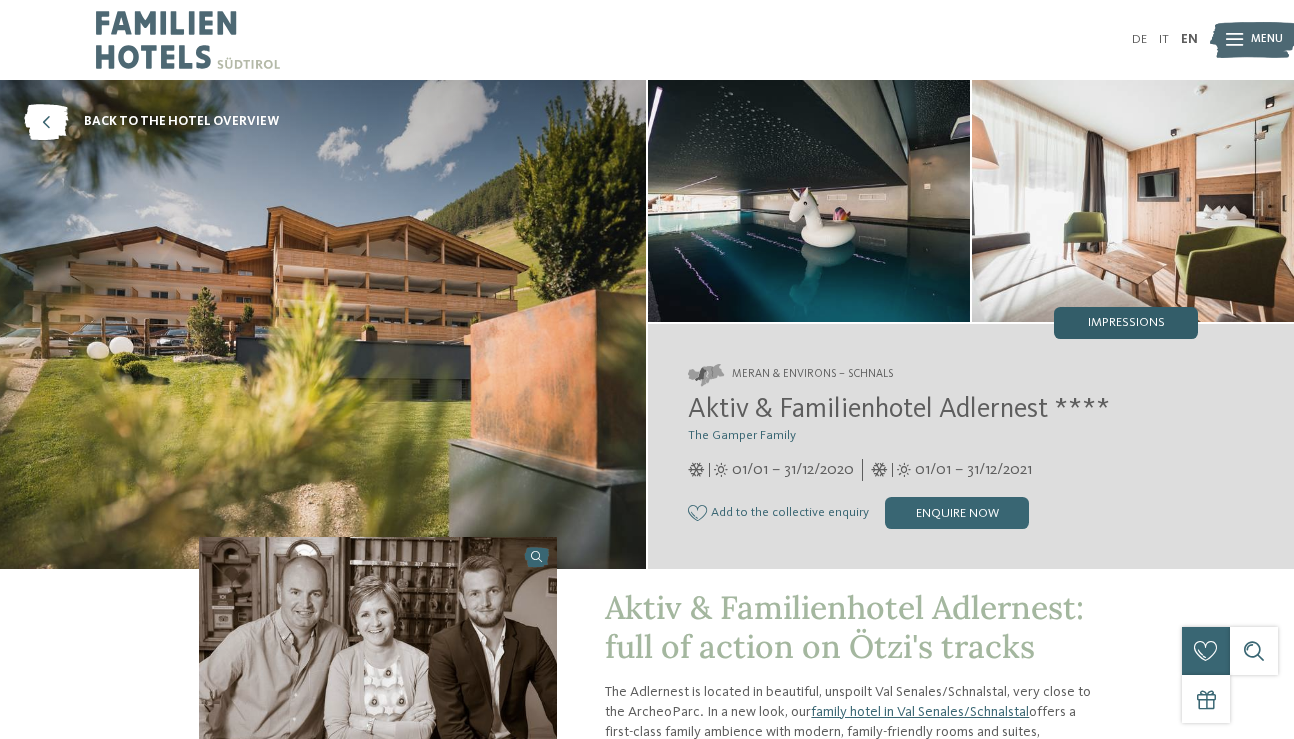 click on "Impressions" at bounding box center (1126, 323) 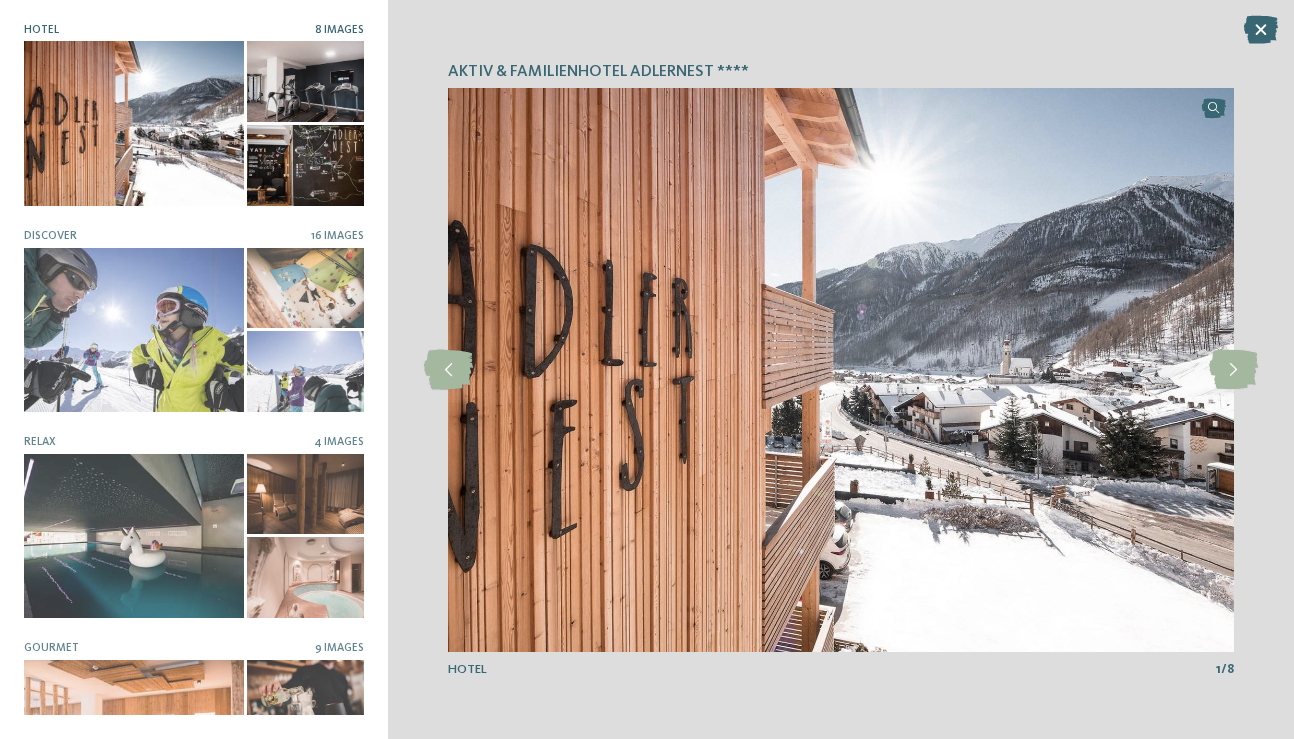 click at bounding box center [305, 165] 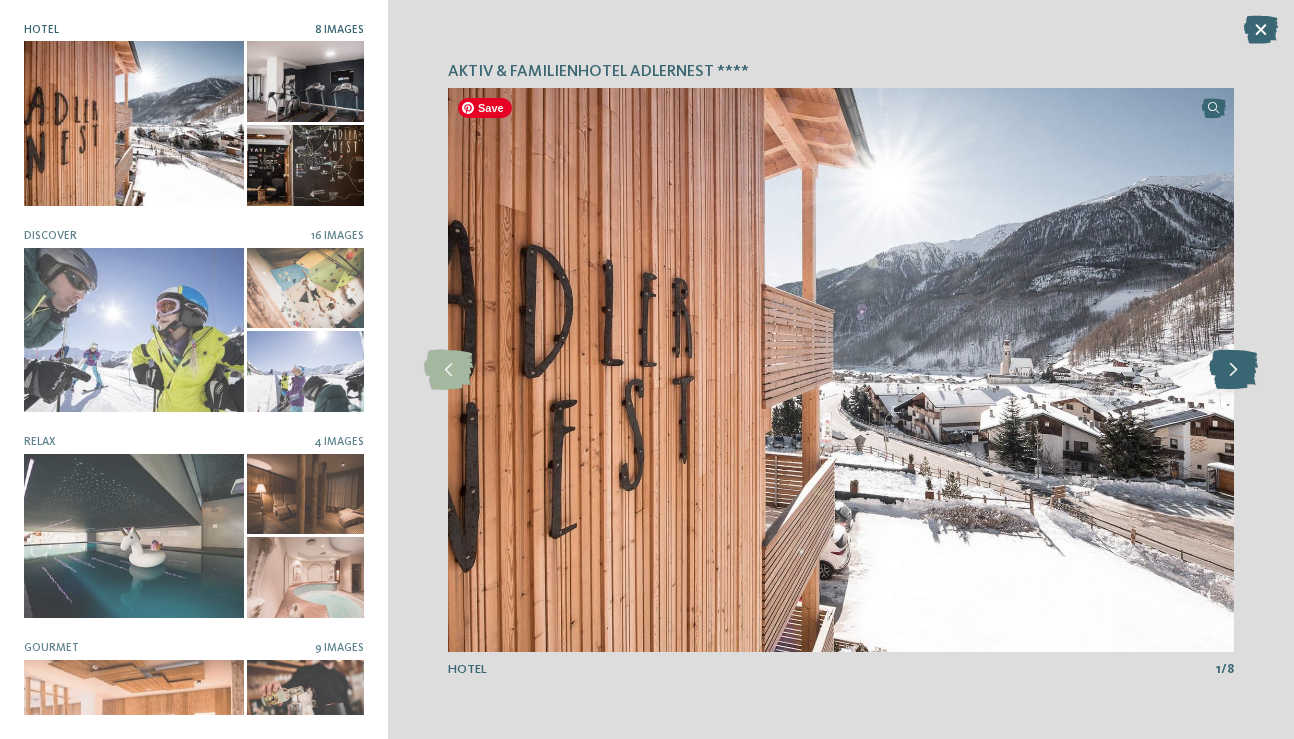 click at bounding box center [1233, 370] 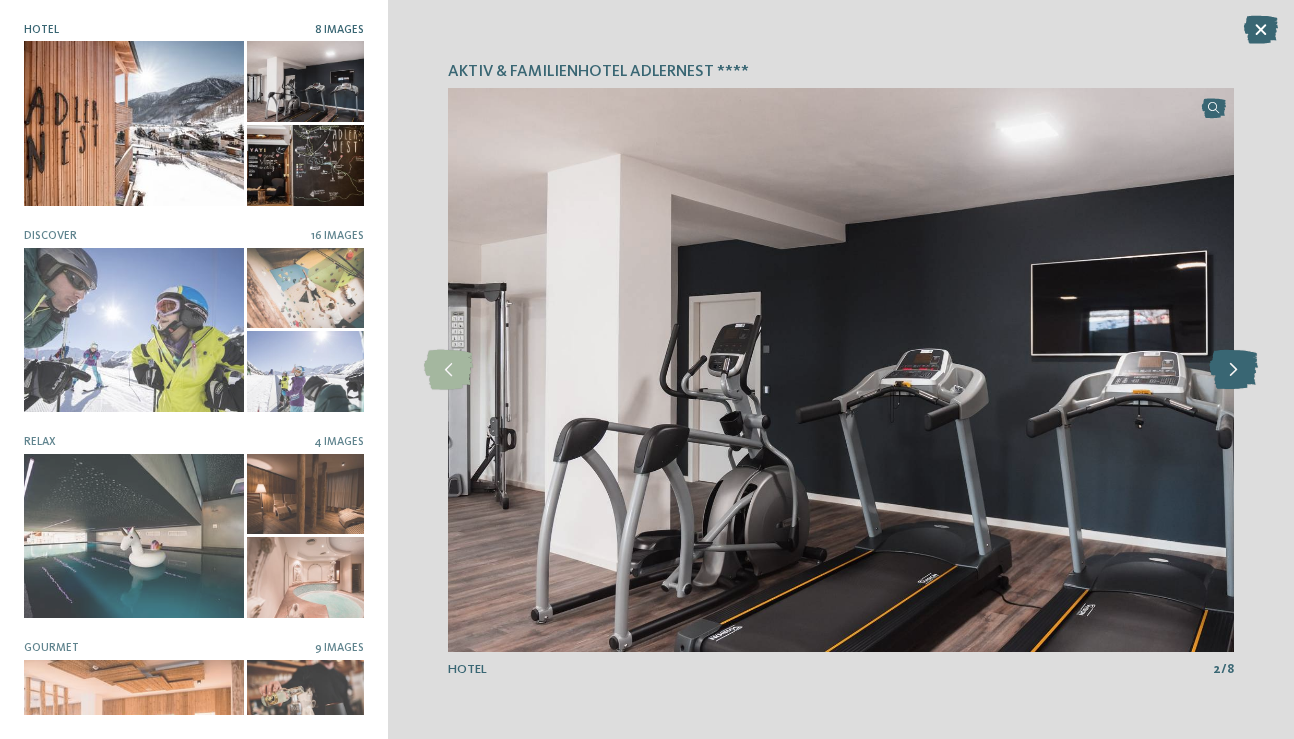 click at bounding box center (1233, 370) 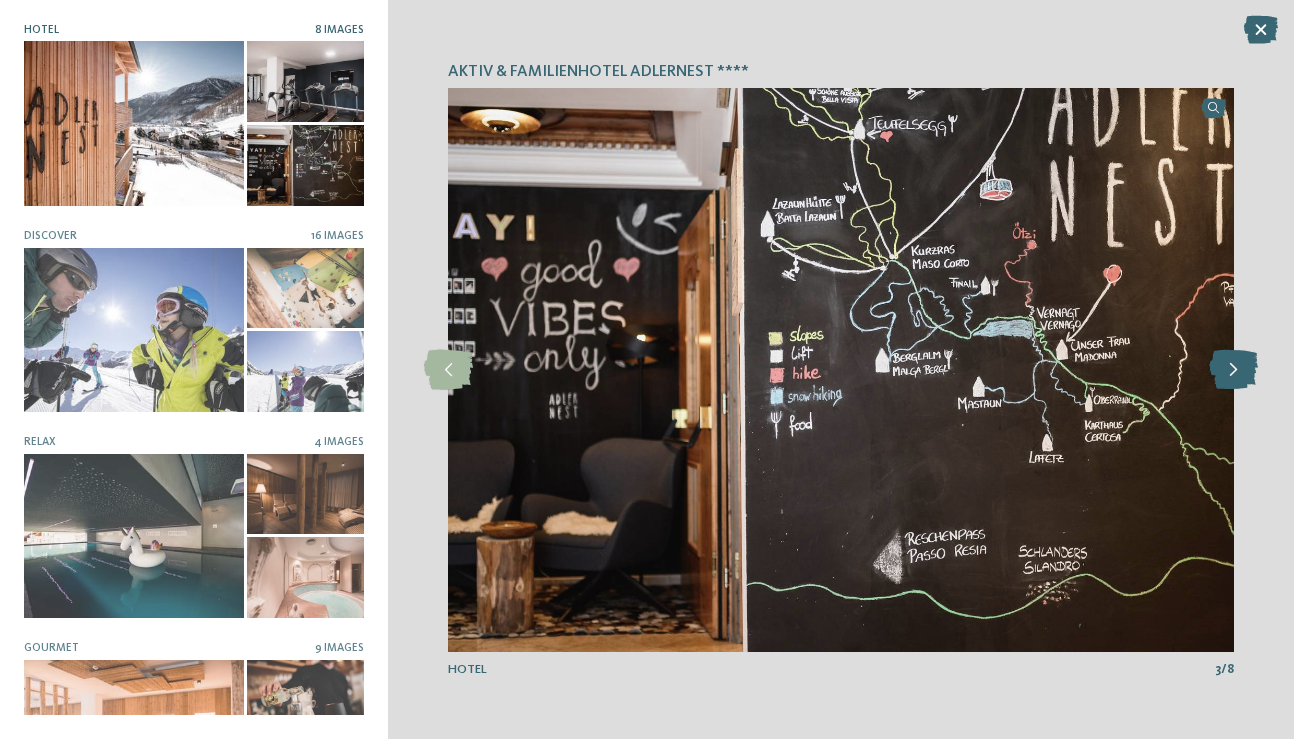 click at bounding box center [1233, 370] 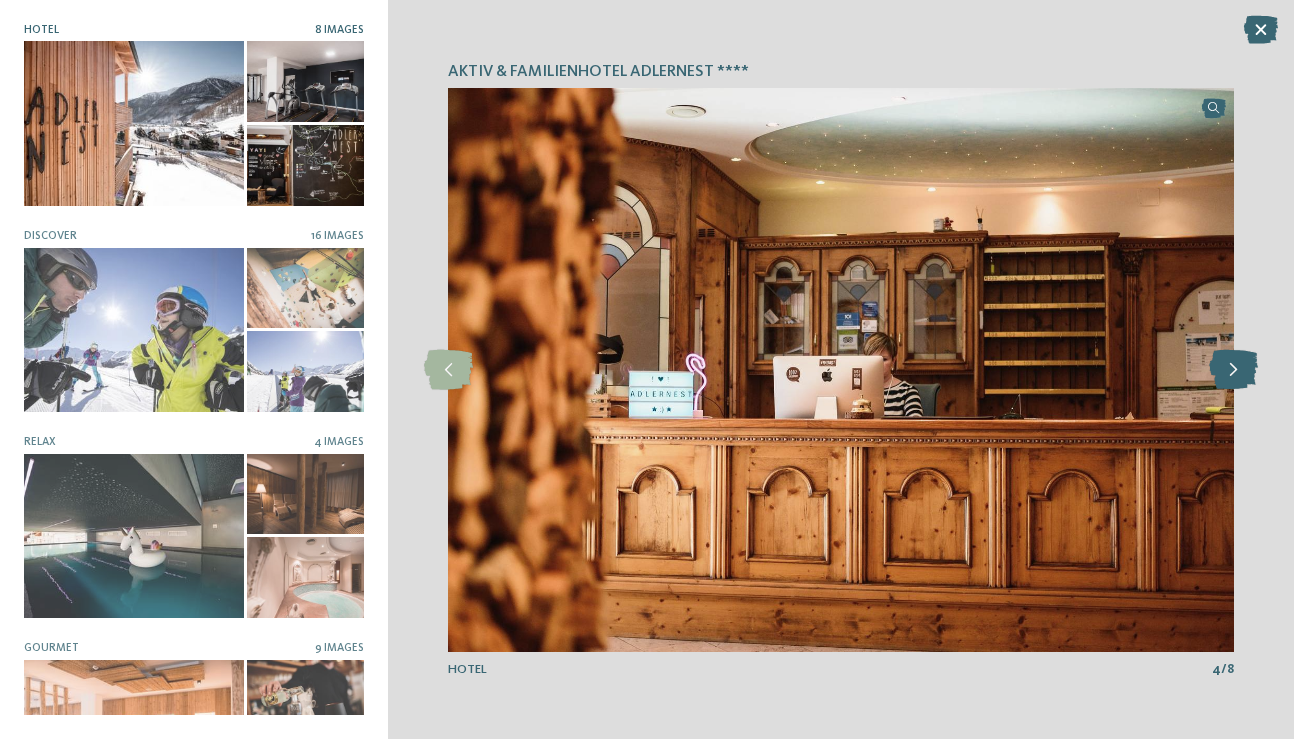 click at bounding box center (1233, 370) 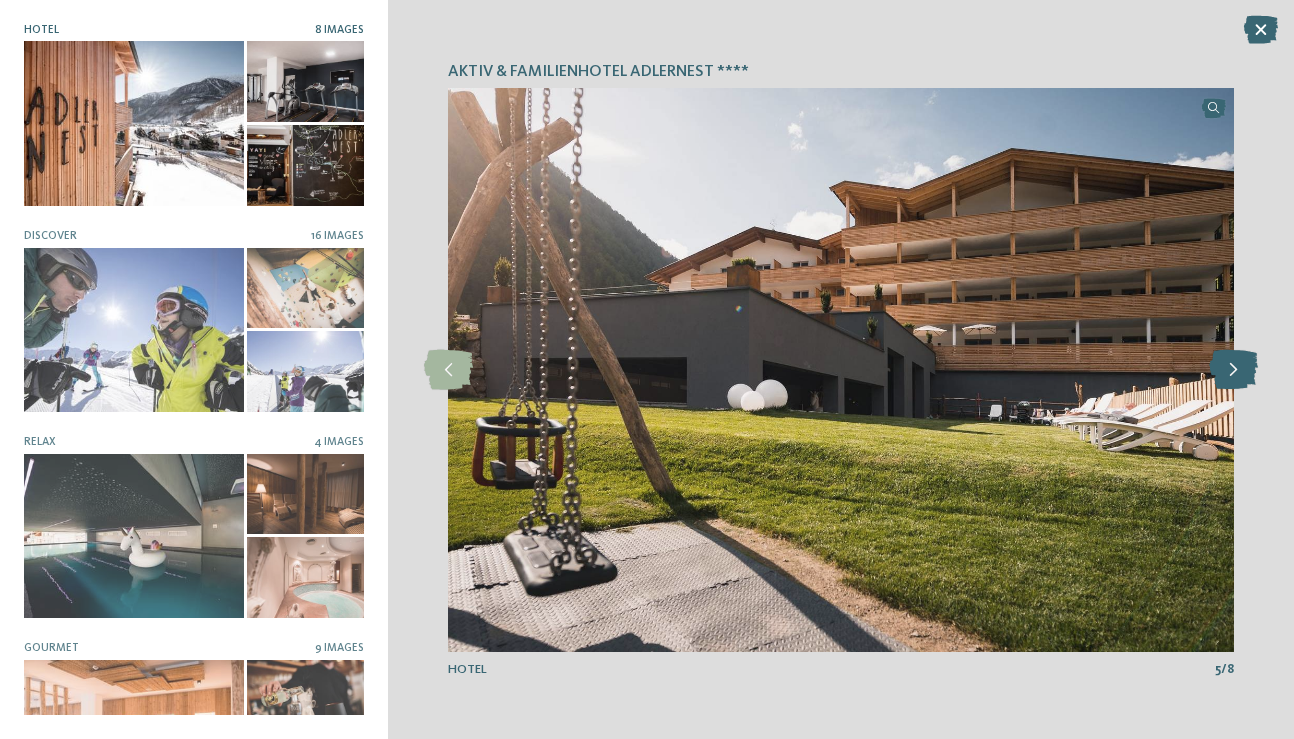 click at bounding box center (1233, 370) 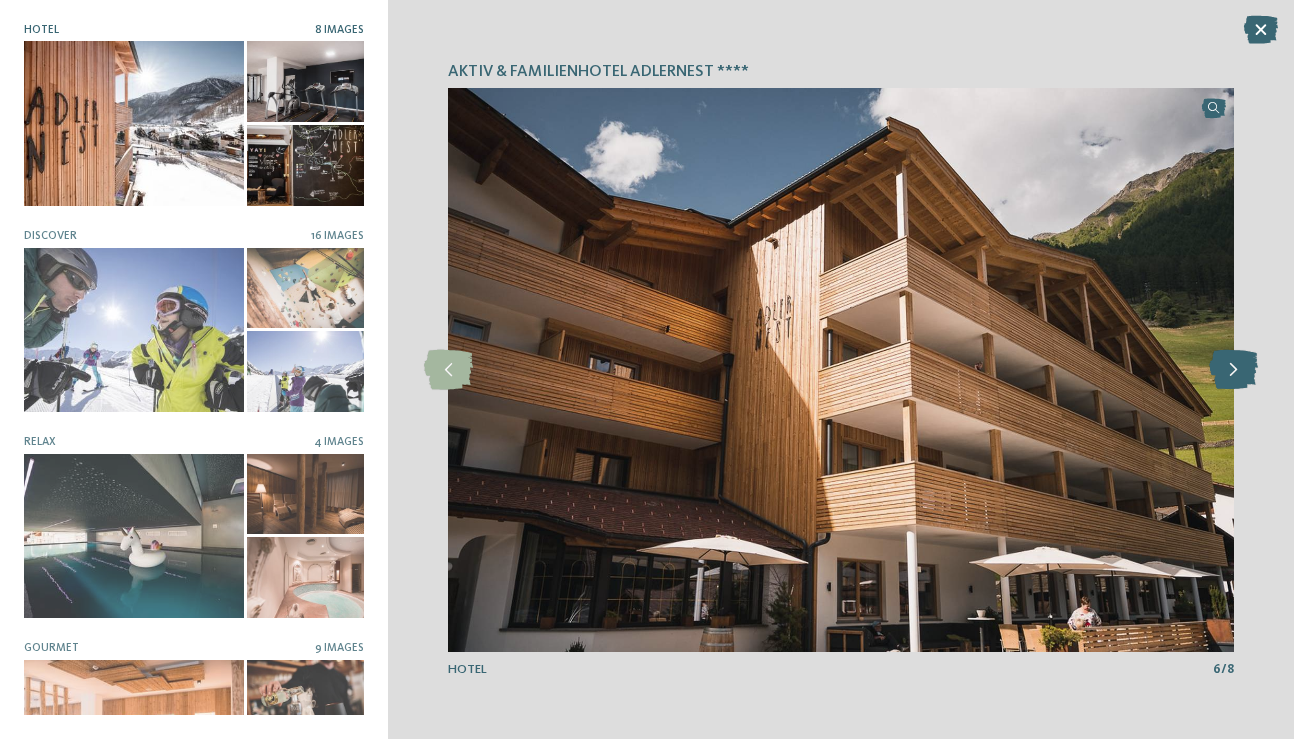 click at bounding box center (1233, 370) 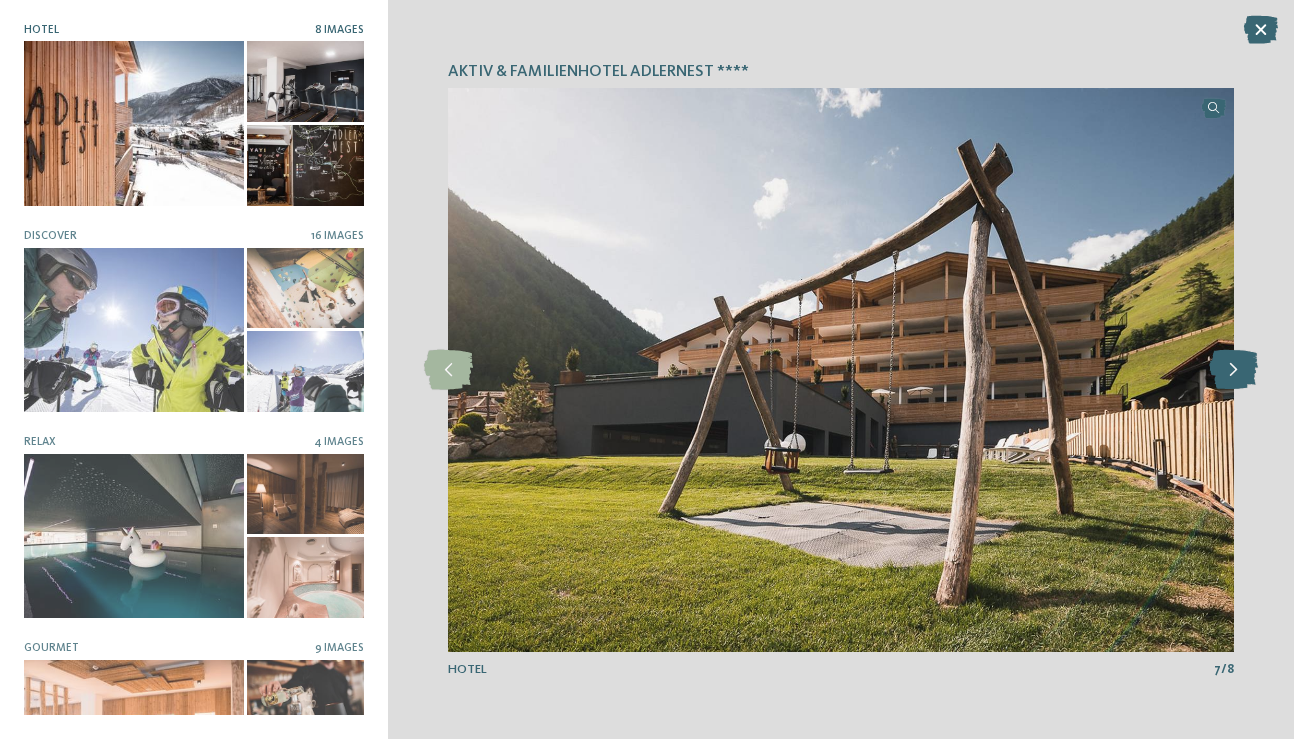 click at bounding box center [1233, 370] 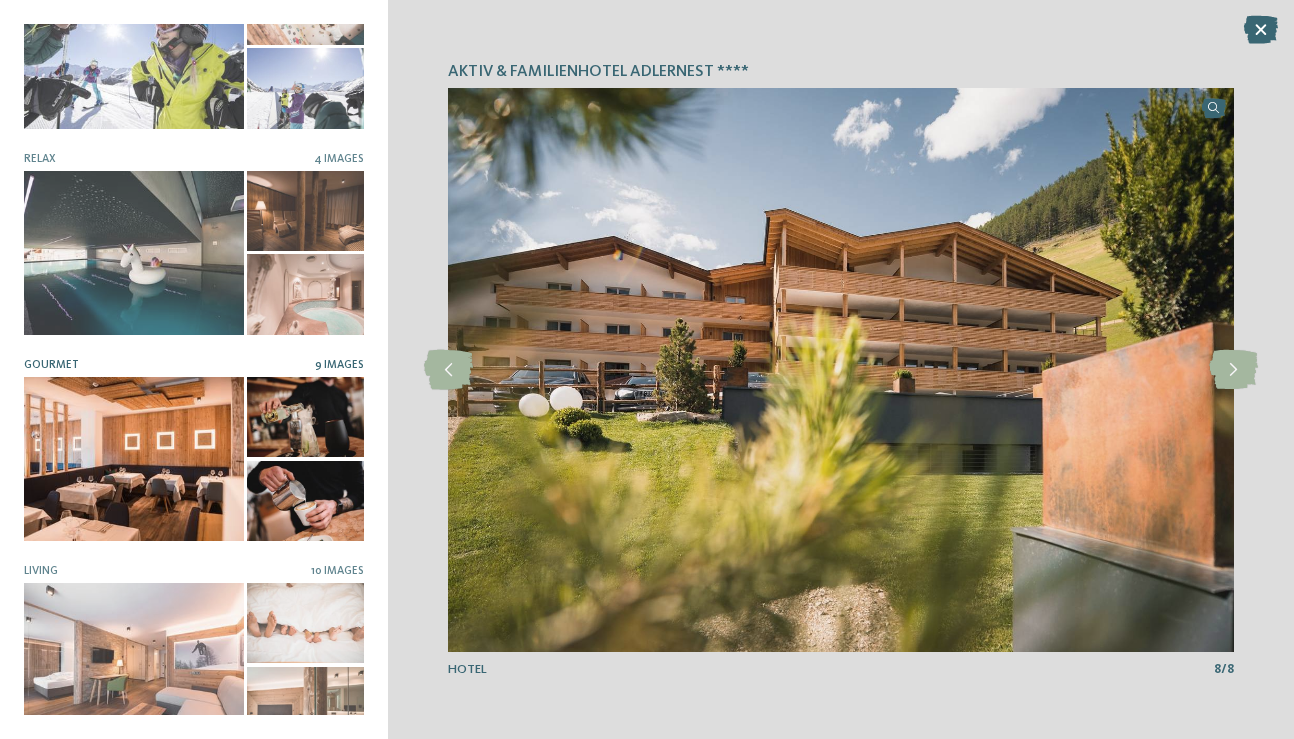 scroll, scrollTop: 315, scrollLeft: 0, axis: vertical 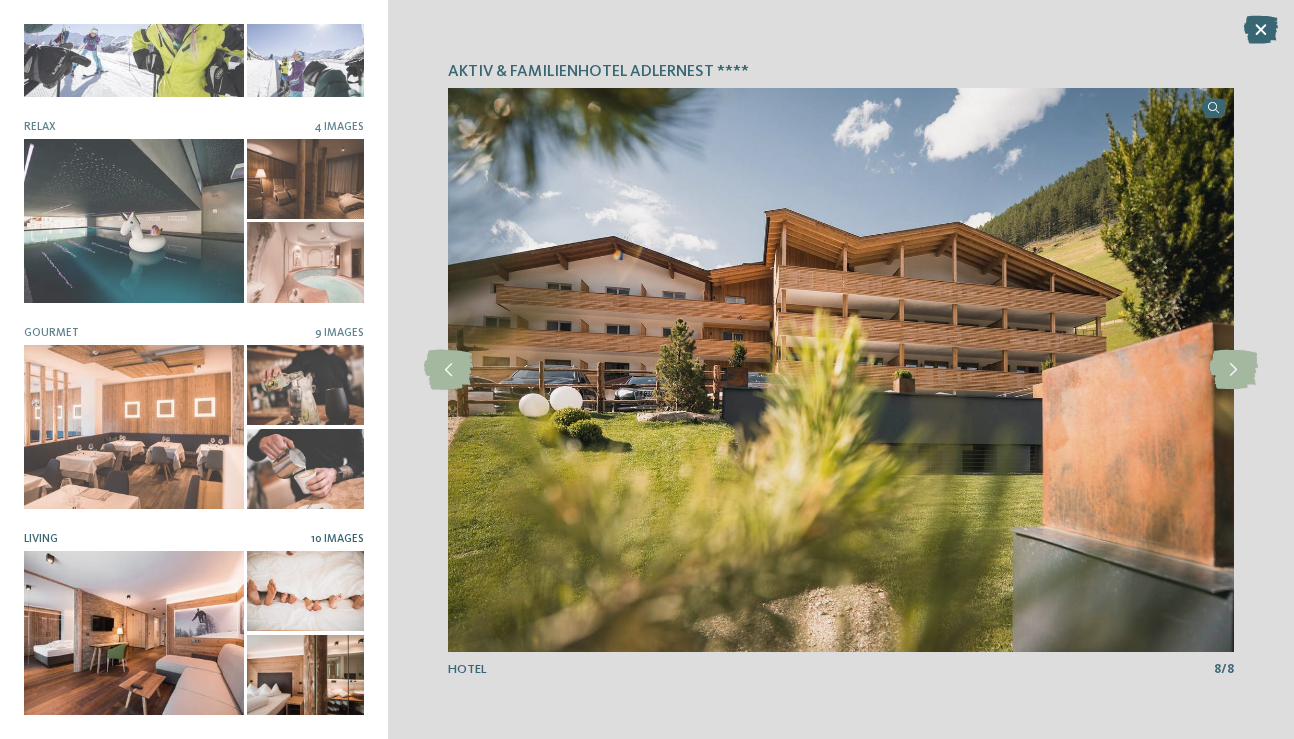 click on "10 Images" at bounding box center (337, 539) 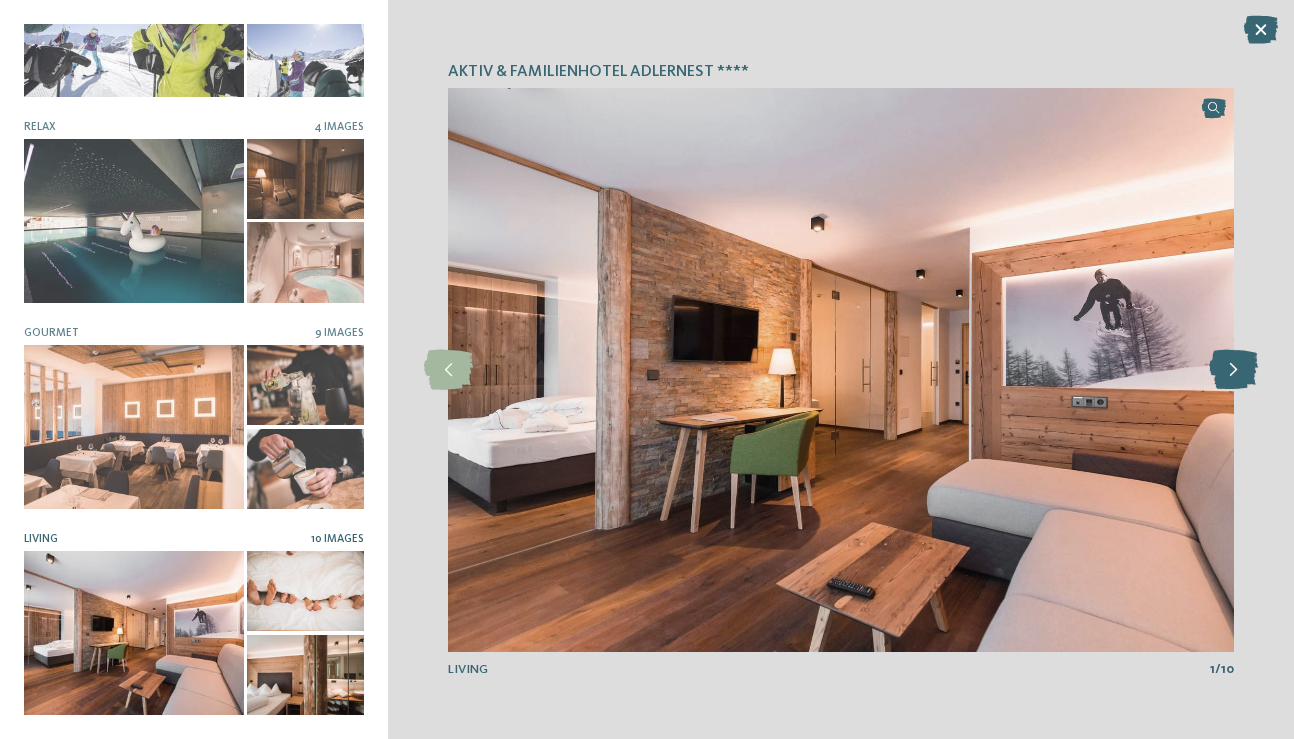 click at bounding box center [1233, 370] 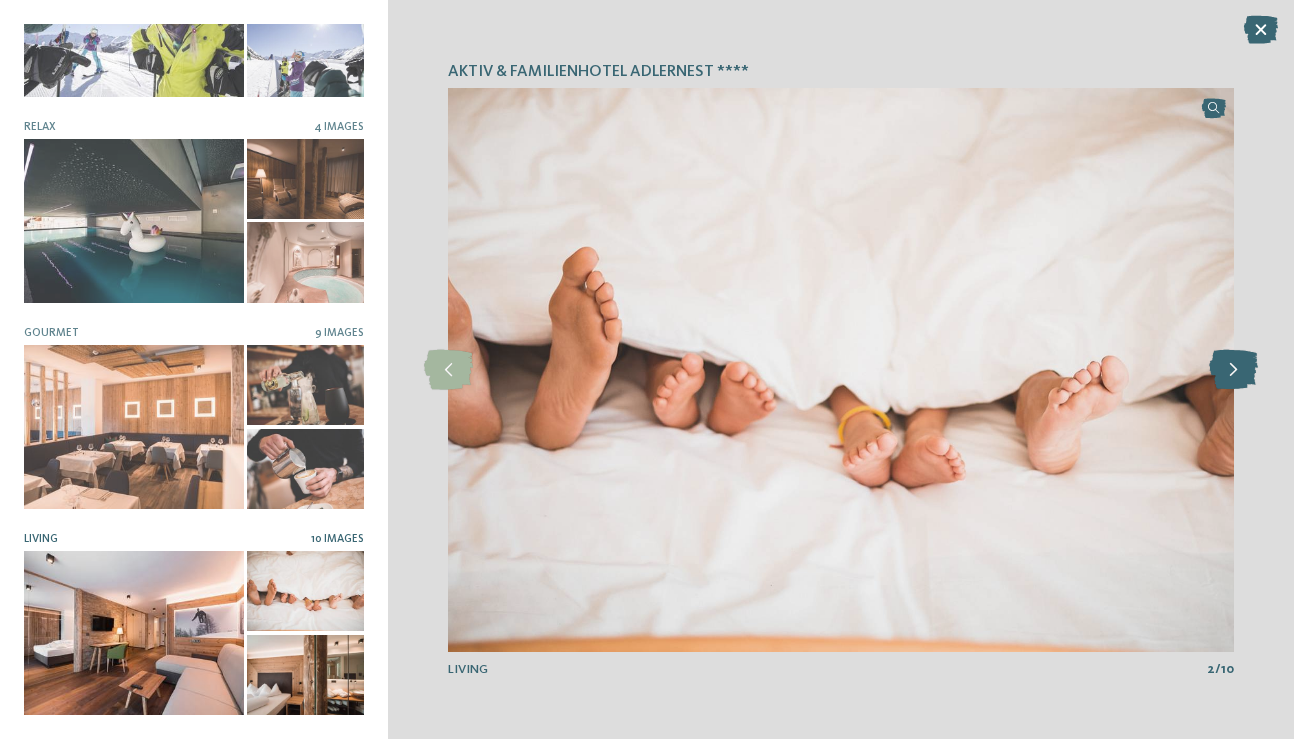click at bounding box center (1233, 370) 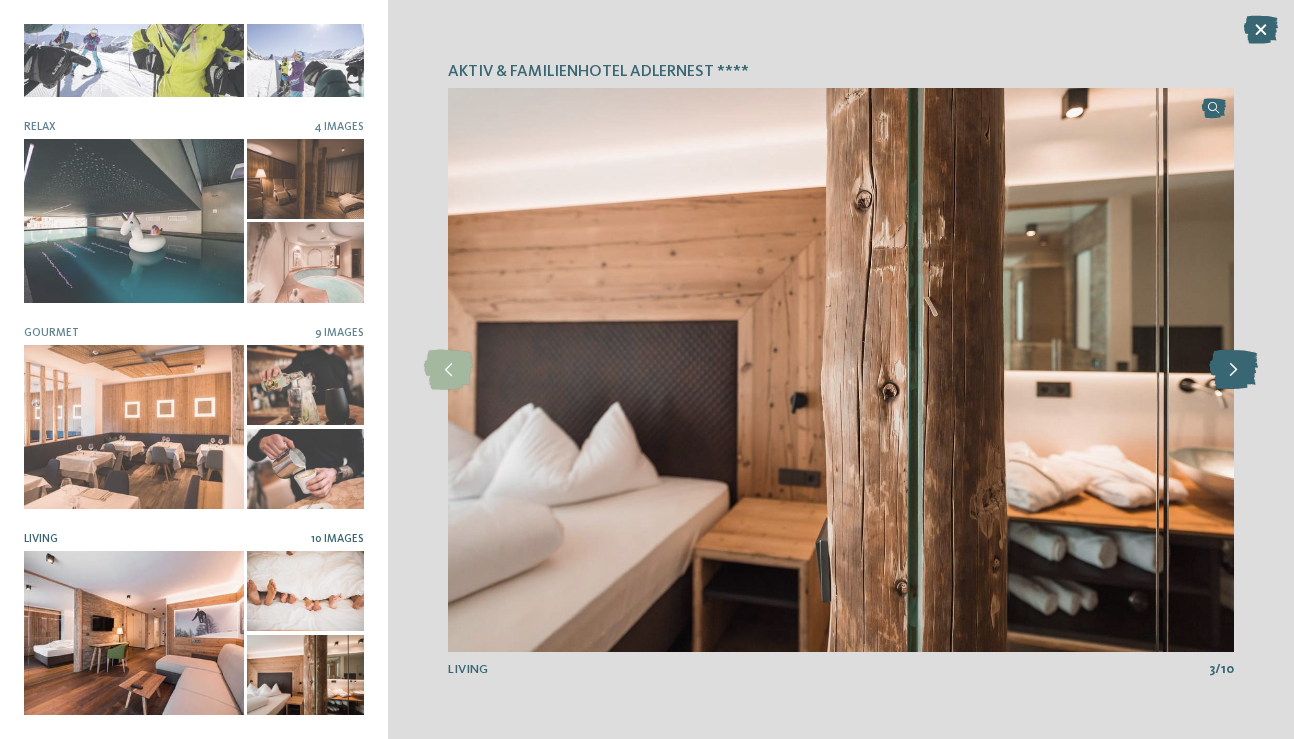 click at bounding box center [1233, 370] 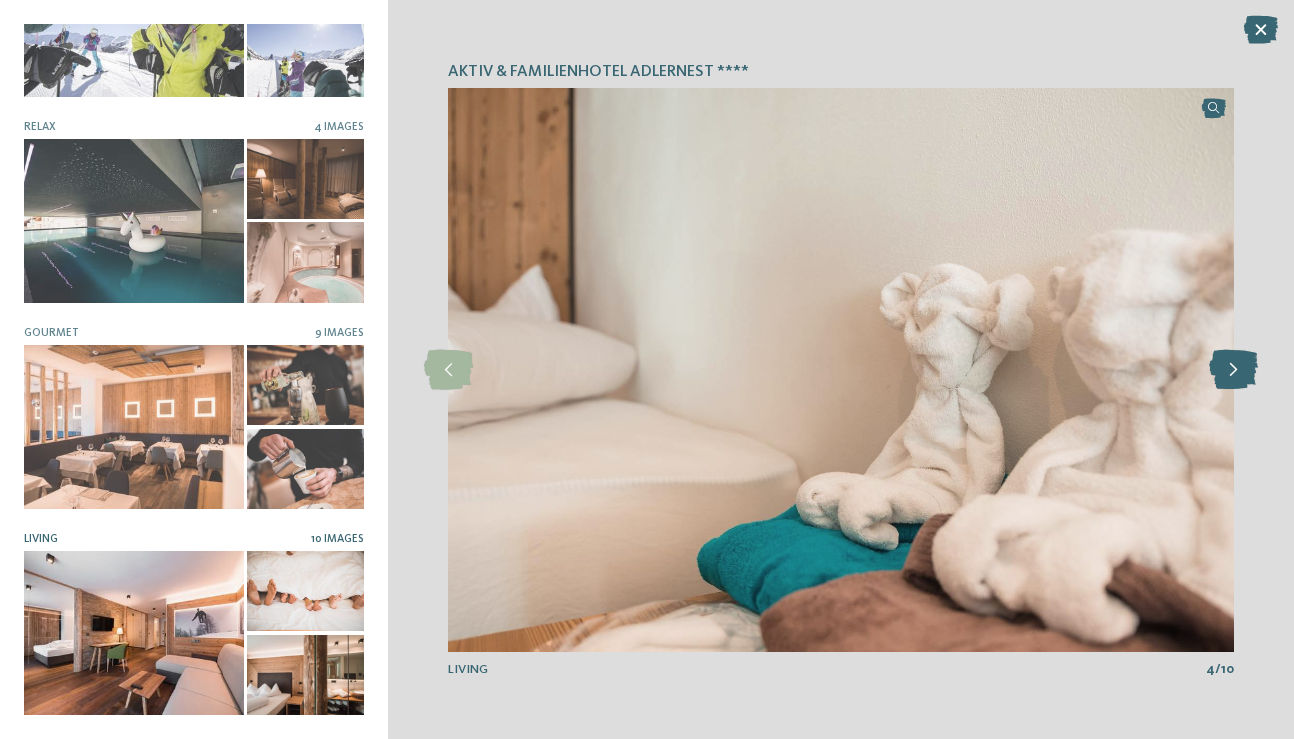 click at bounding box center [1233, 370] 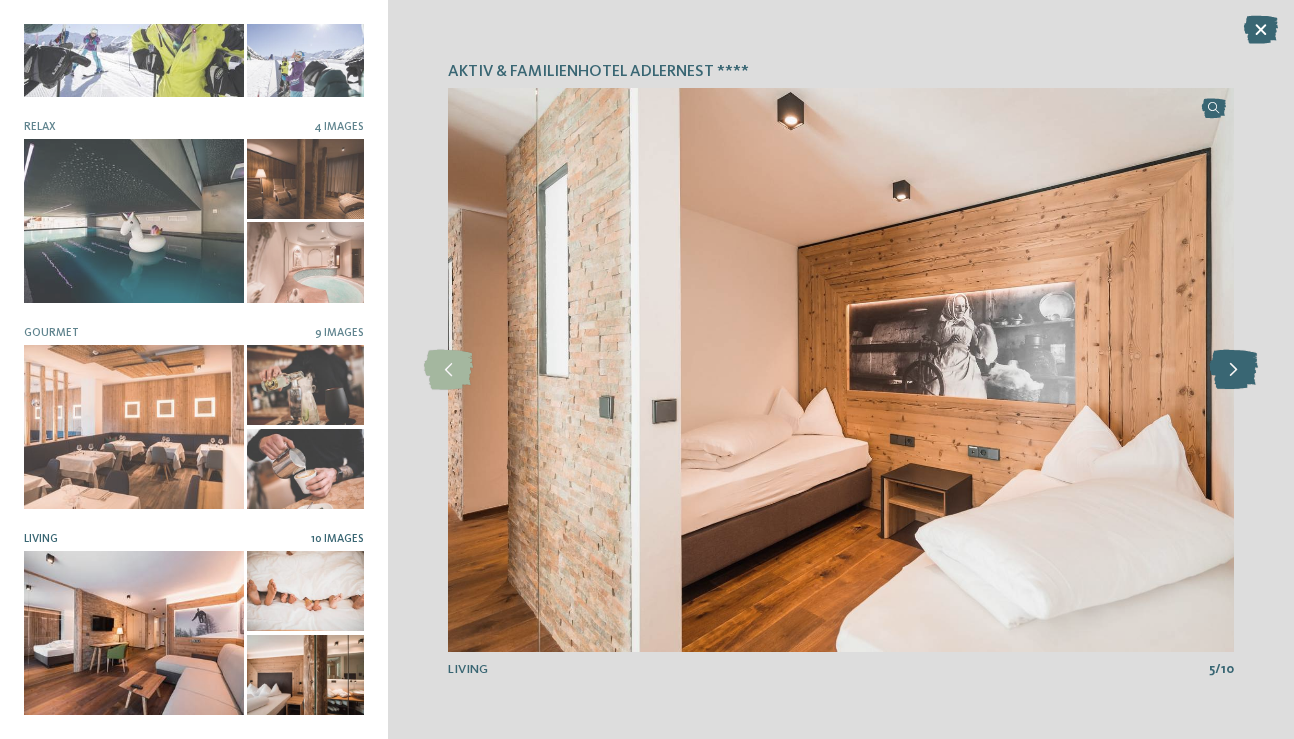 click at bounding box center (1233, 370) 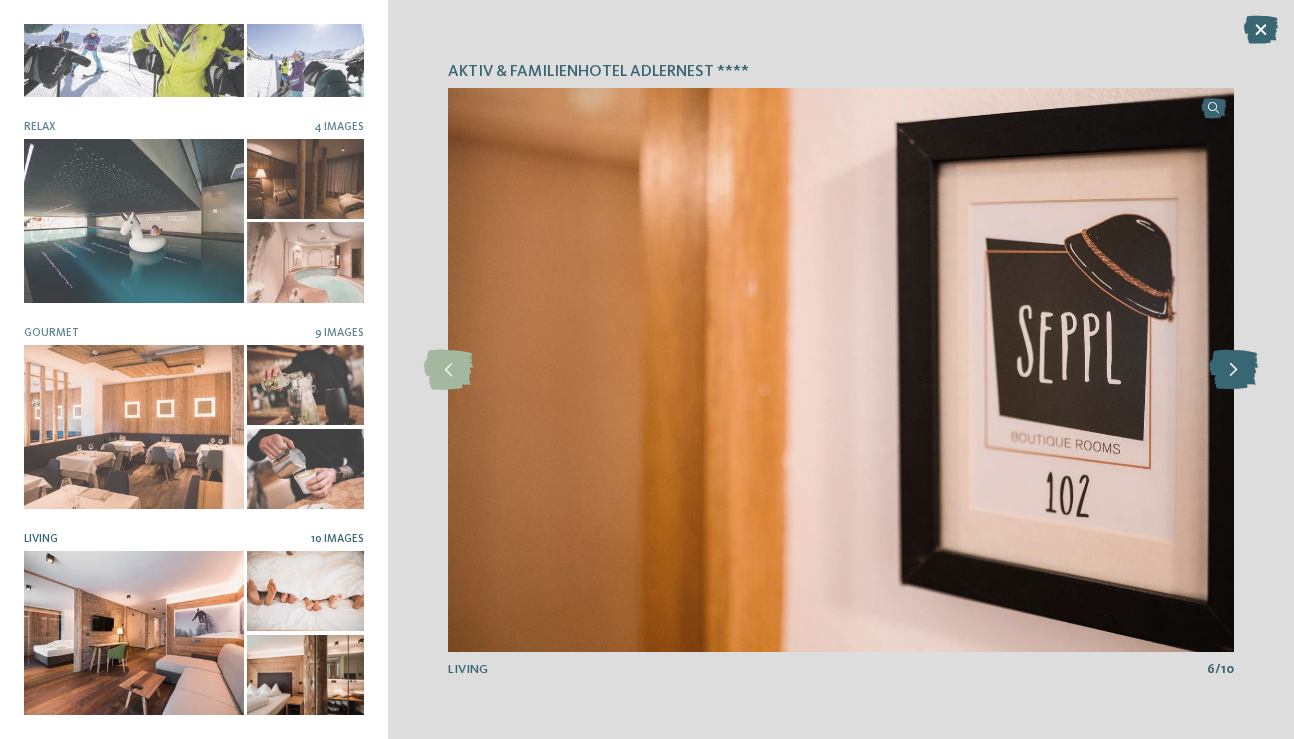 click at bounding box center [1233, 370] 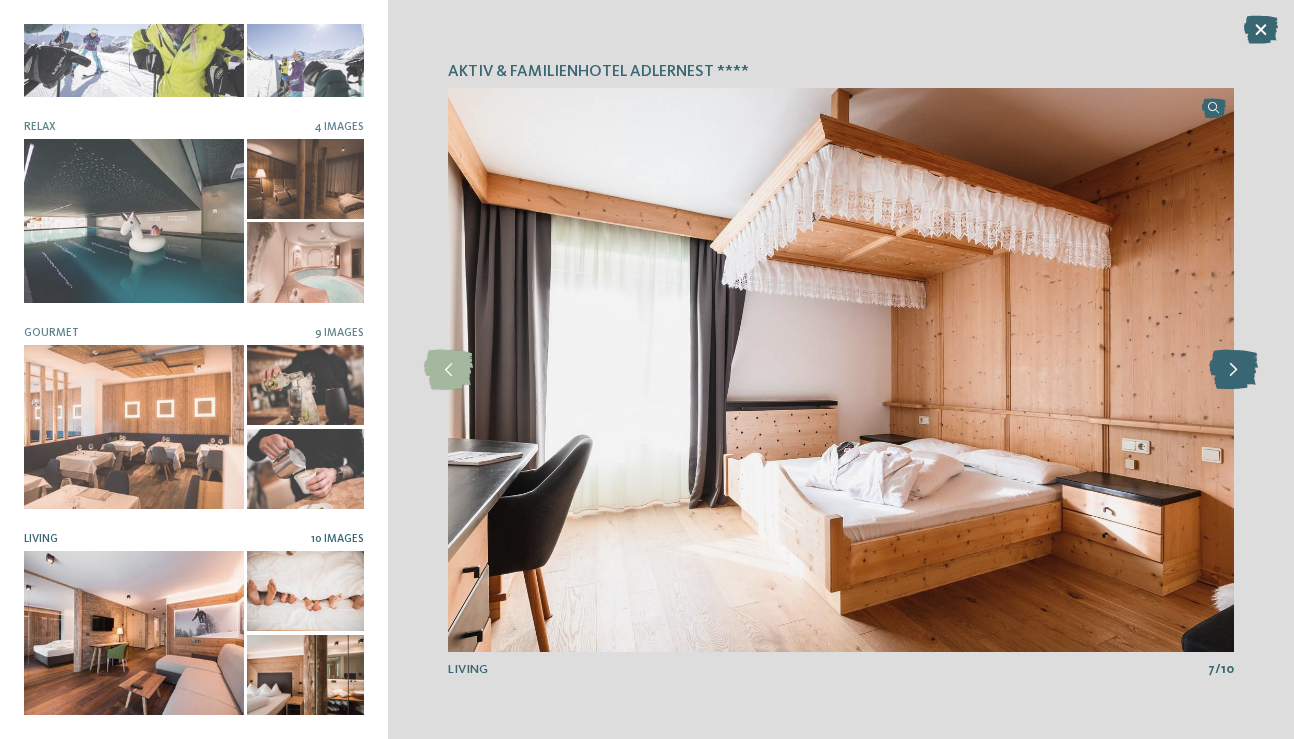 click at bounding box center (1233, 370) 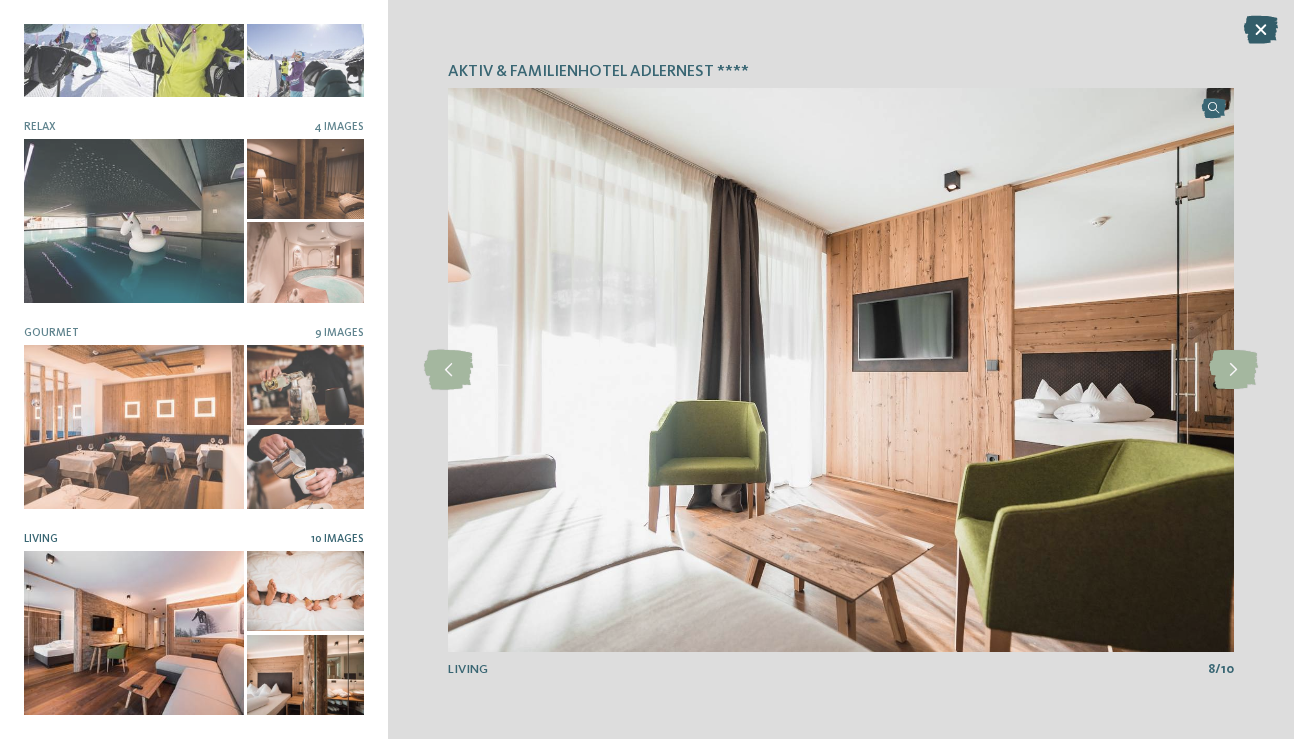 click at bounding box center (1261, 30) 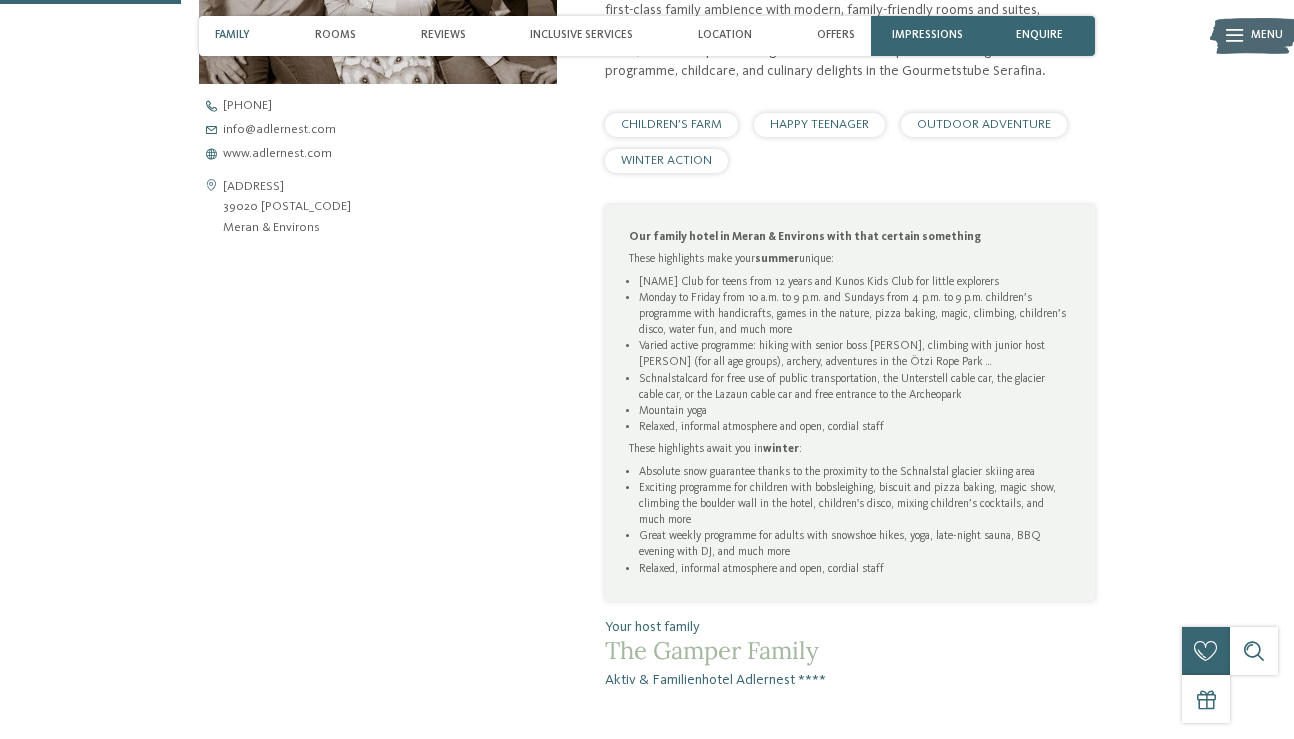scroll, scrollTop: 723, scrollLeft: 0, axis: vertical 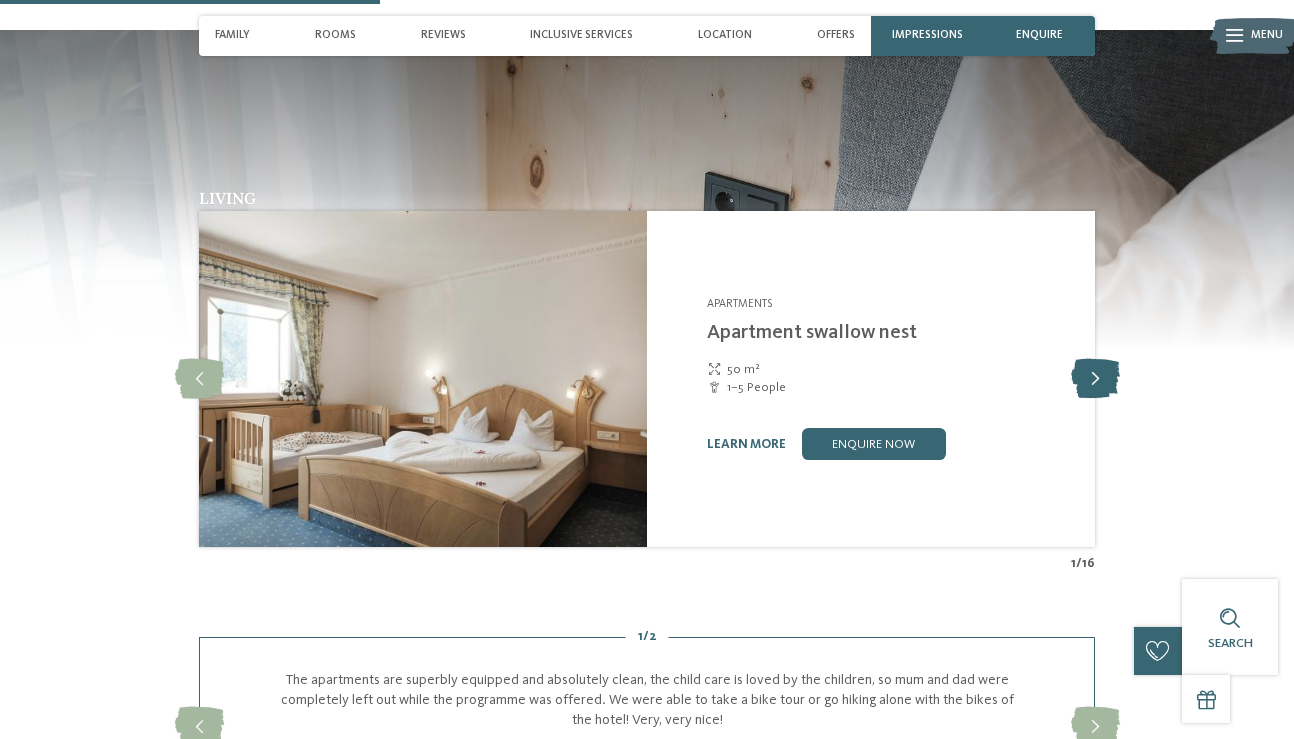 click at bounding box center [1095, 379] 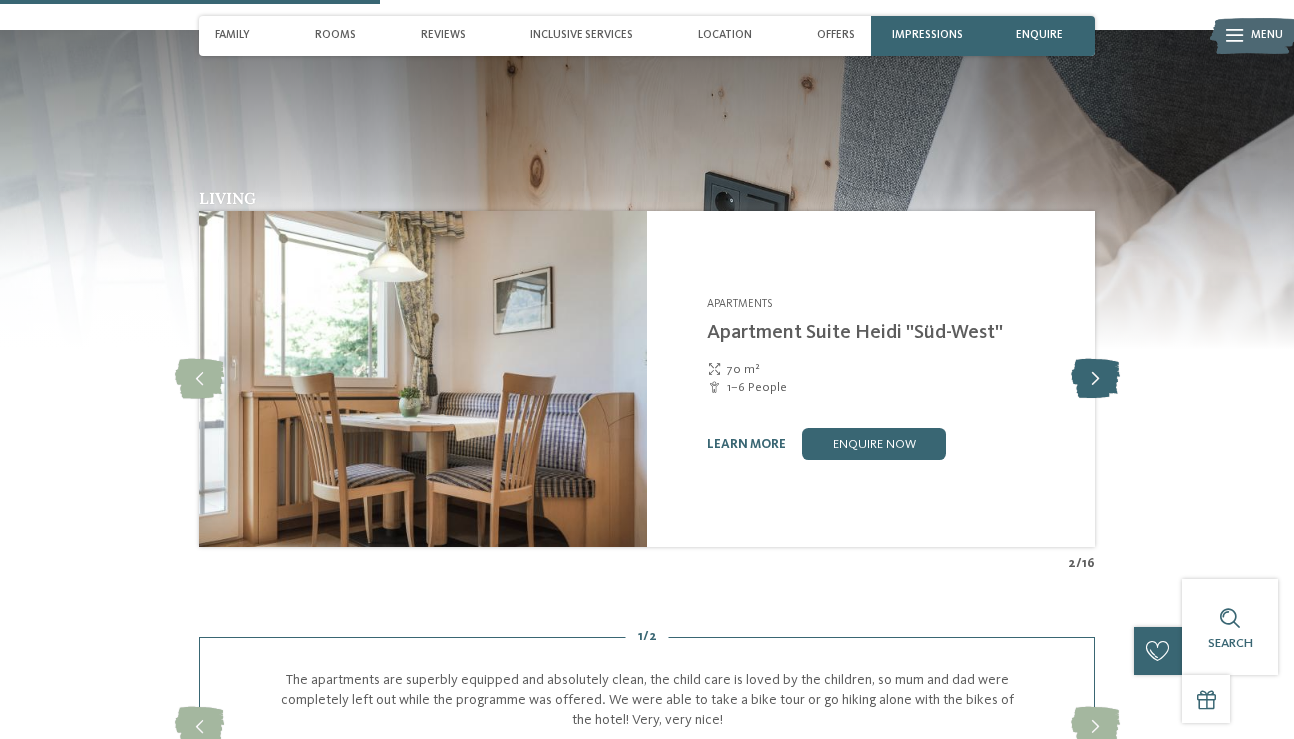click at bounding box center (1095, 379) 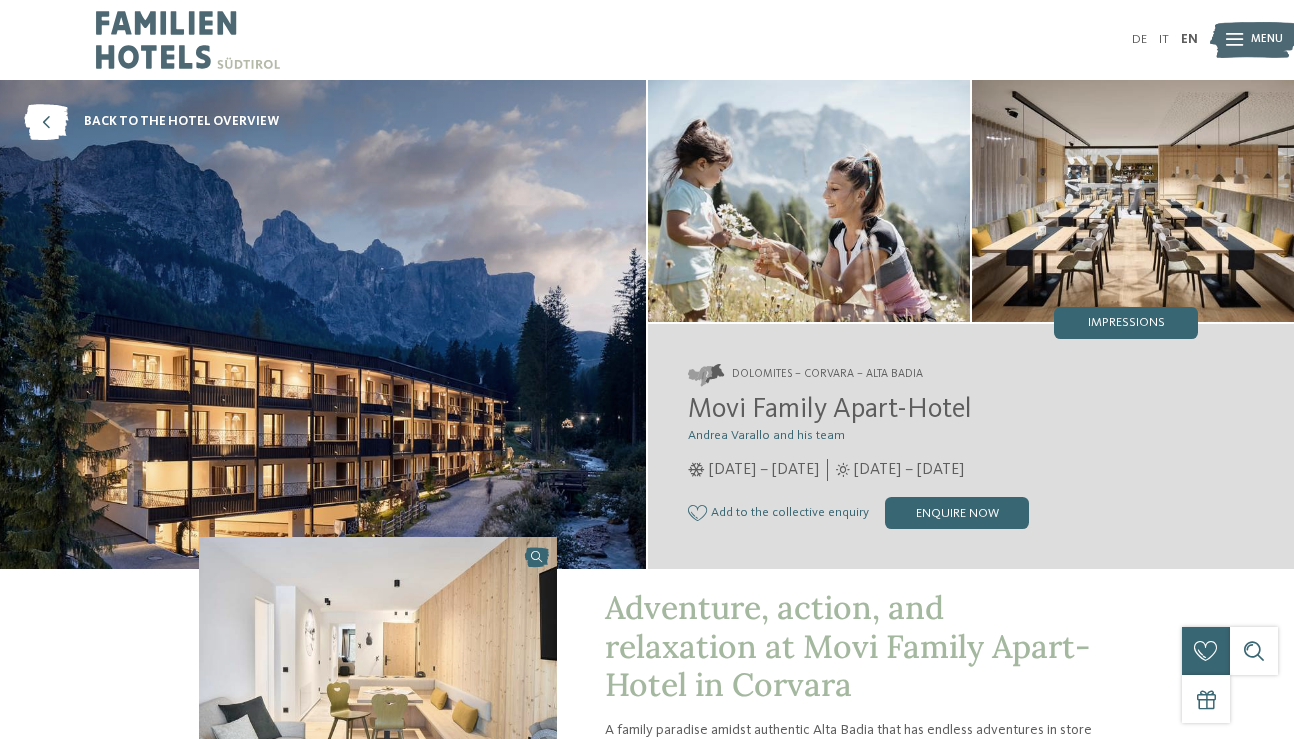 scroll, scrollTop: 0, scrollLeft: 0, axis: both 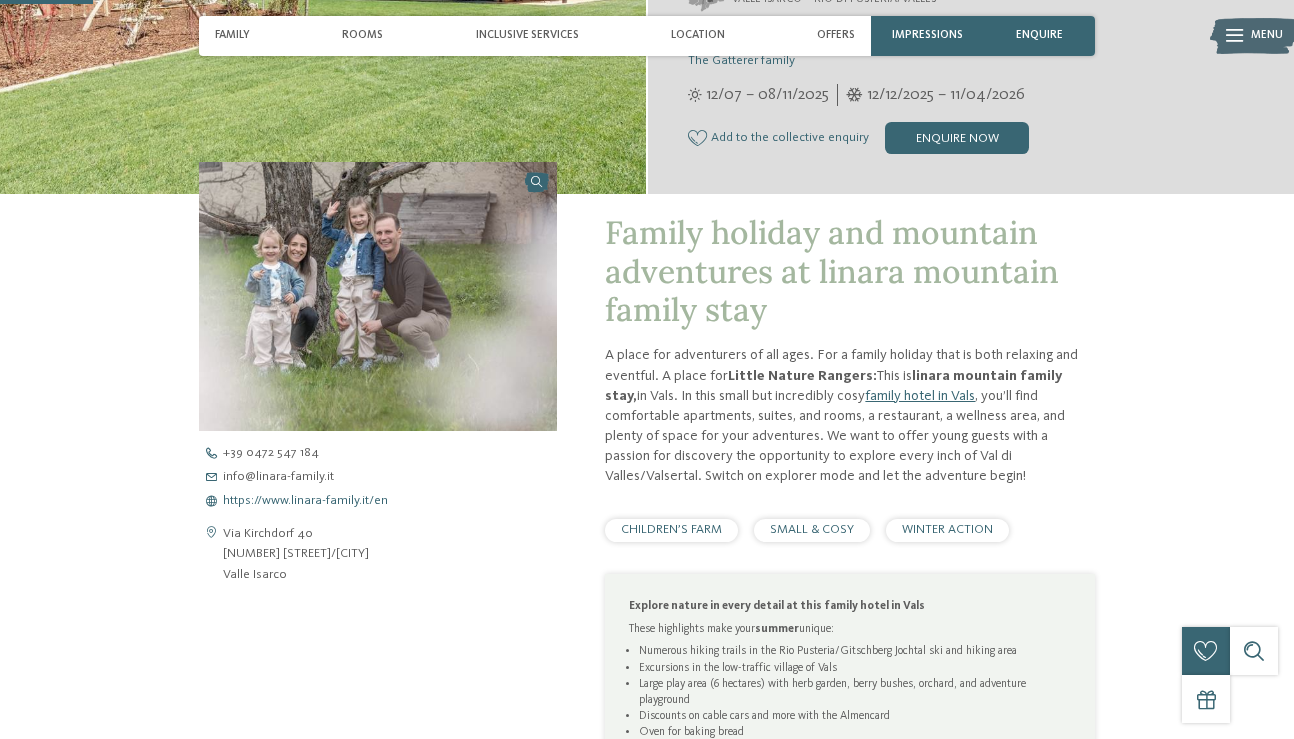 click on "https://www.linara-family.it/en" at bounding box center [305, 501] 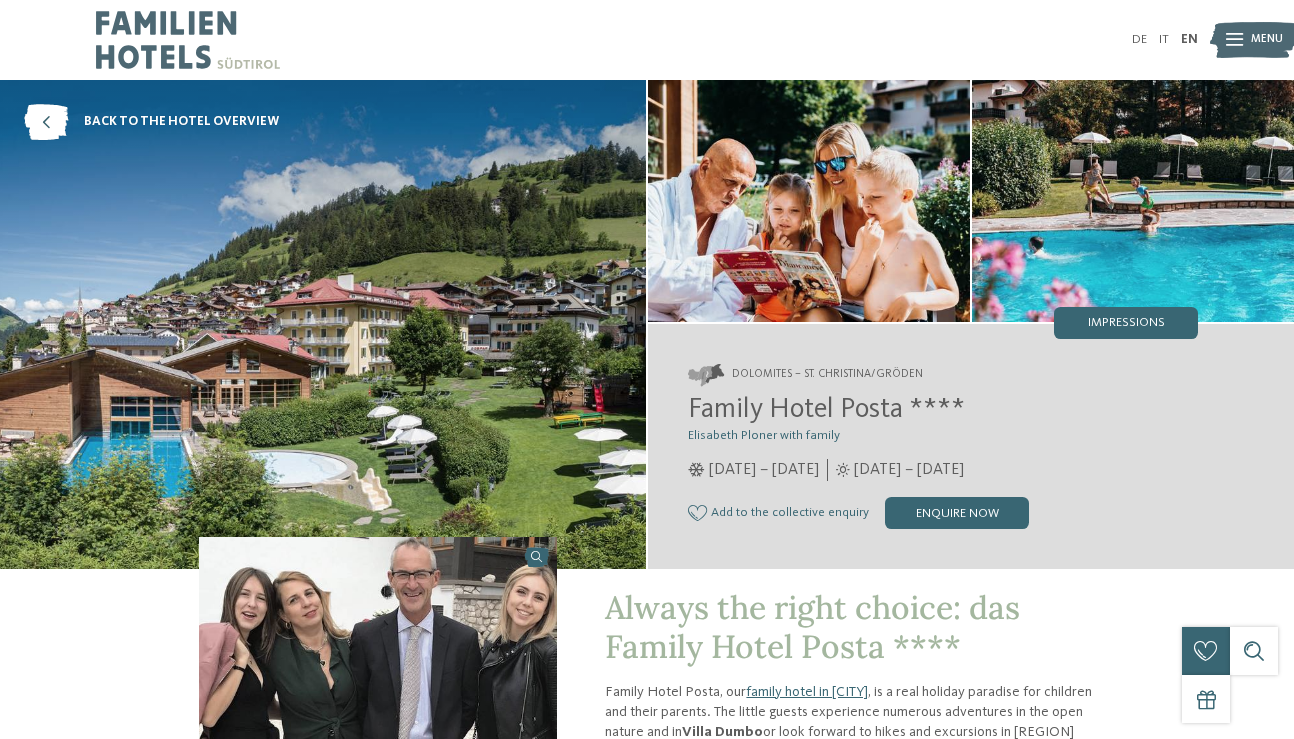 scroll, scrollTop: 0, scrollLeft: 0, axis: both 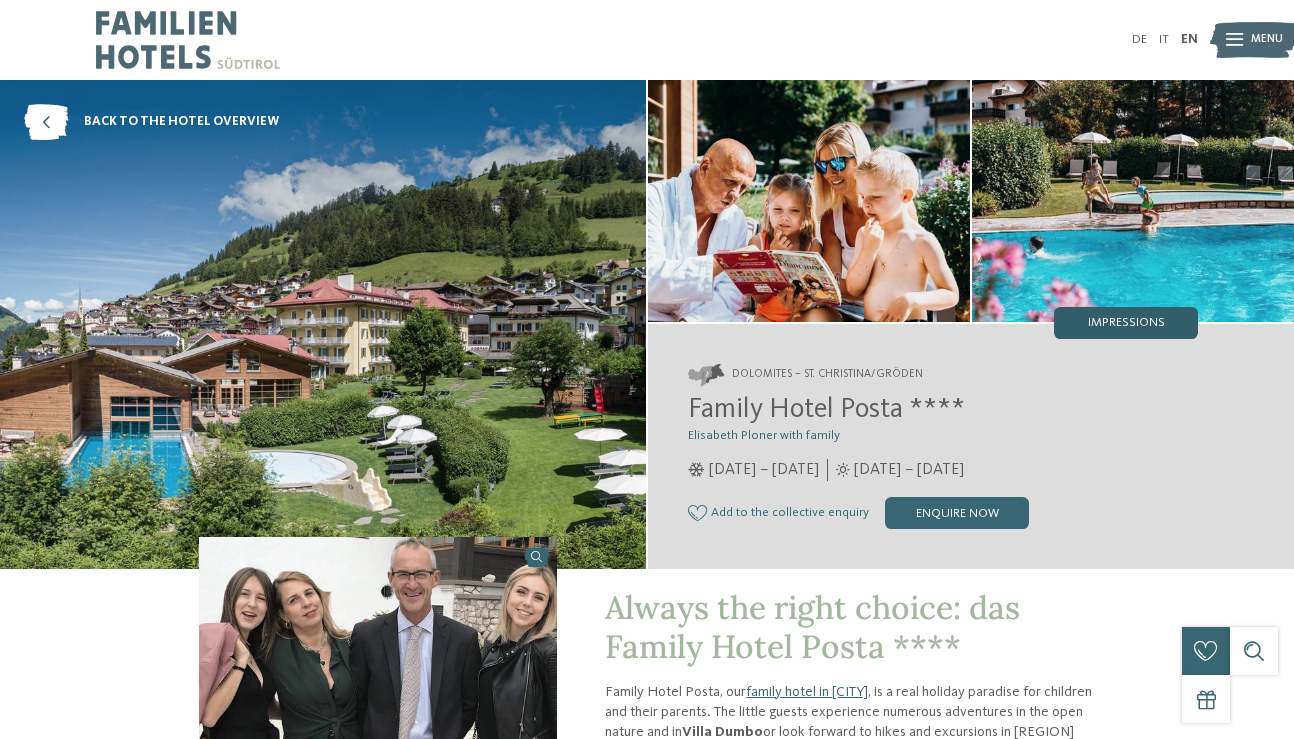 click on "Impressions" at bounding box center [1126, 323] 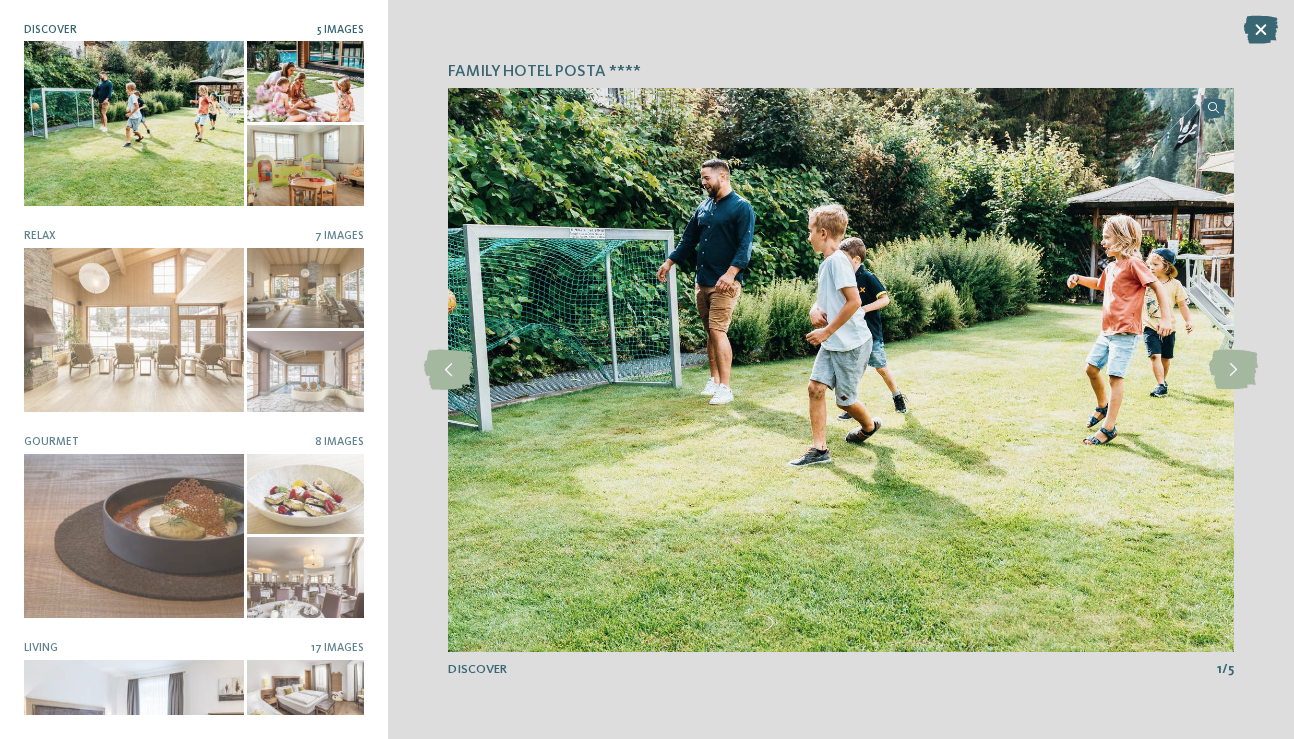 click at bounding box center (305, 165) 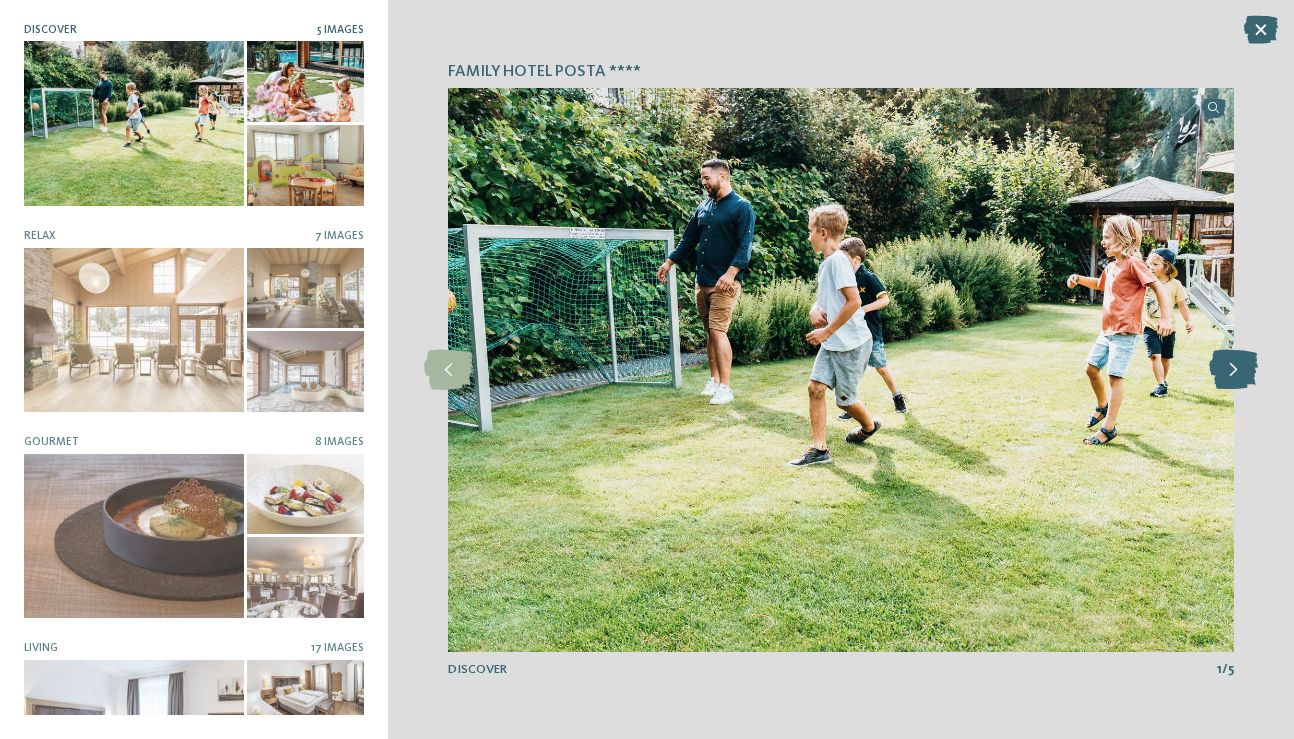 click at bounding box center [1233, 370] 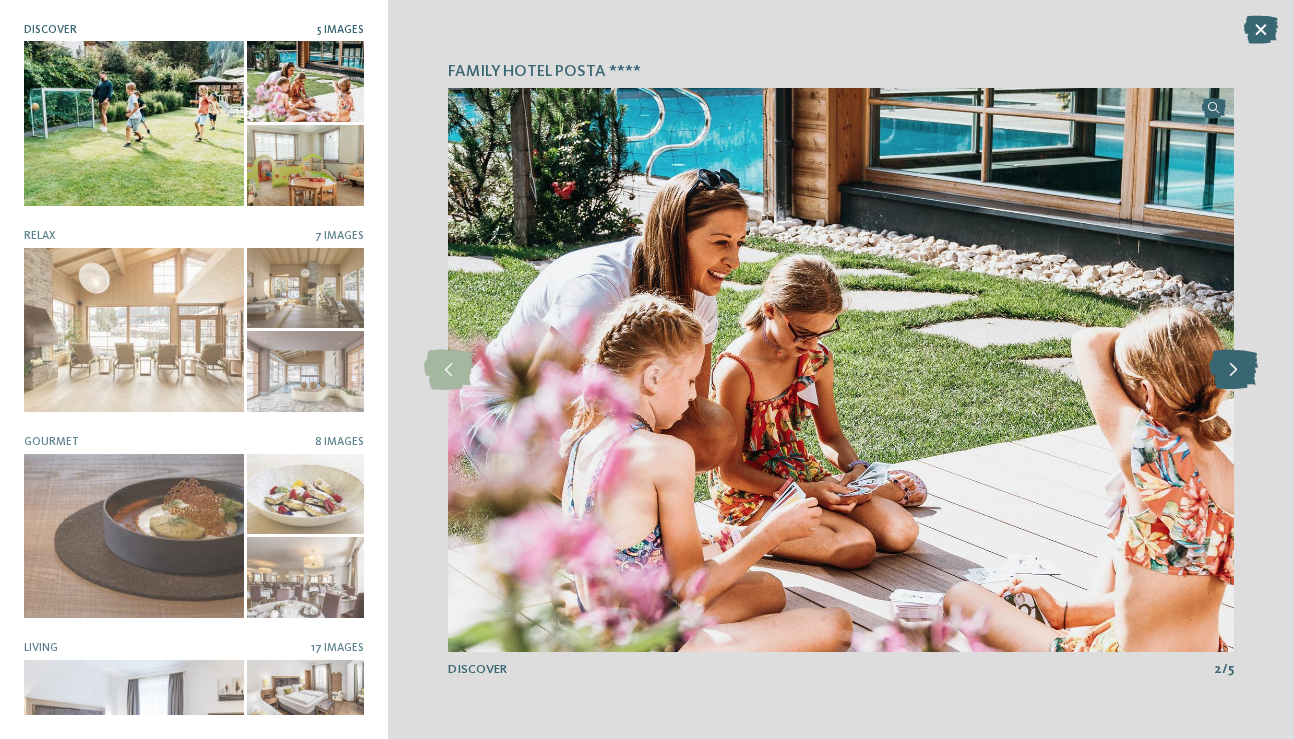 click at bounding box center [1233, 370] 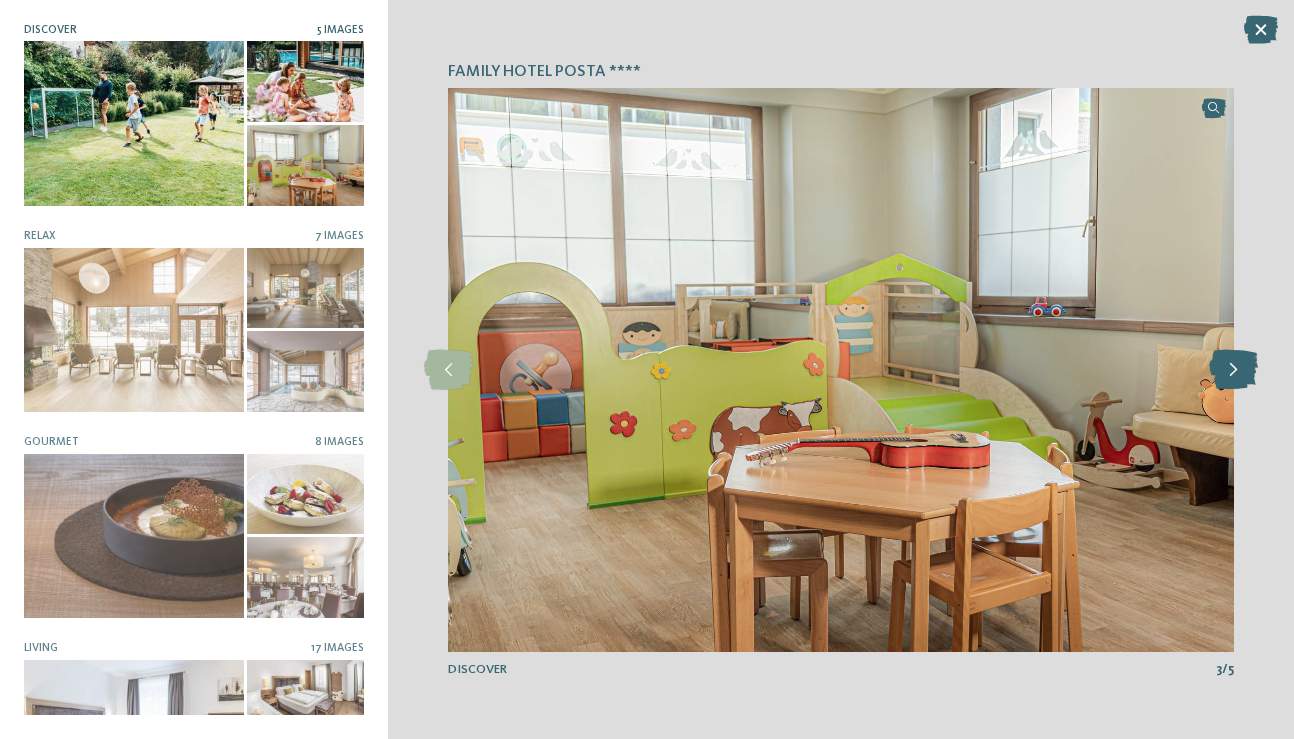 click at bounding box center [1233, 370] 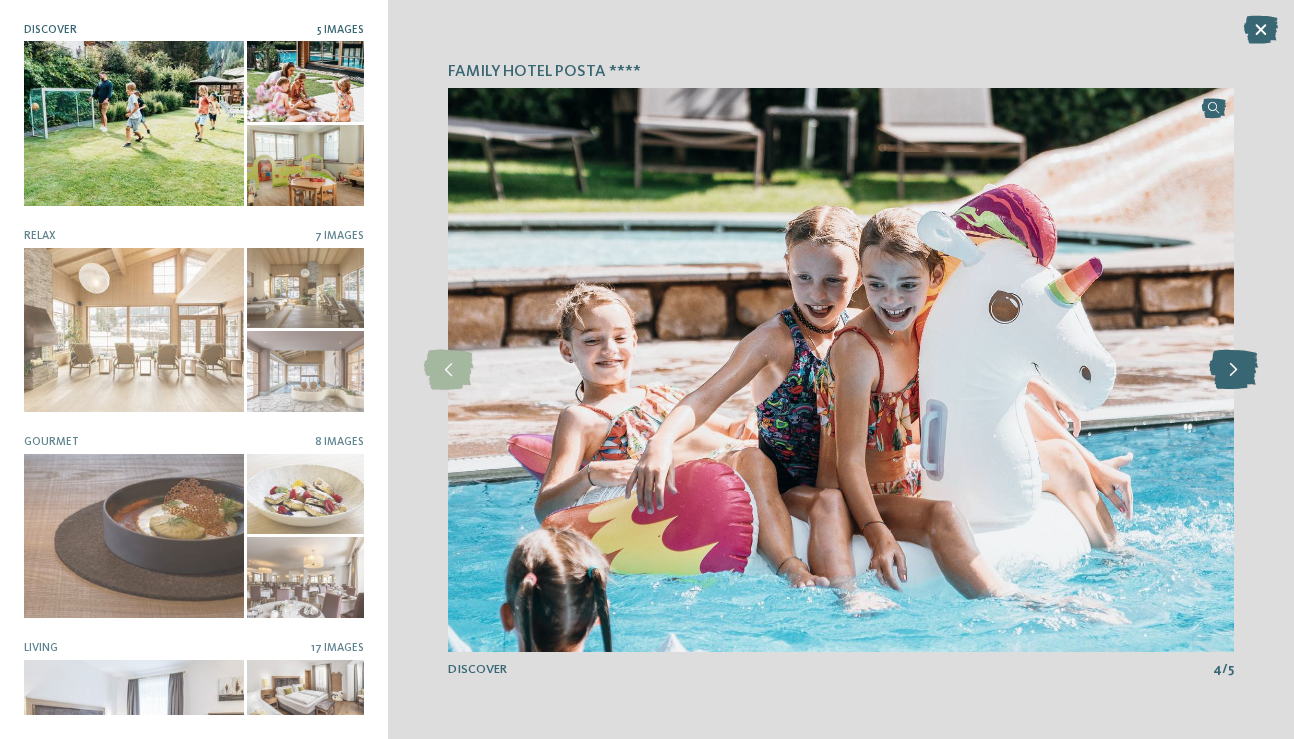 click at bounding box center (1233, 370) 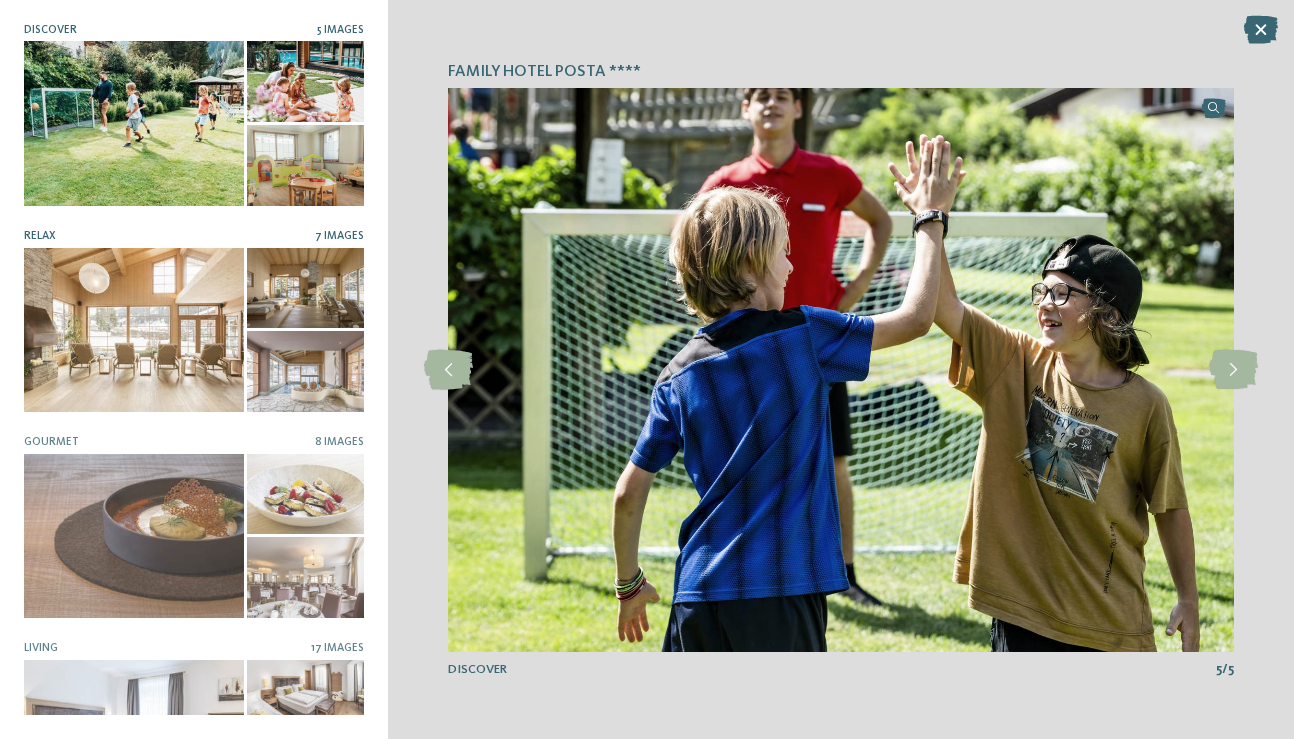 click at bounding box center [134, 330] 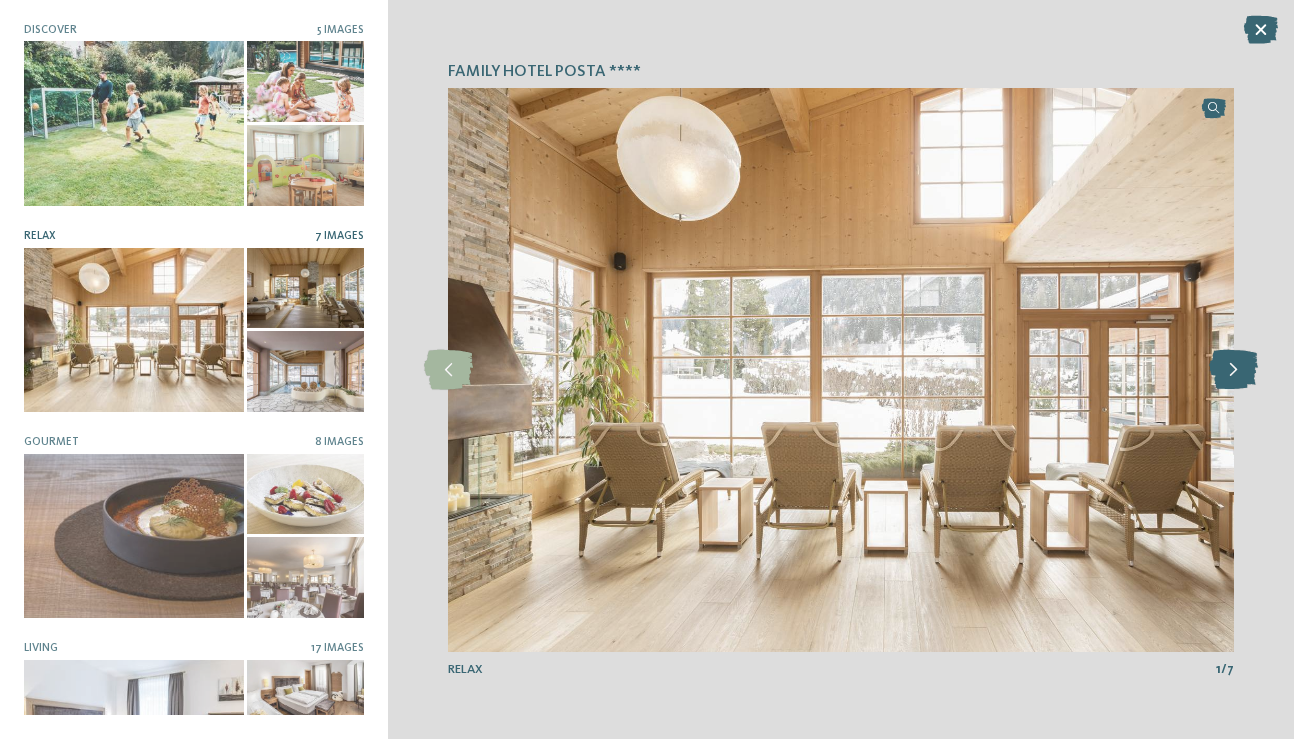 click at bounding box center [1233, 370] 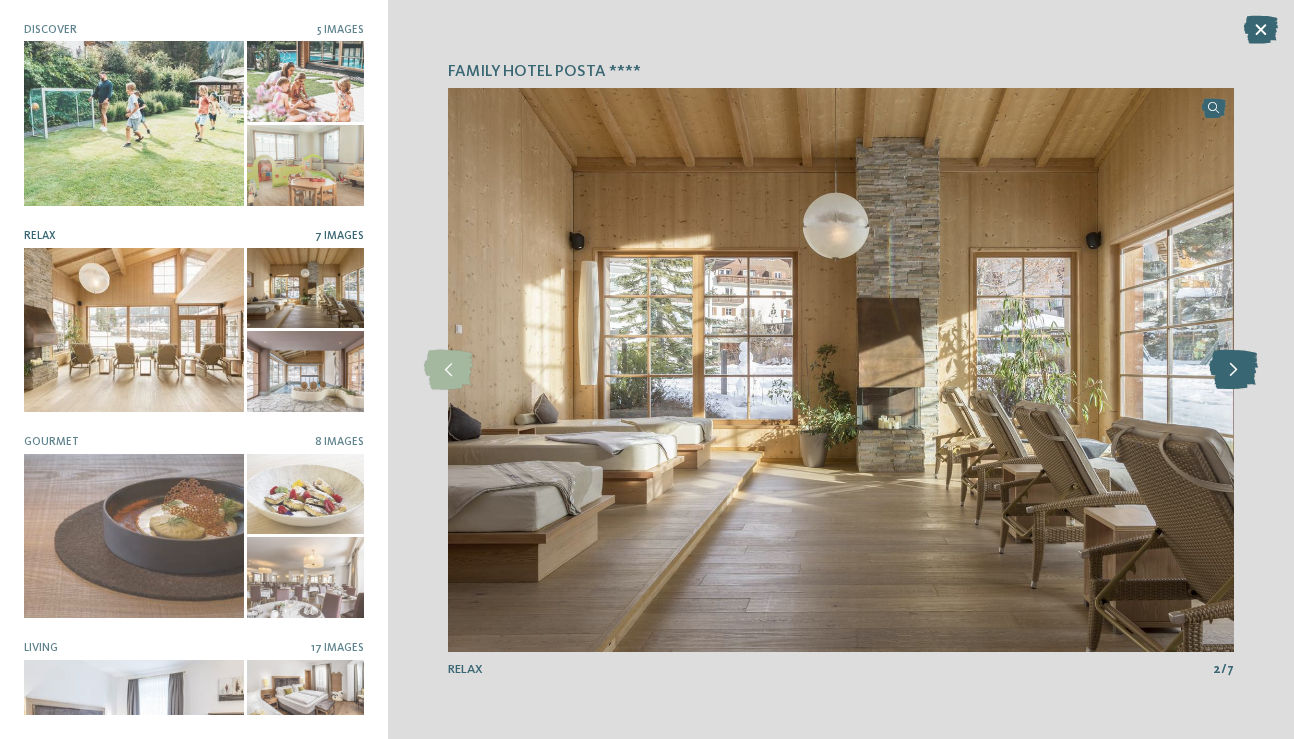 click at bounding box center (1233, 370) 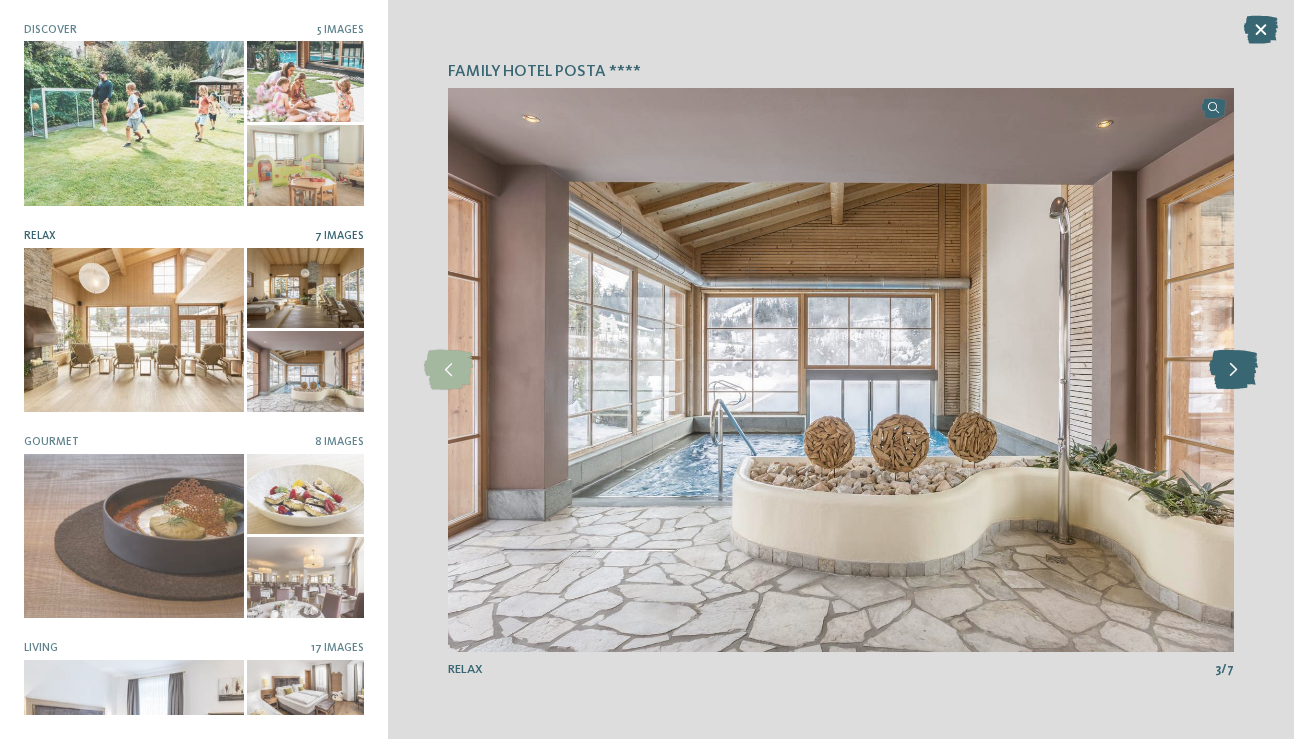 click at bounding box center (1233, 370) 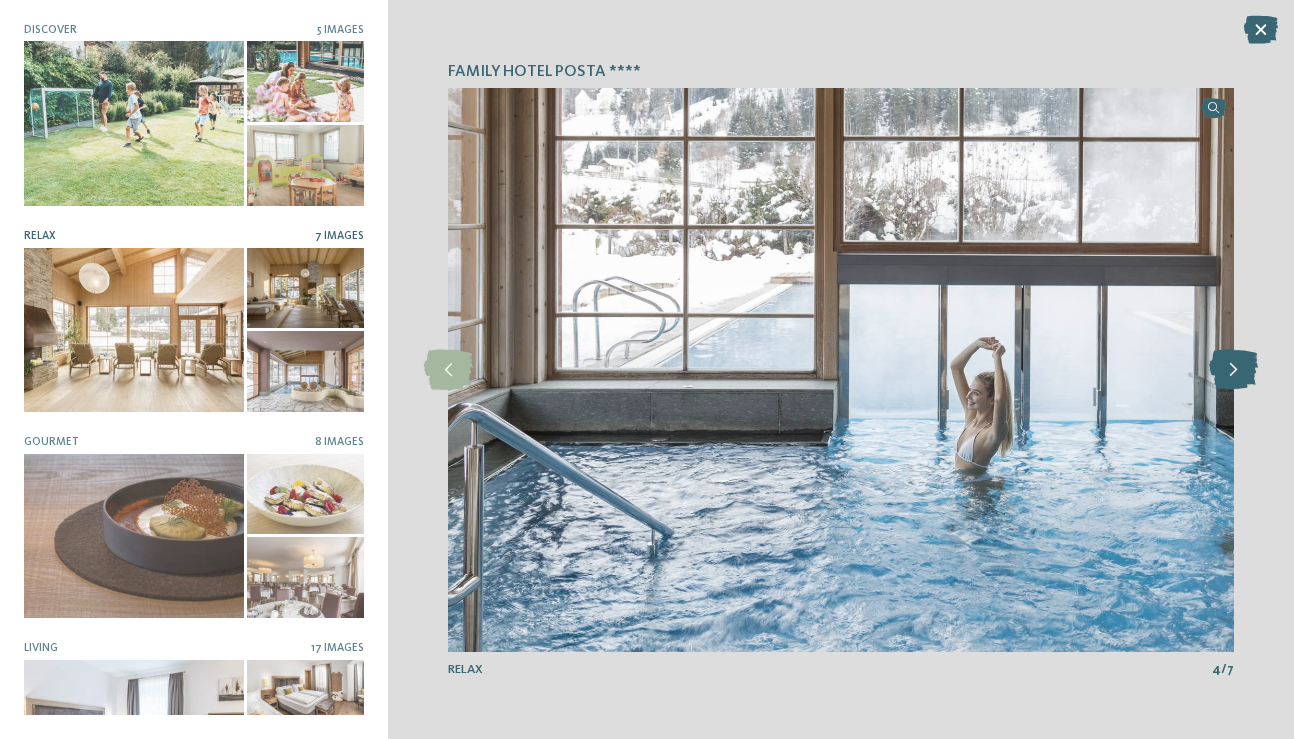 click at bounding box center (1233, 370) 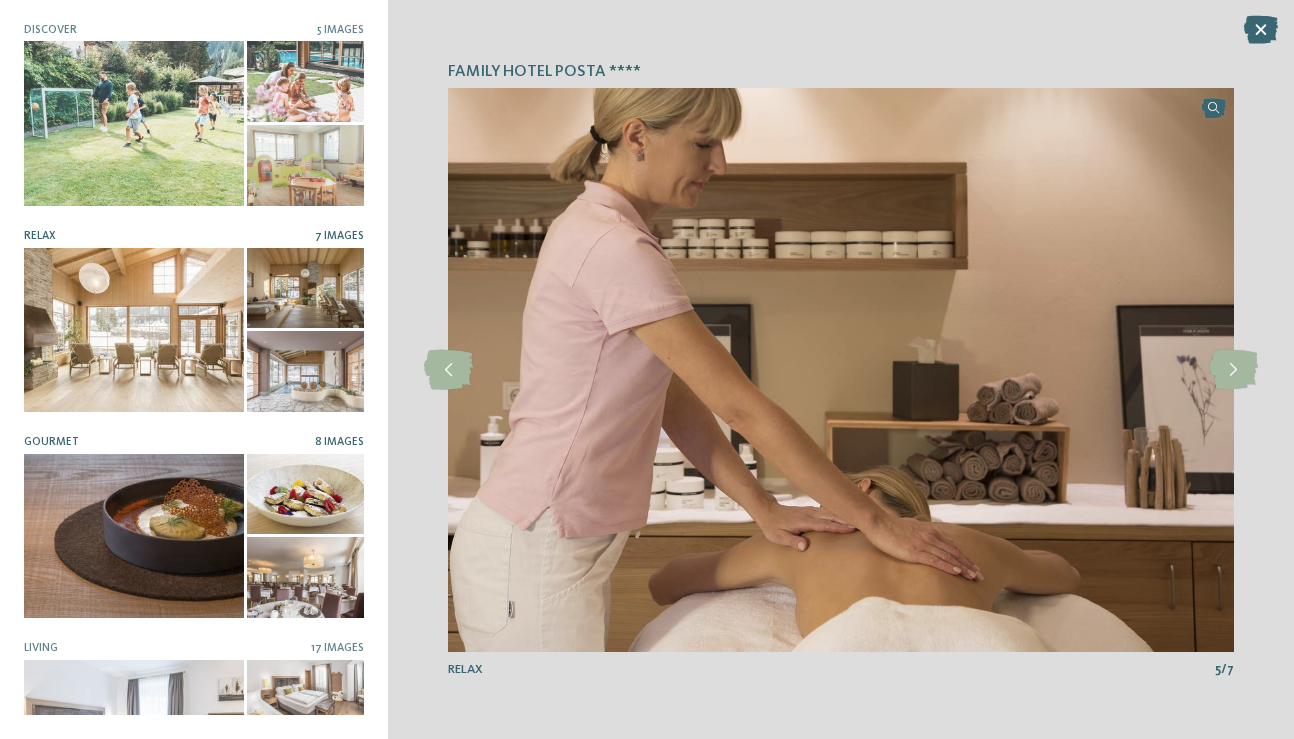scroll, scrollTop: 109, scrollLeft: 0, axis: vertical 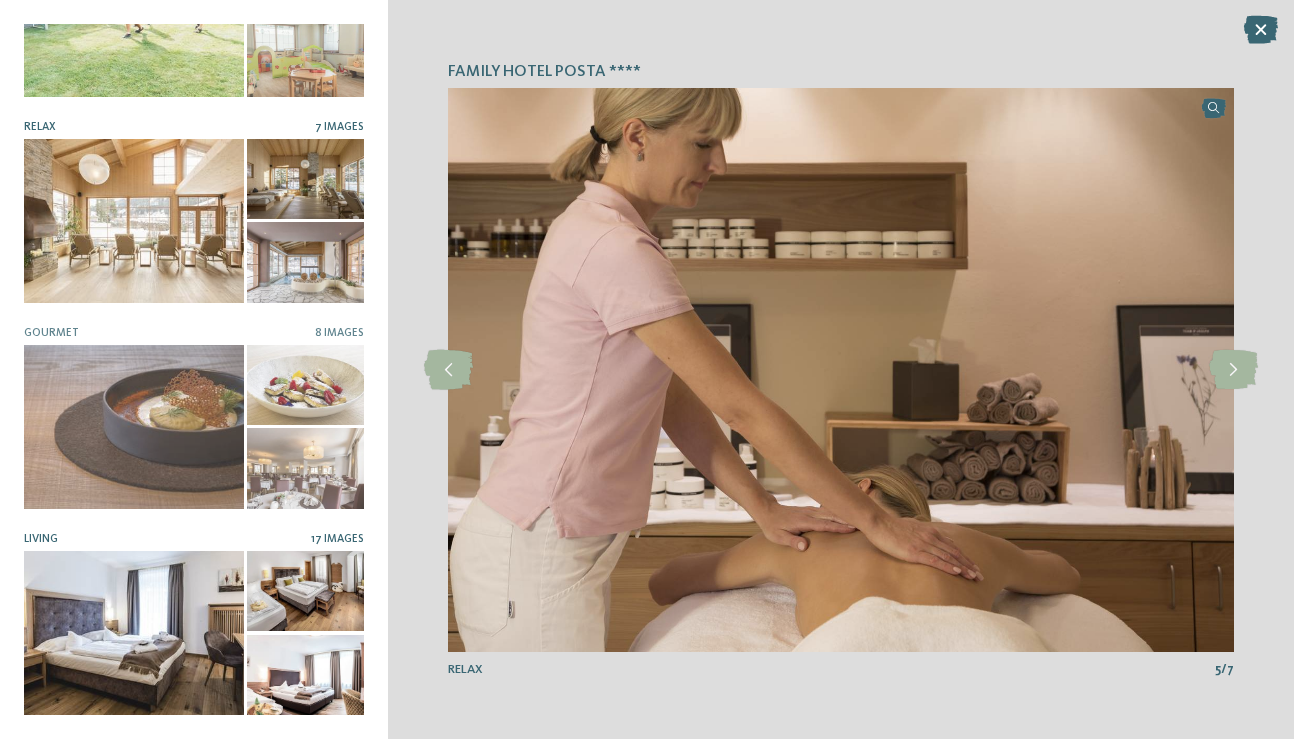 click at bounding box center (134, 633) 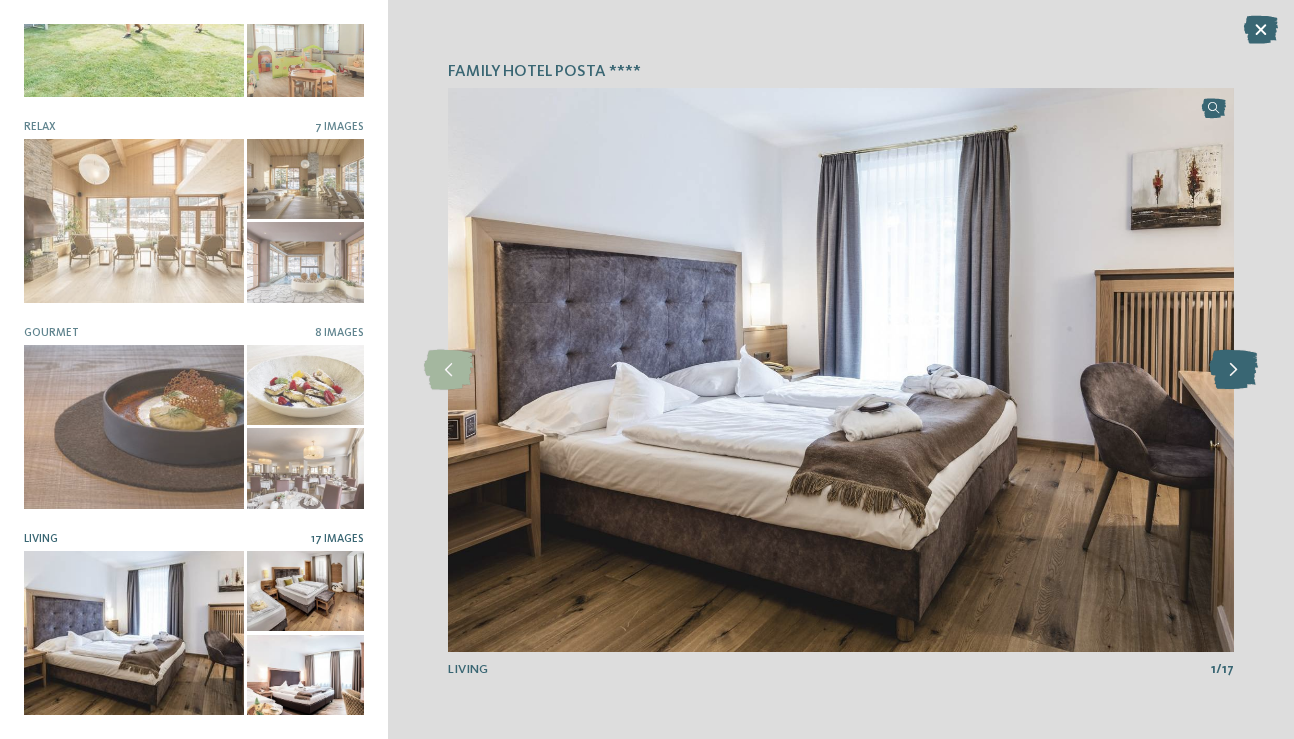 click at bounding box center (1233, 370) 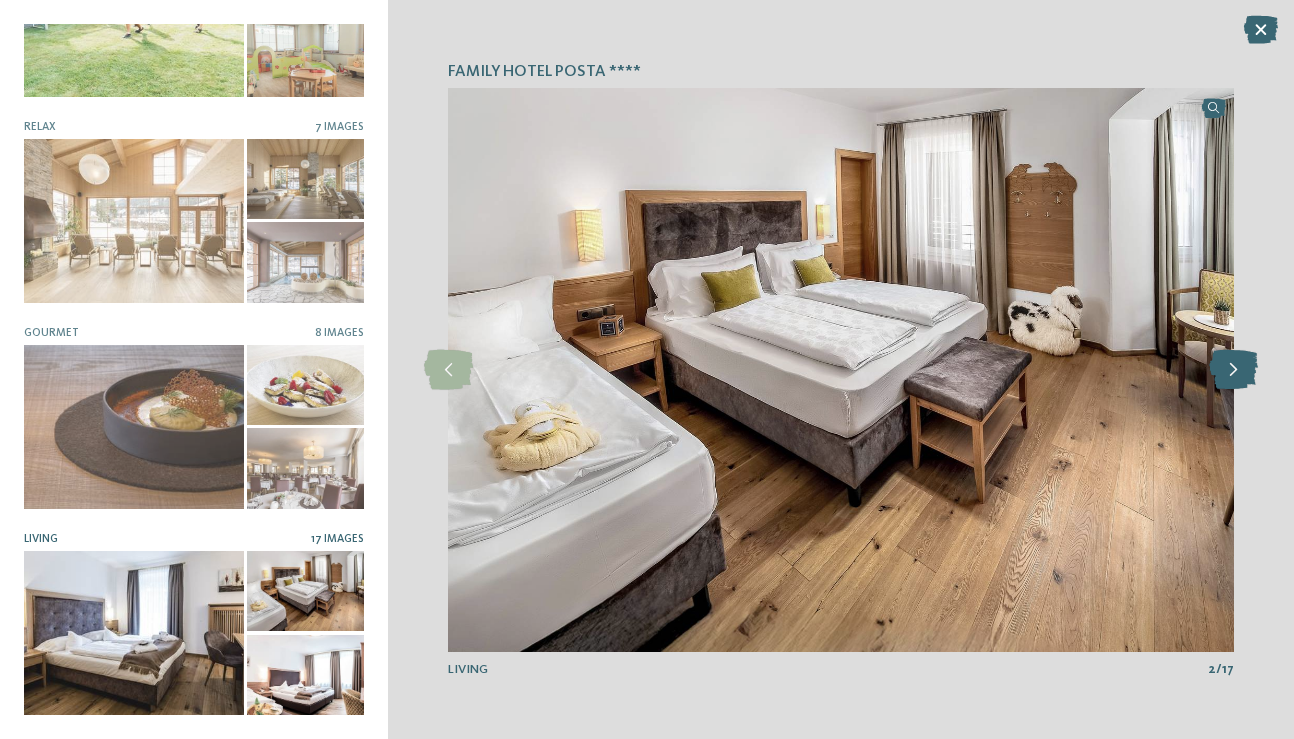click at bounding box center (1233, 370) 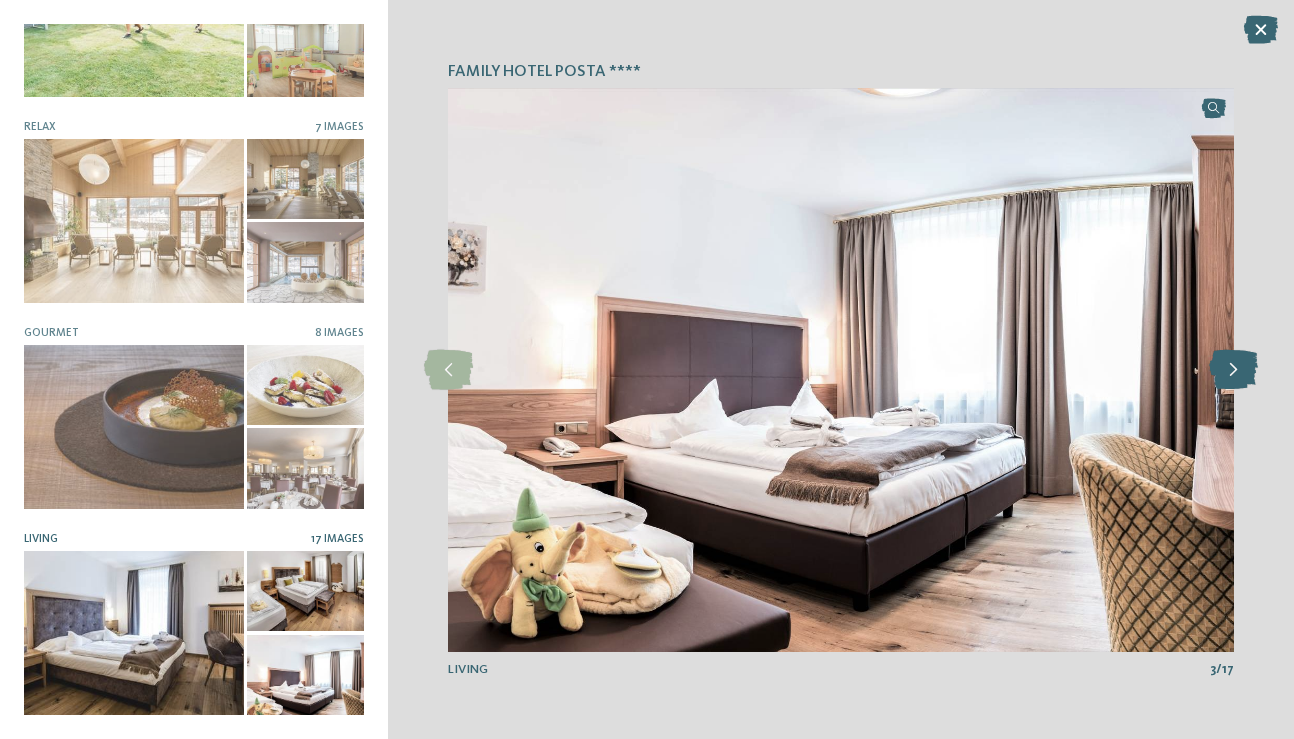 click at bounding box center (1233, 370) 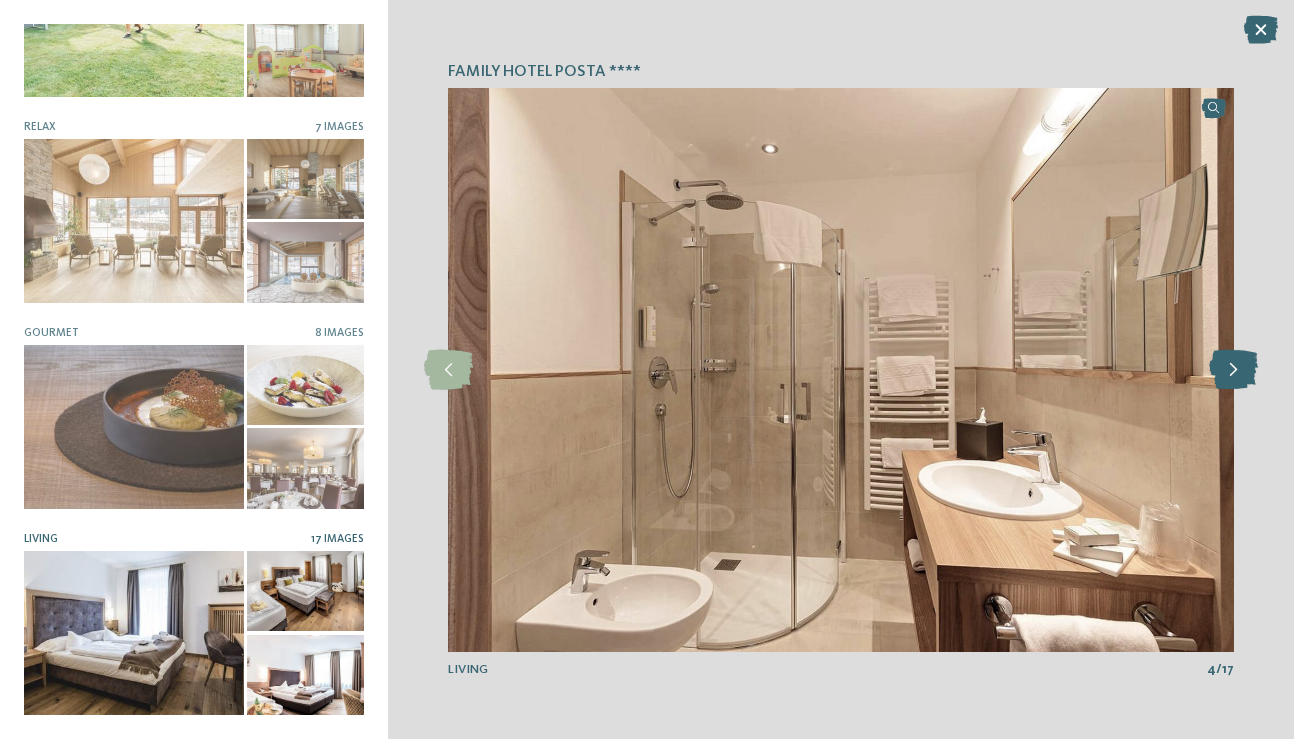 click at bounding box center (1233, 370) 